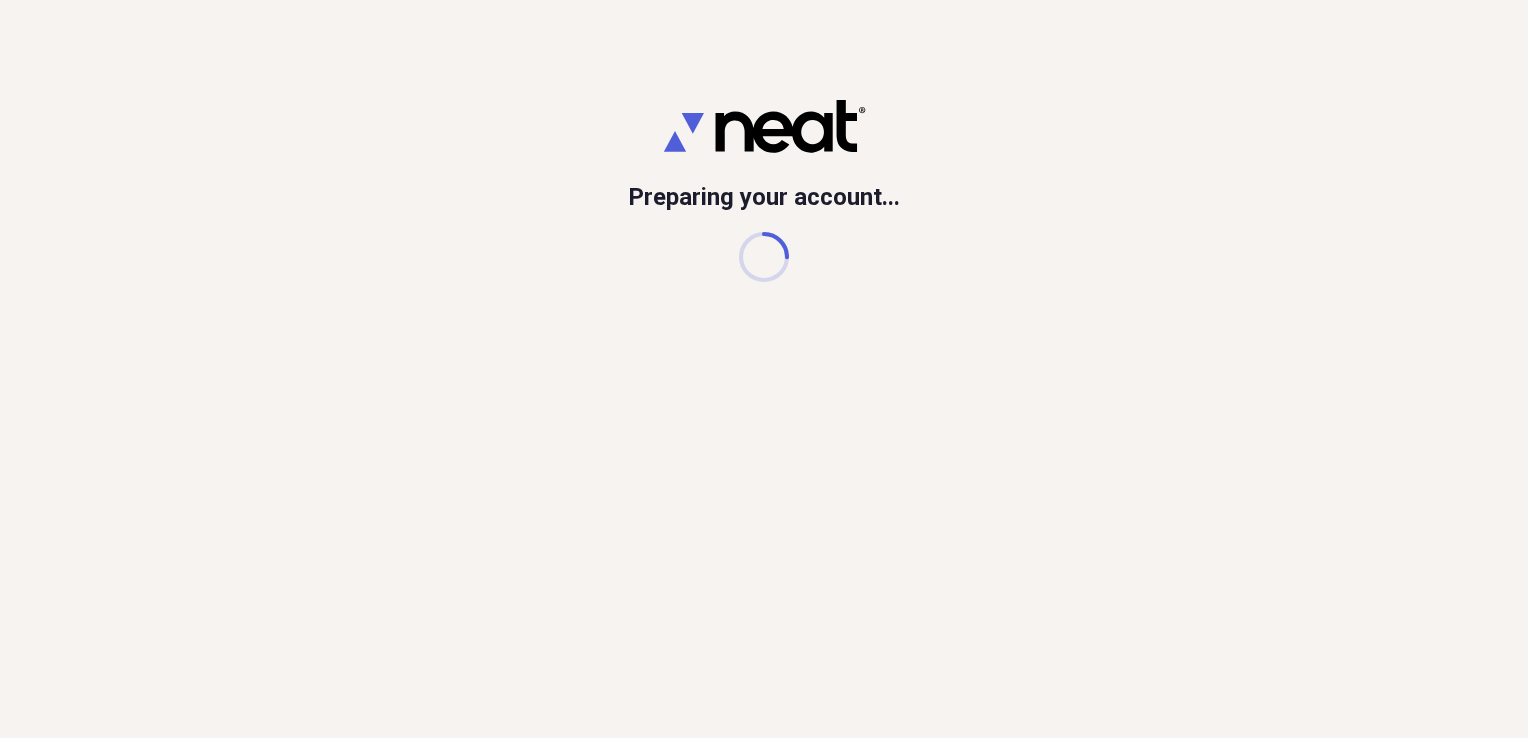 scroll, scrollTop: 0, scrollLeft: 0, axis: both 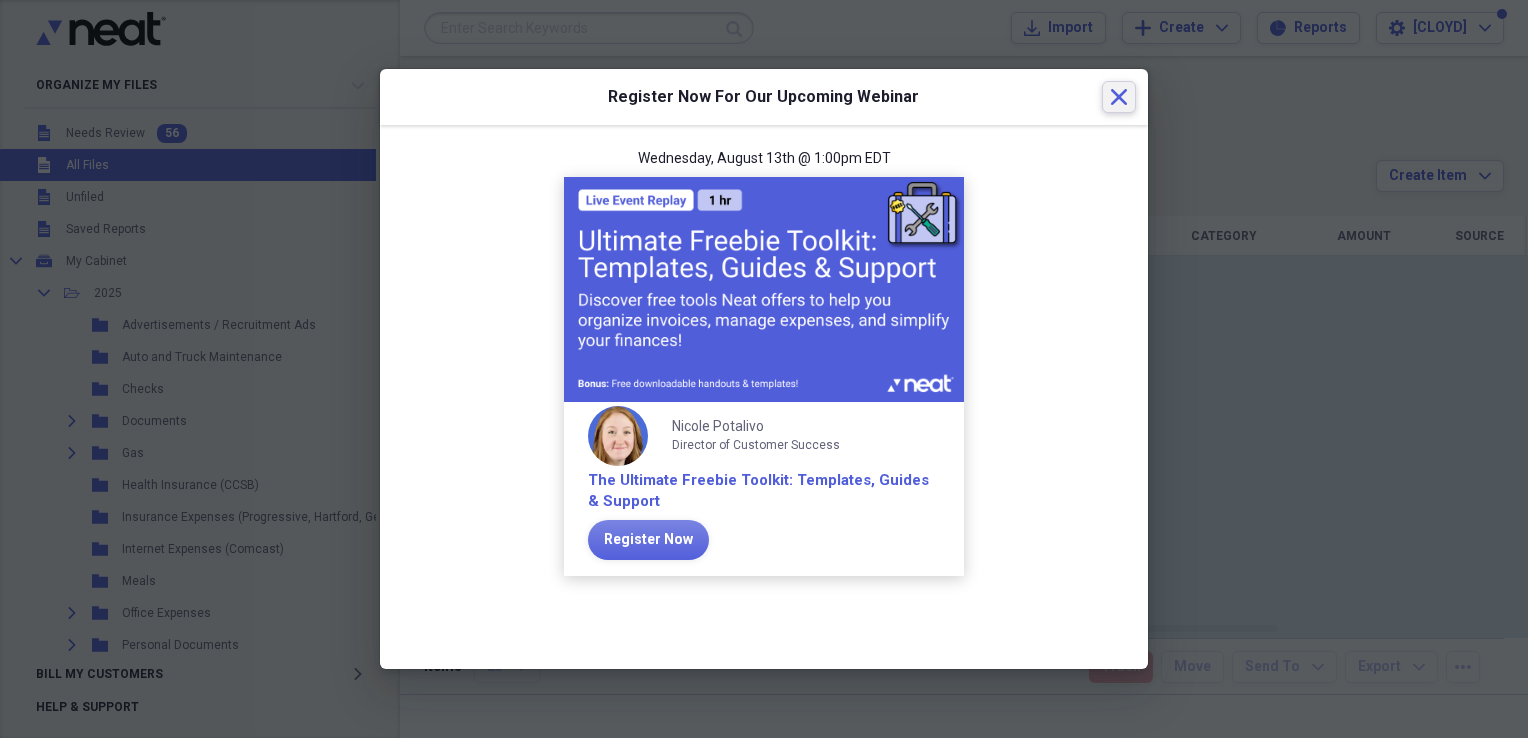 click on "Close" at bounding box center (1119, 97) 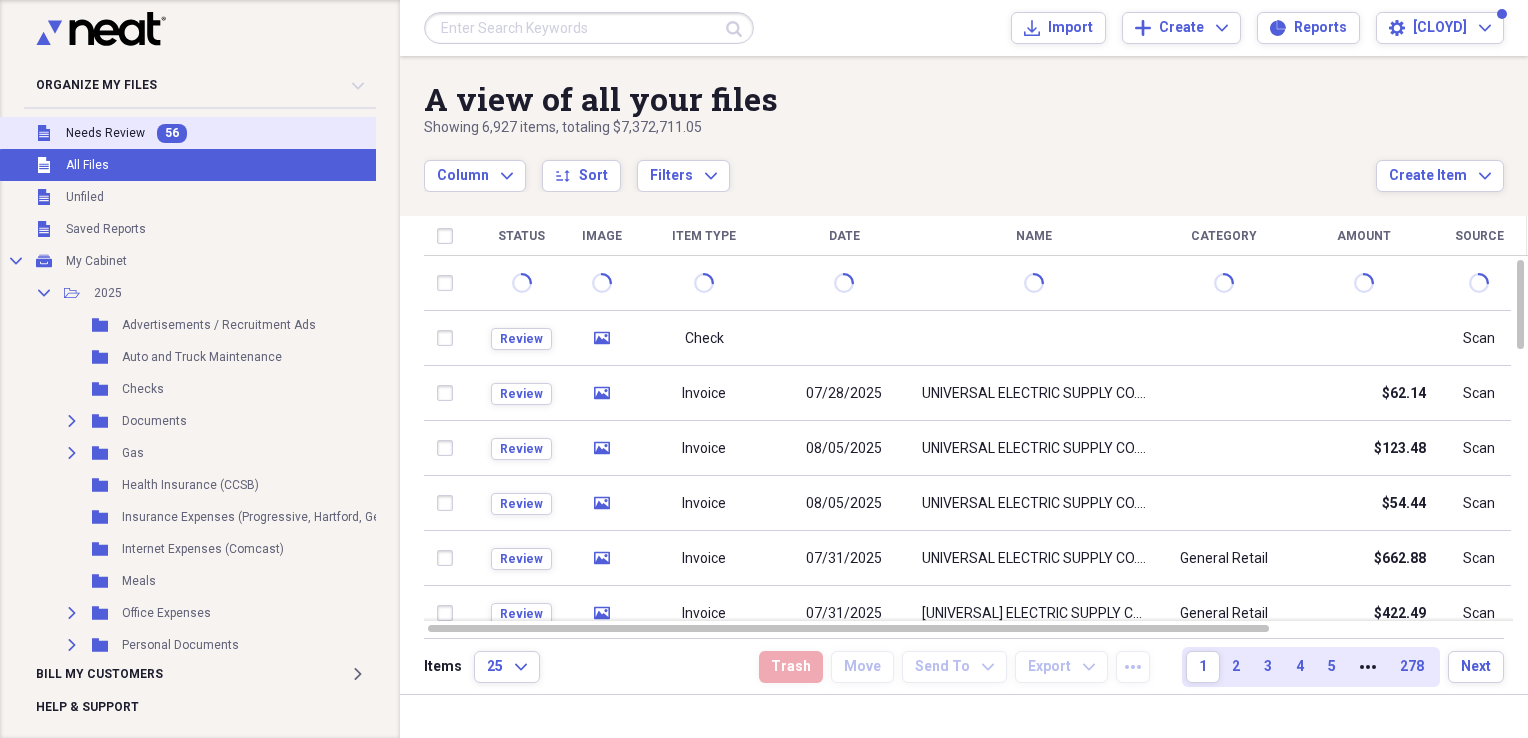 click on "Unfiled Needs Review 56" at bounding box center [271, 133] 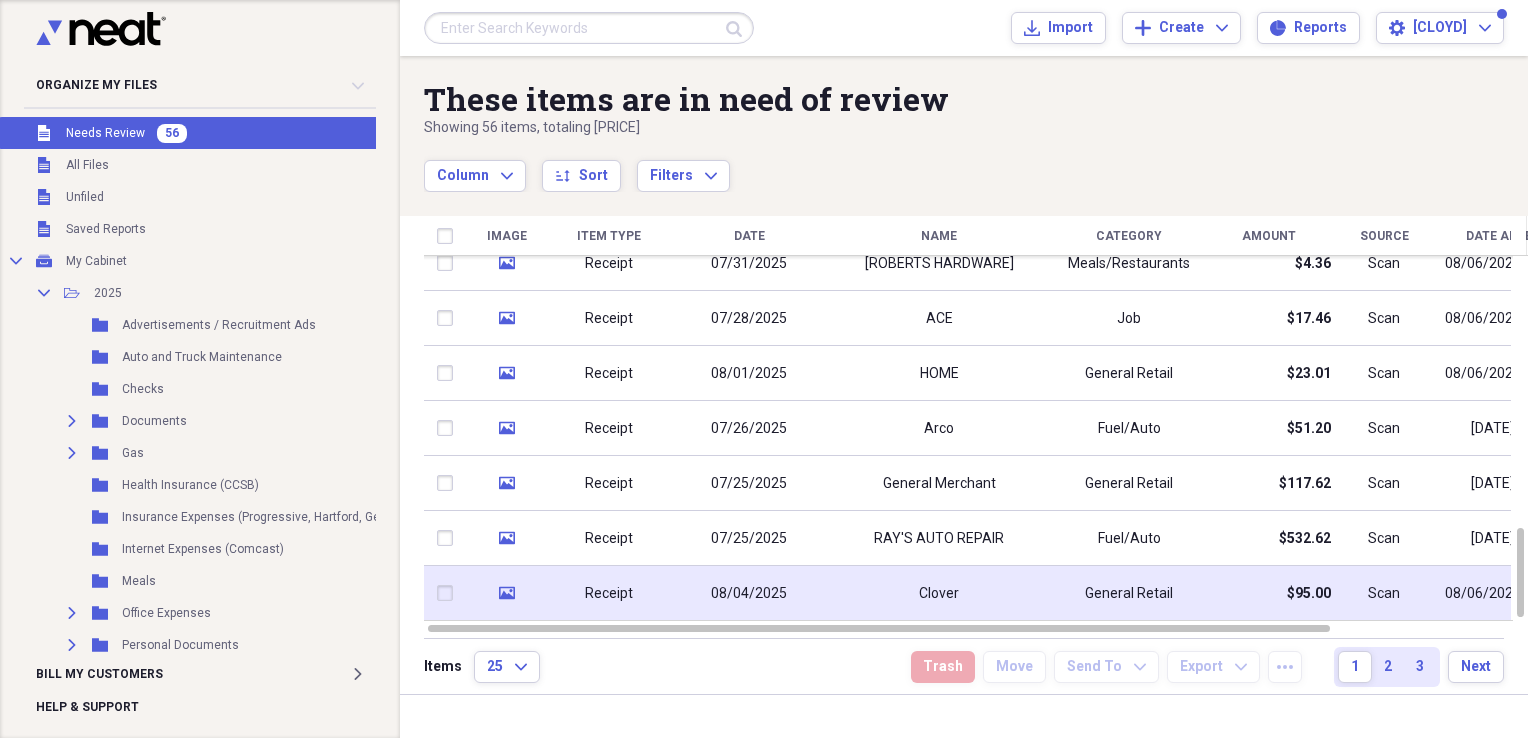 click on "Clover" at bounding box center (939, 593) 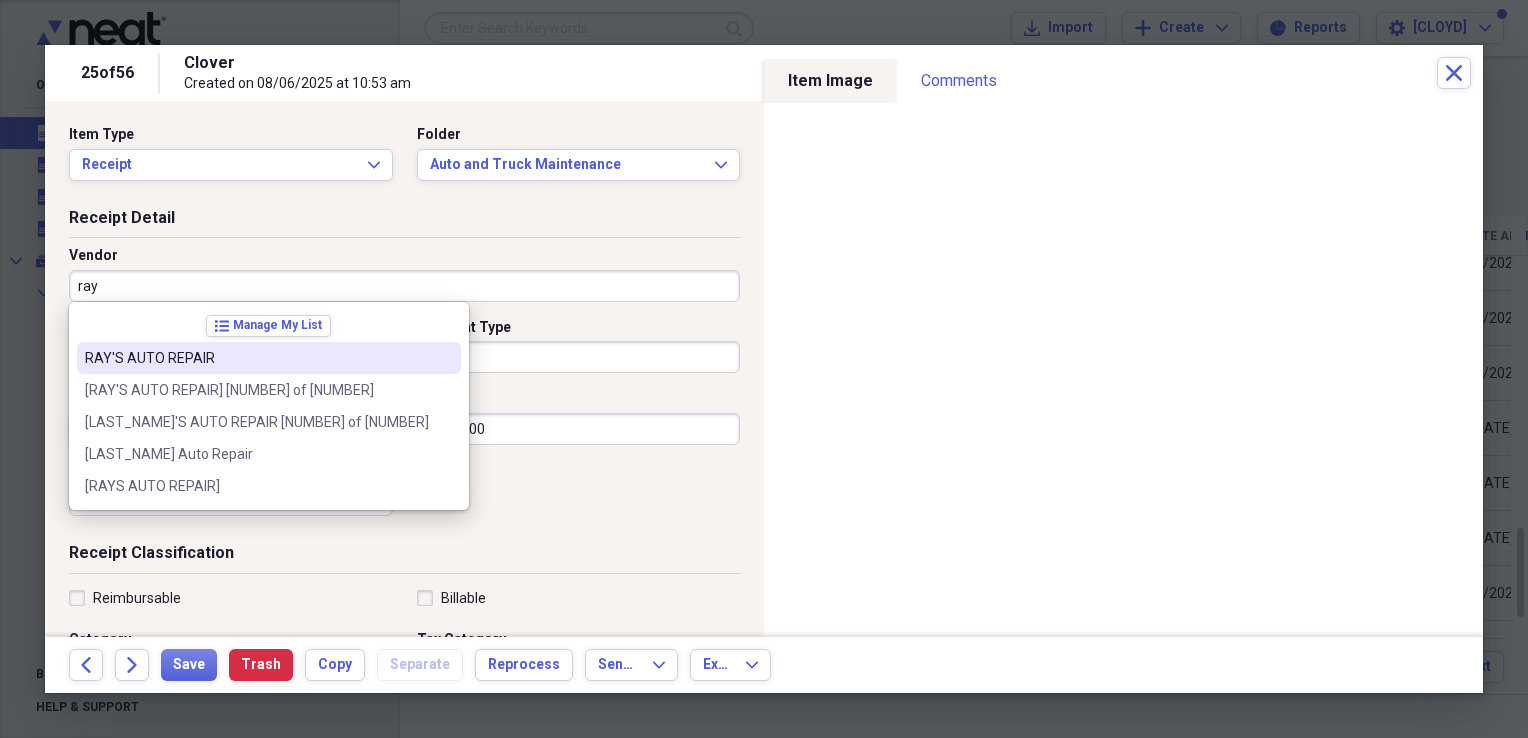 click on "RAY'S AUTO REPAIR" at bounding box center [257, 358] 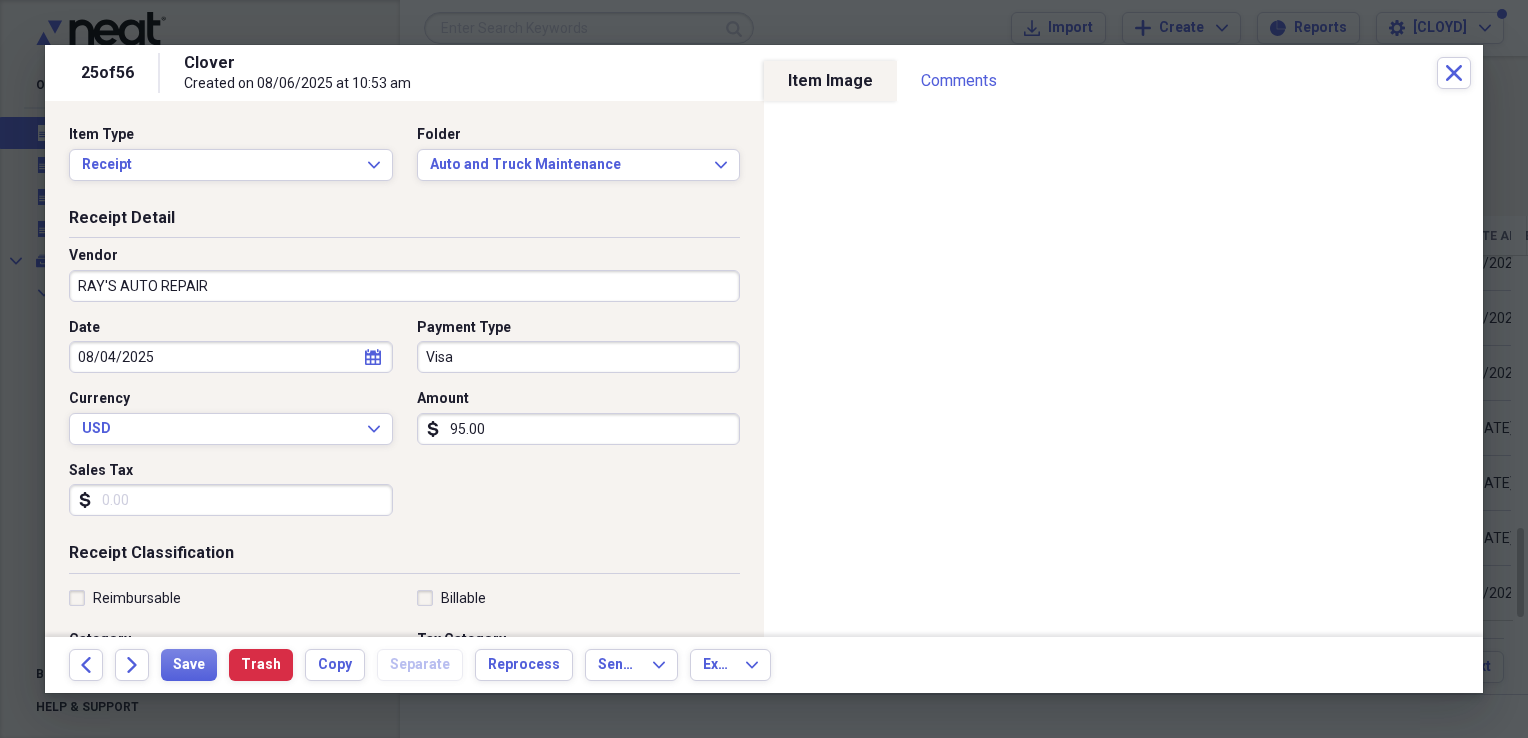 type on "Fuel/Auto" 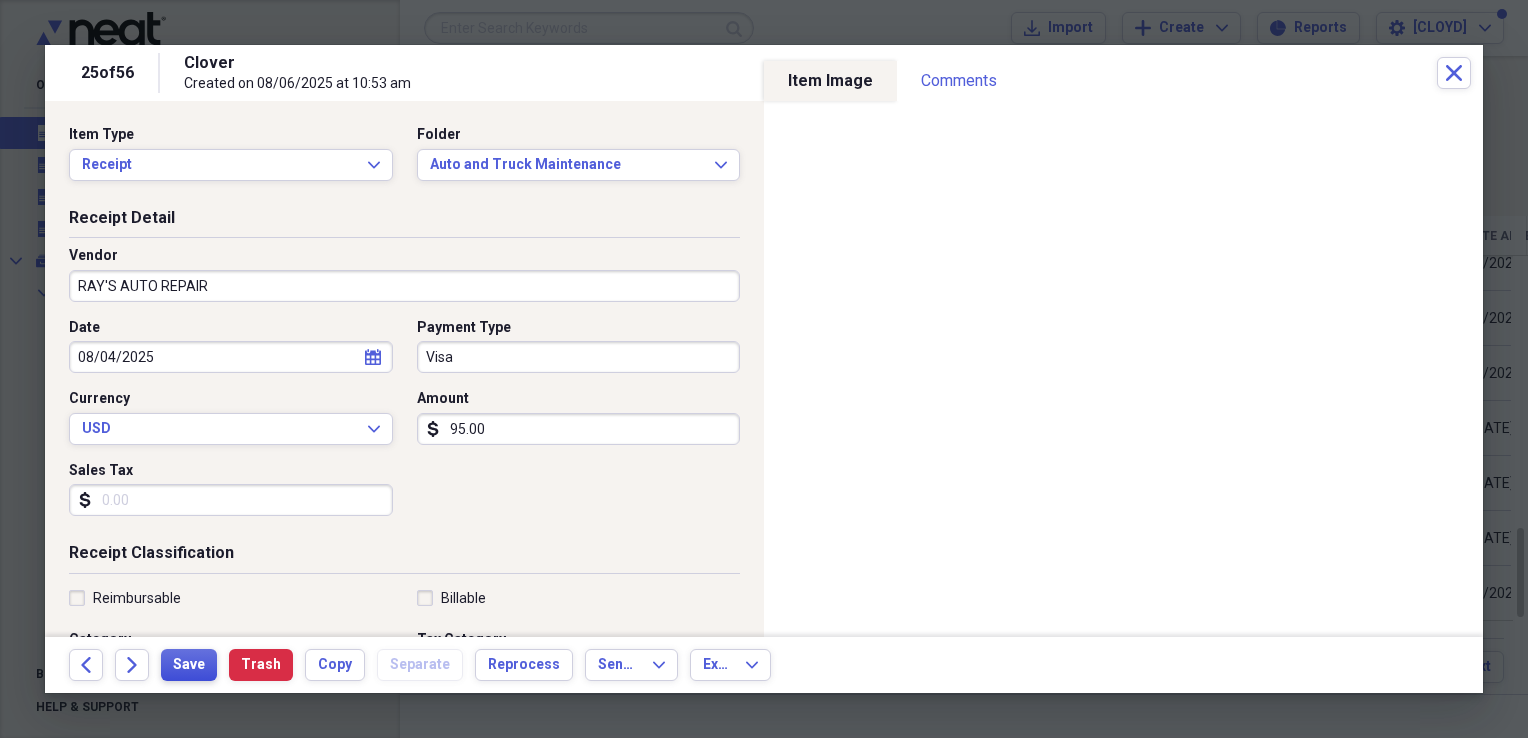 click on "Save" at bounding box center (189, 665) 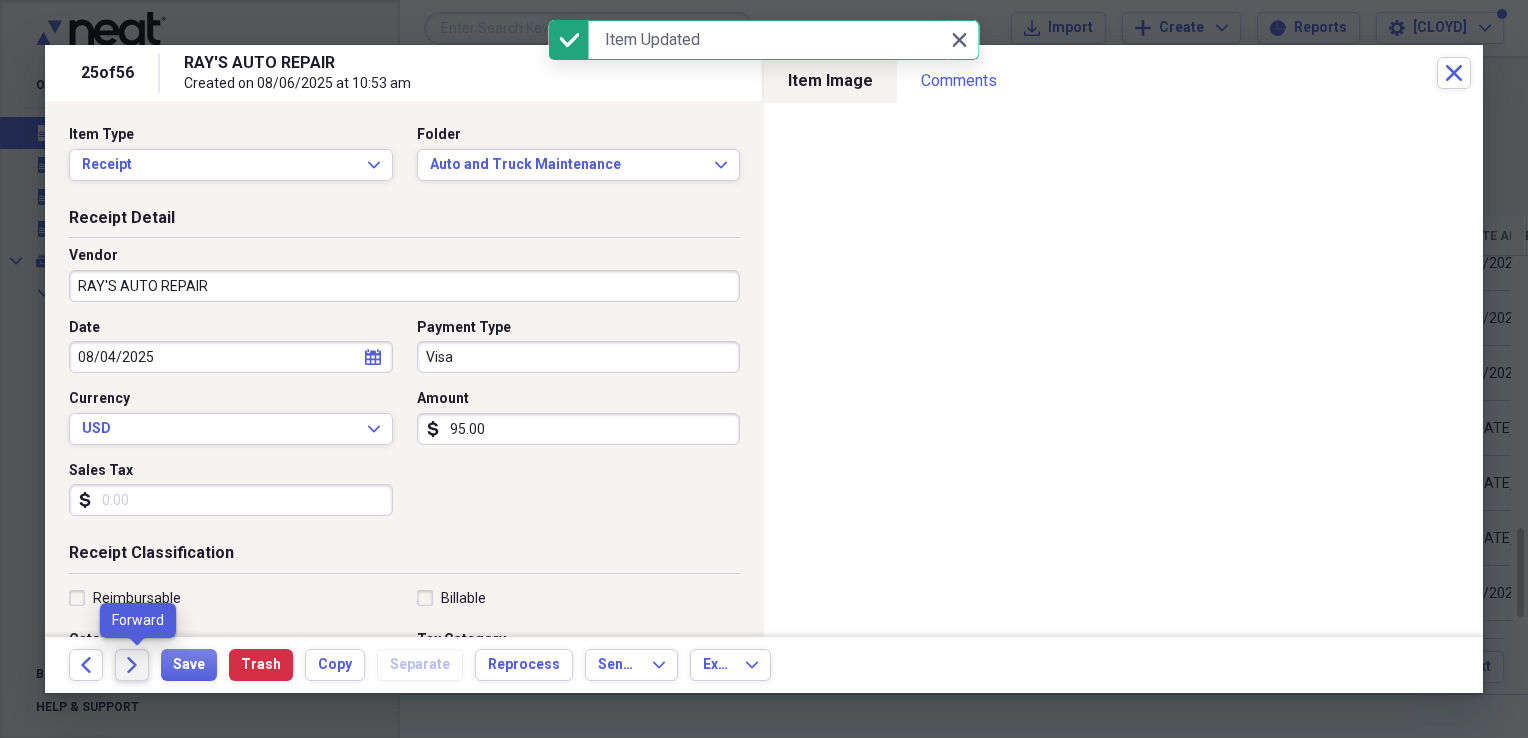click on "Forward" 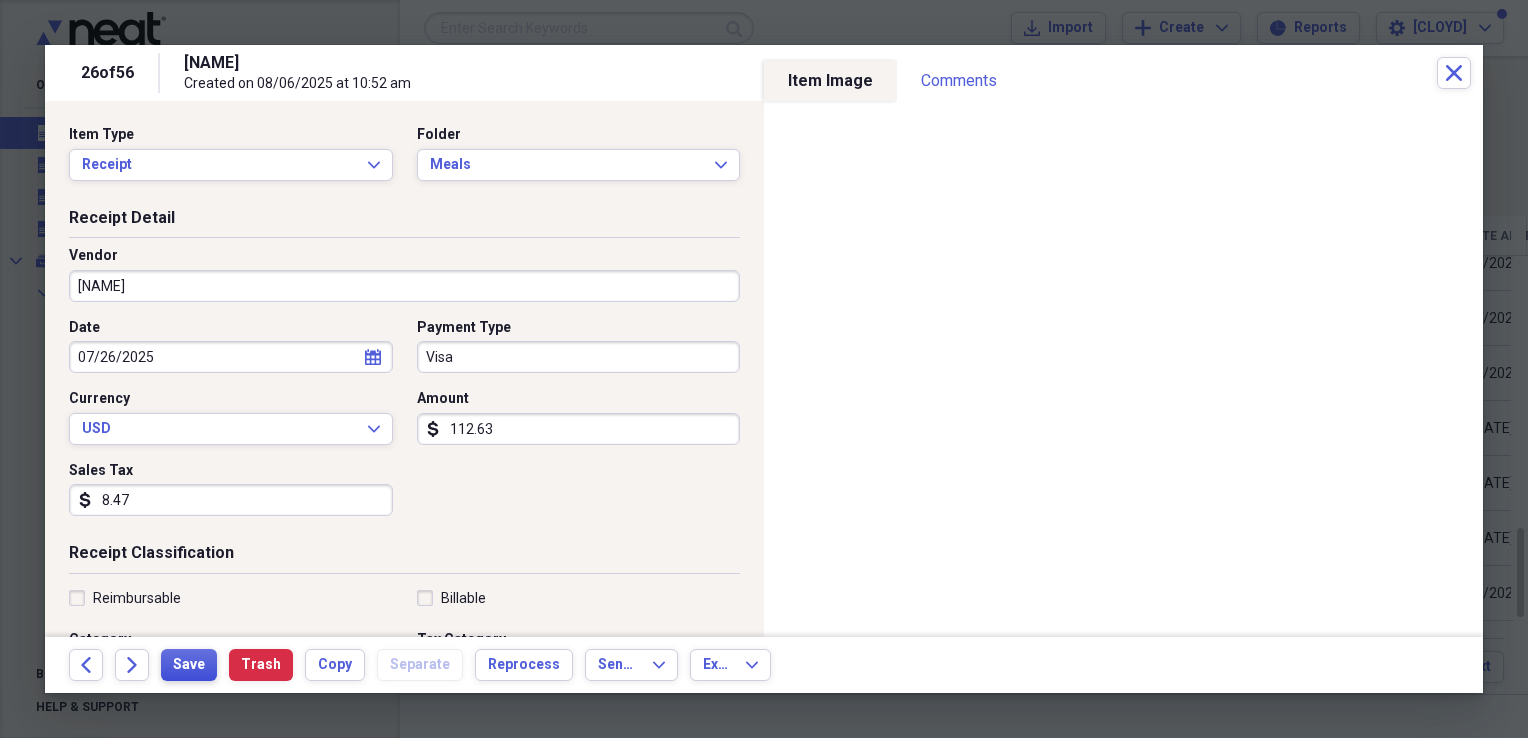 click on "Save" at bounding box center [189, 665] 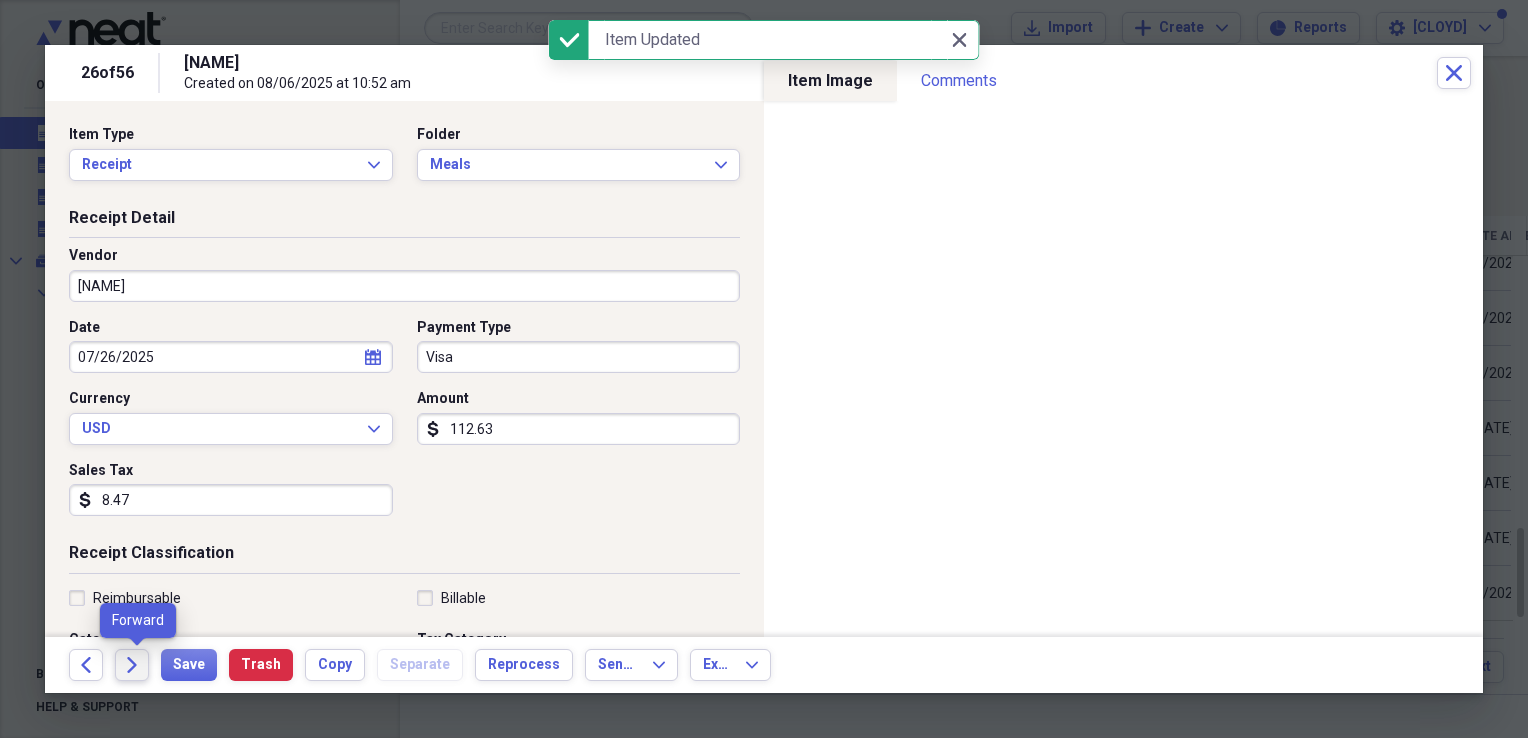 click on "Forward" 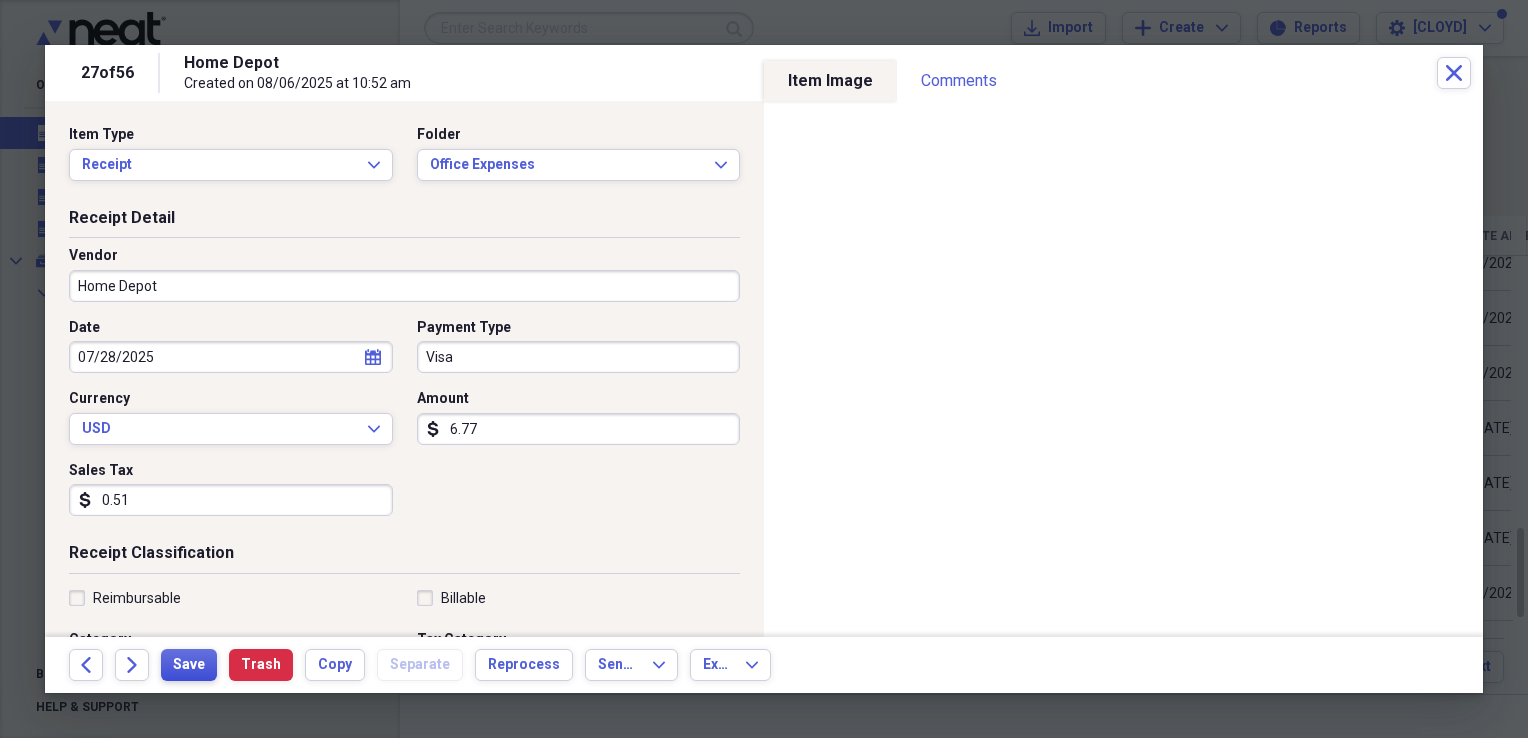 click on "Save" at bounding box center (189, 665) 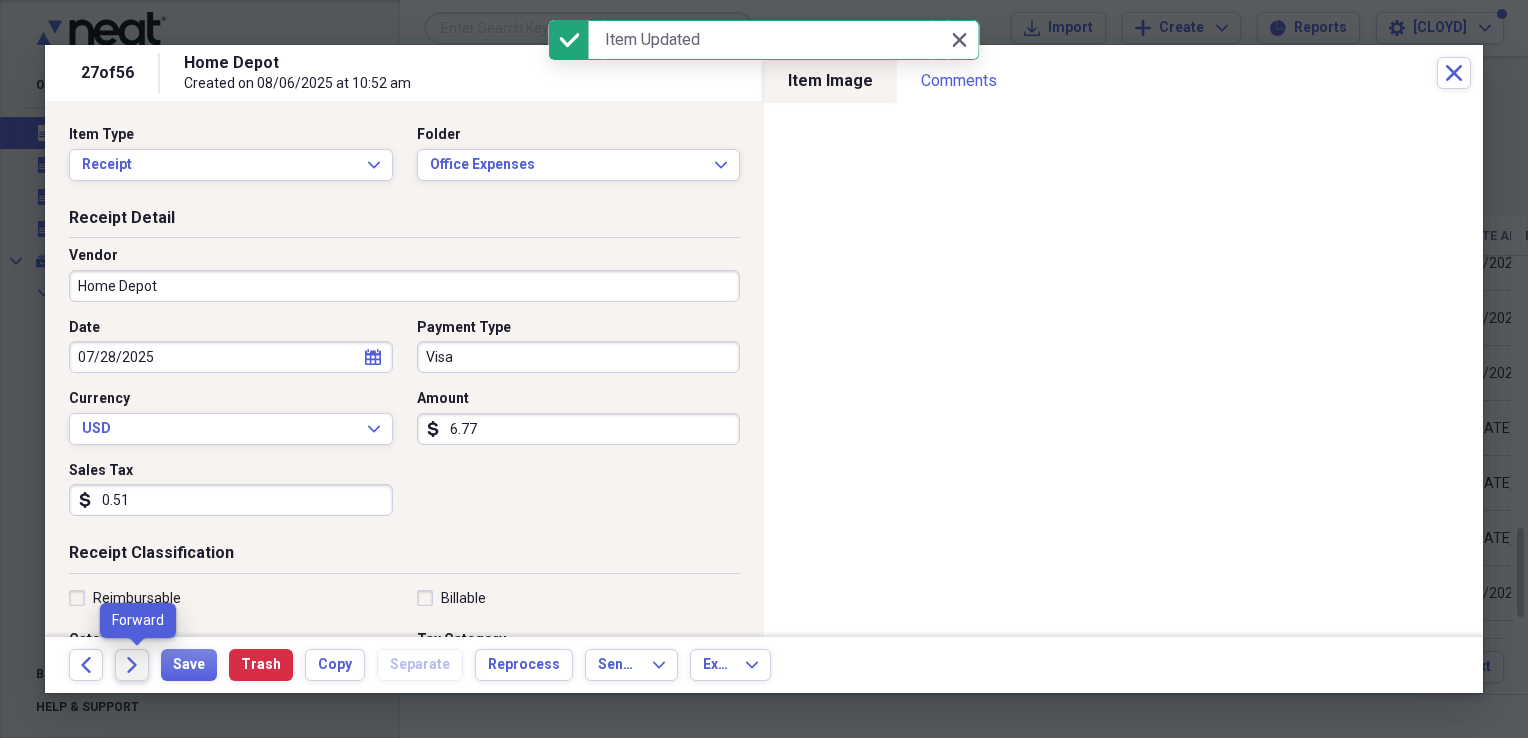click on "Forward" at bounding box center (132, 665) 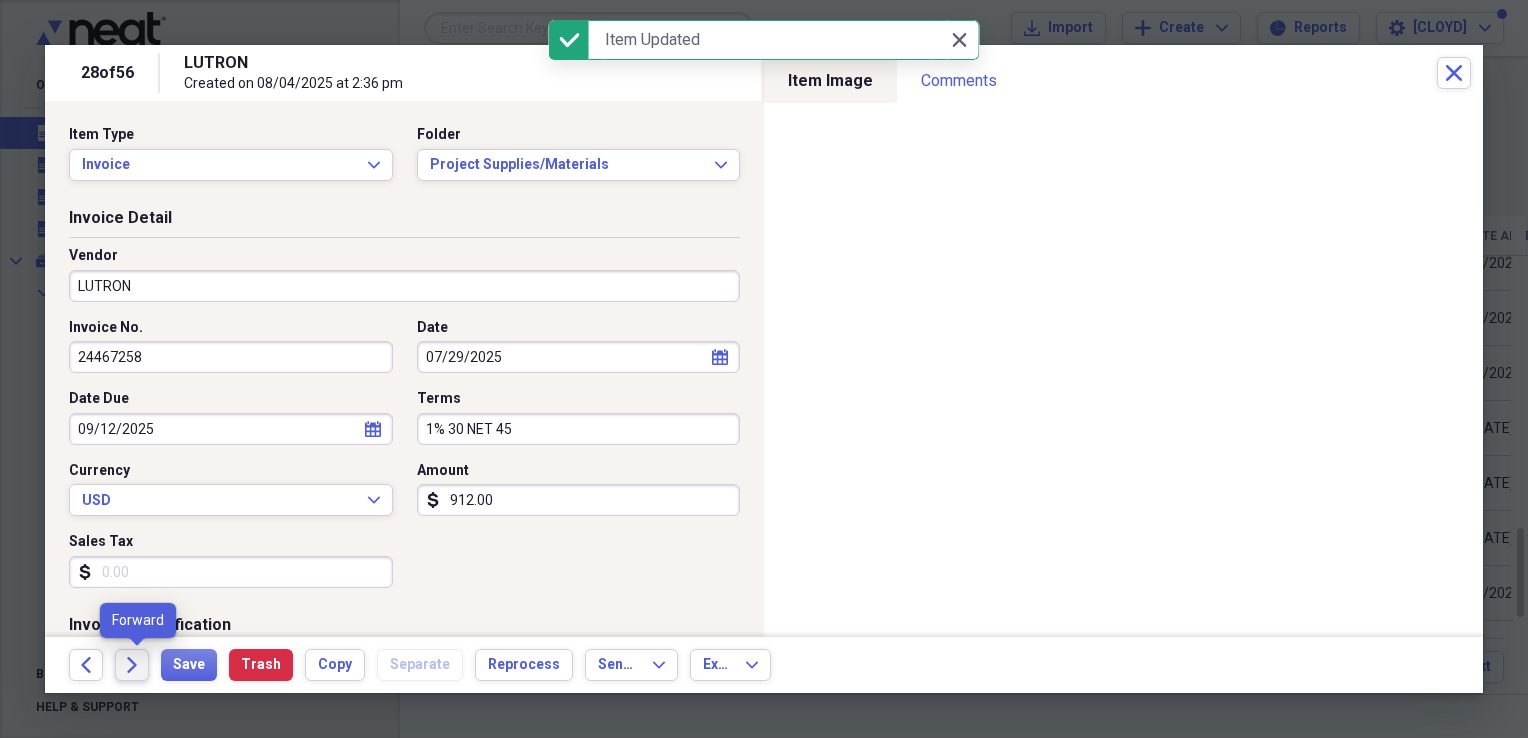 click on "Forward" 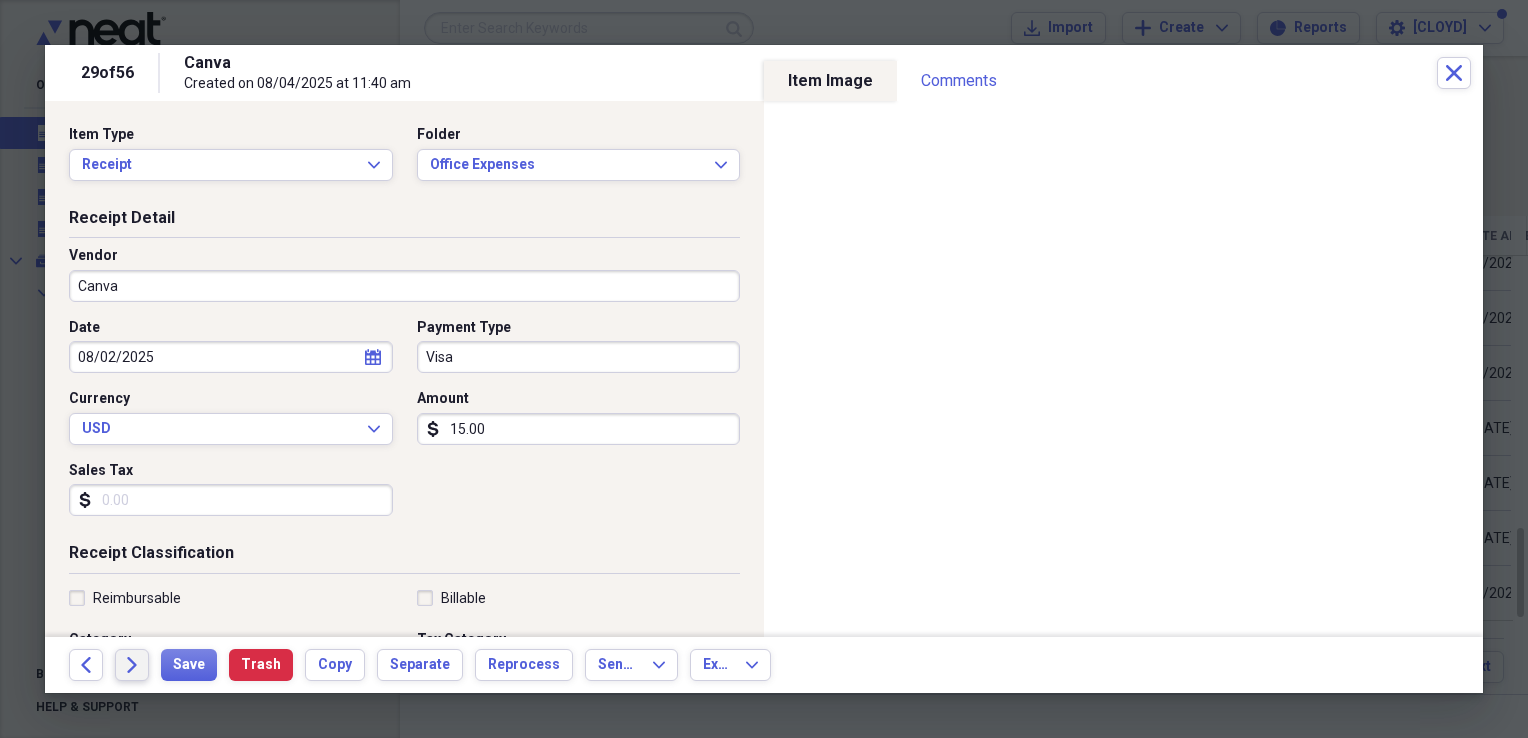 click on "Forward" 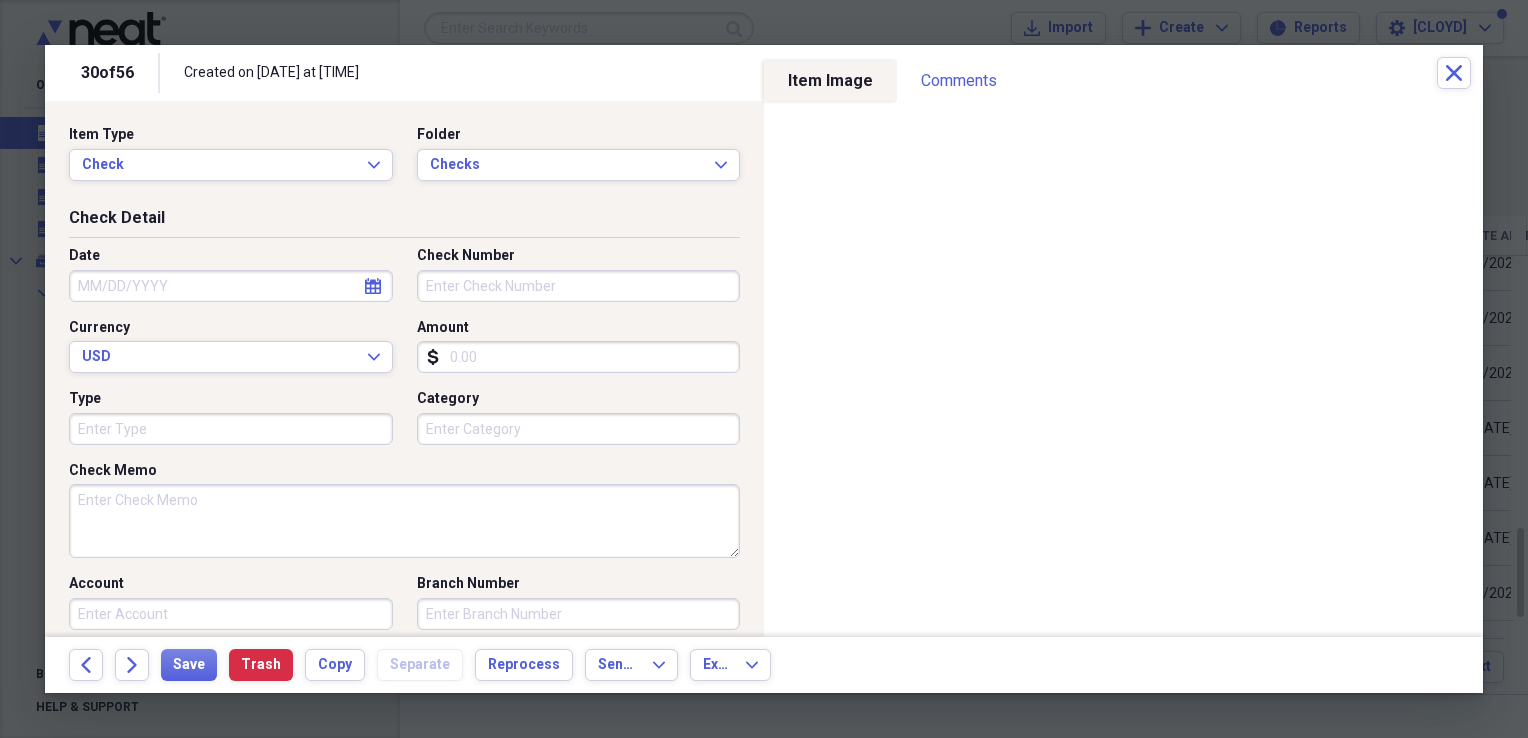 click on "Check Number" at bounding box center [579, 286] 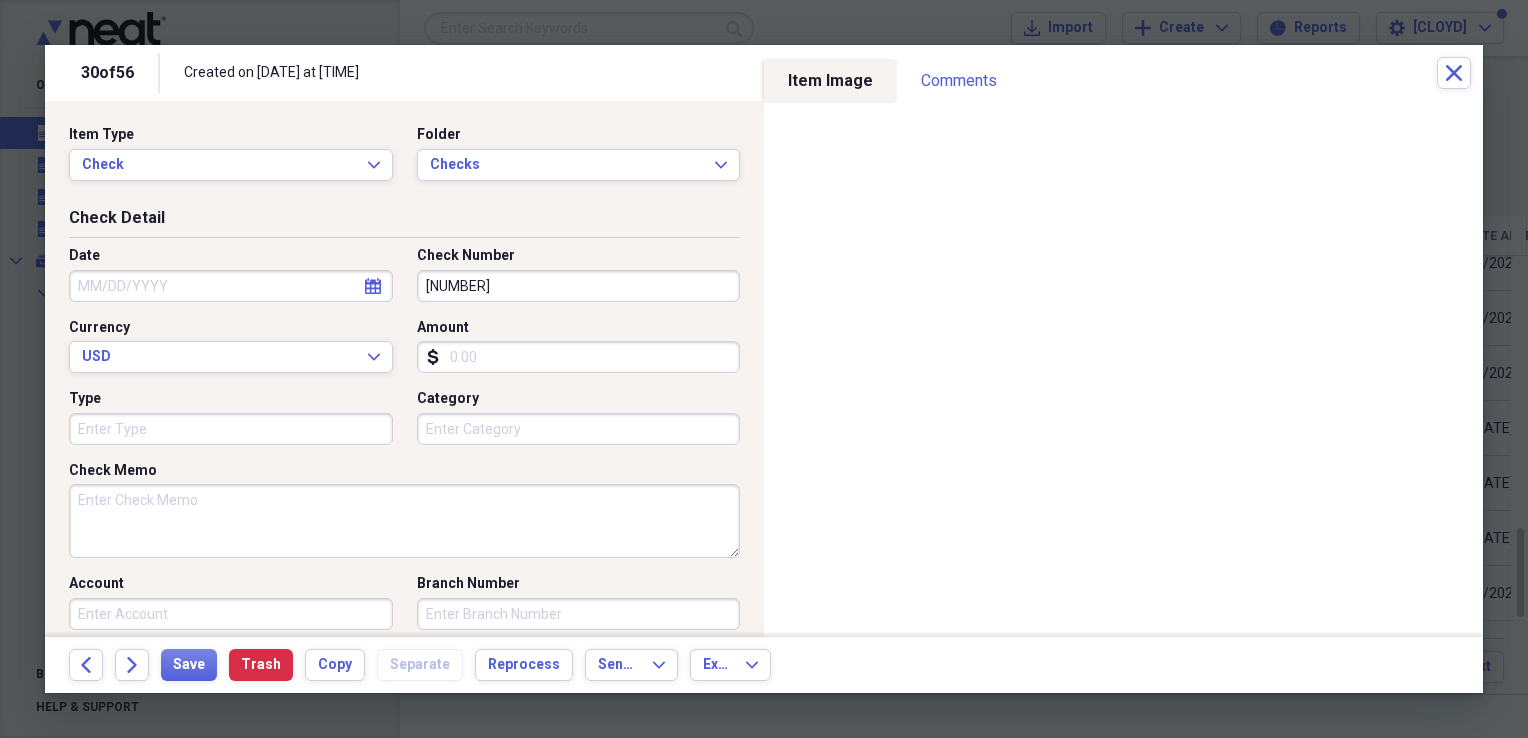 type on "[NUMBER]" 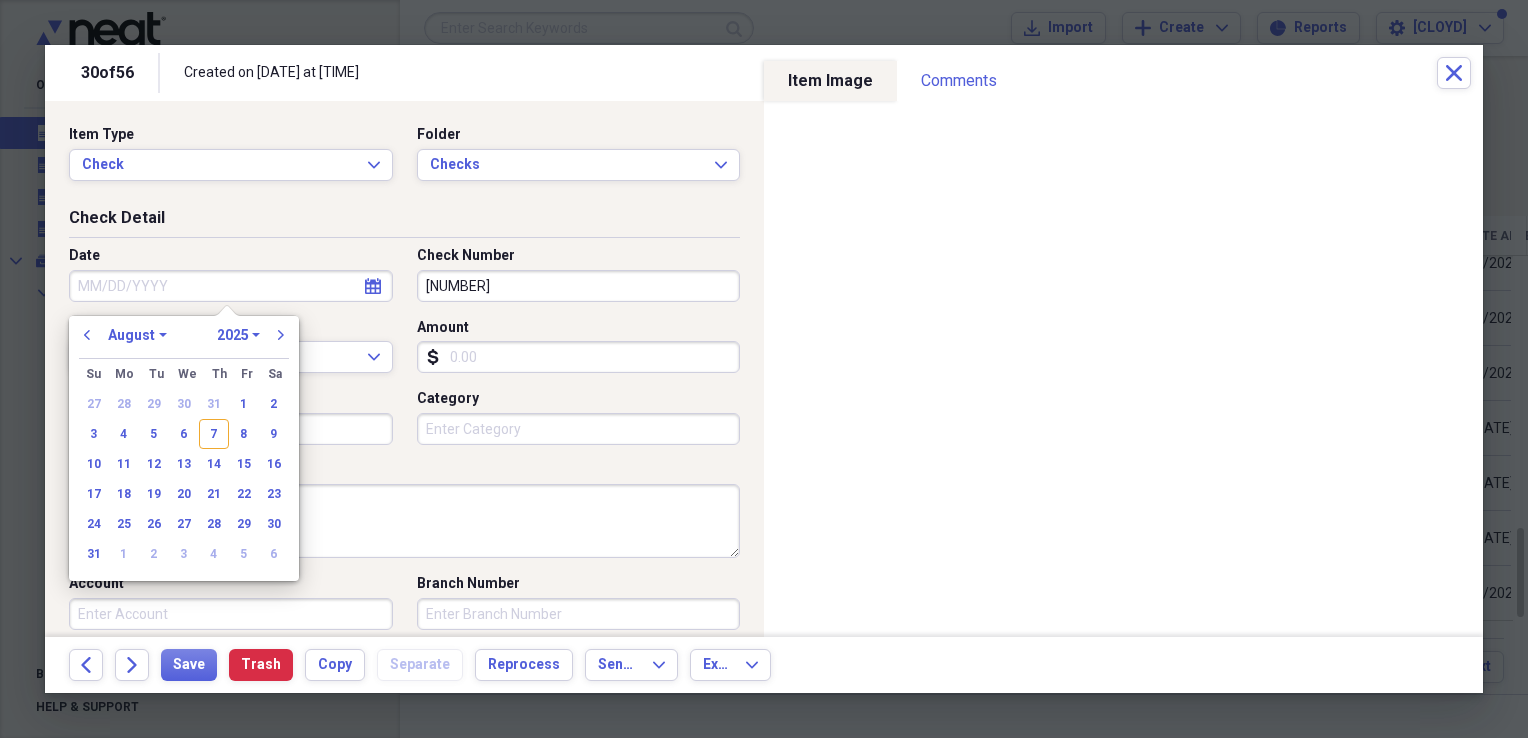 click on "Date" at bounding box center (231, 286) 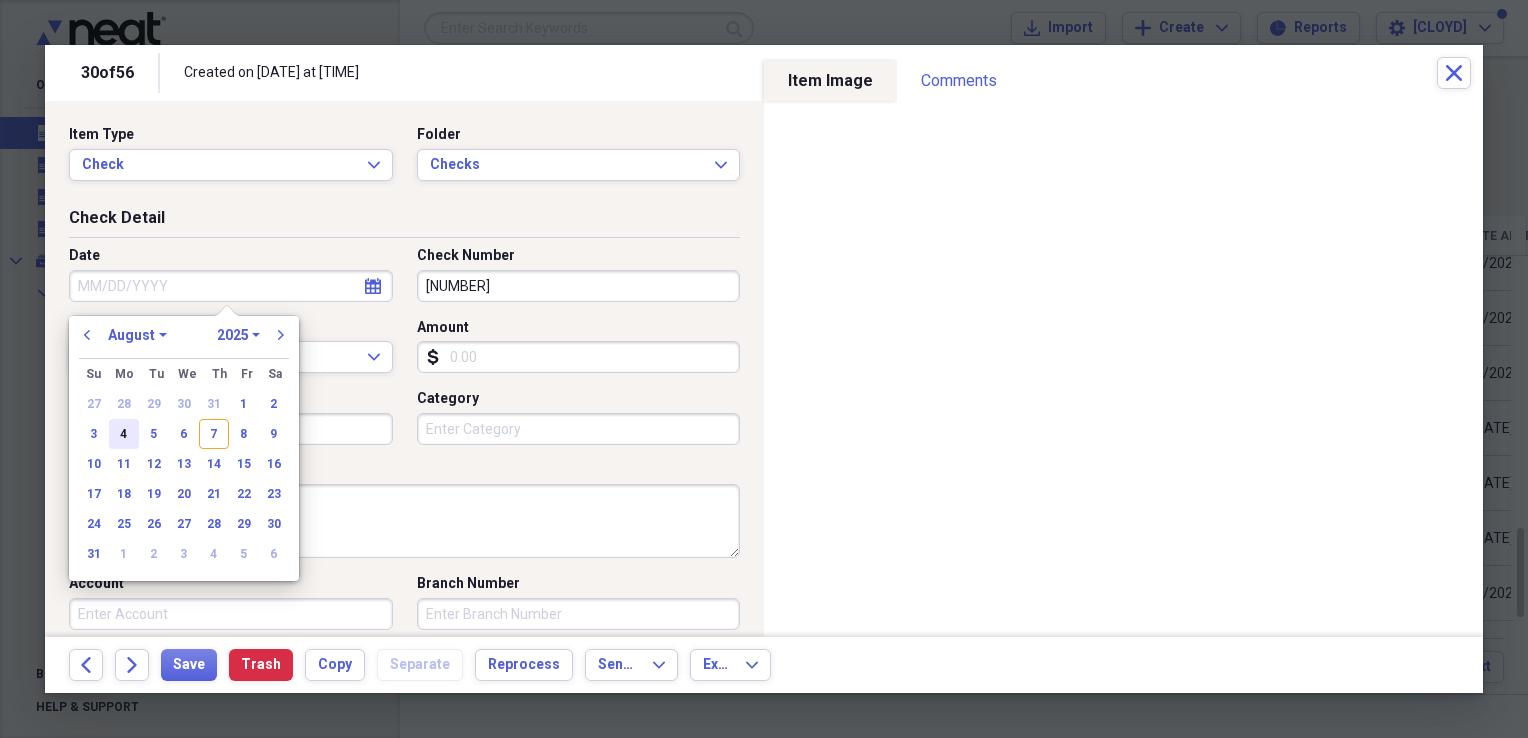 click on "4" at bounding box center (124, 434) 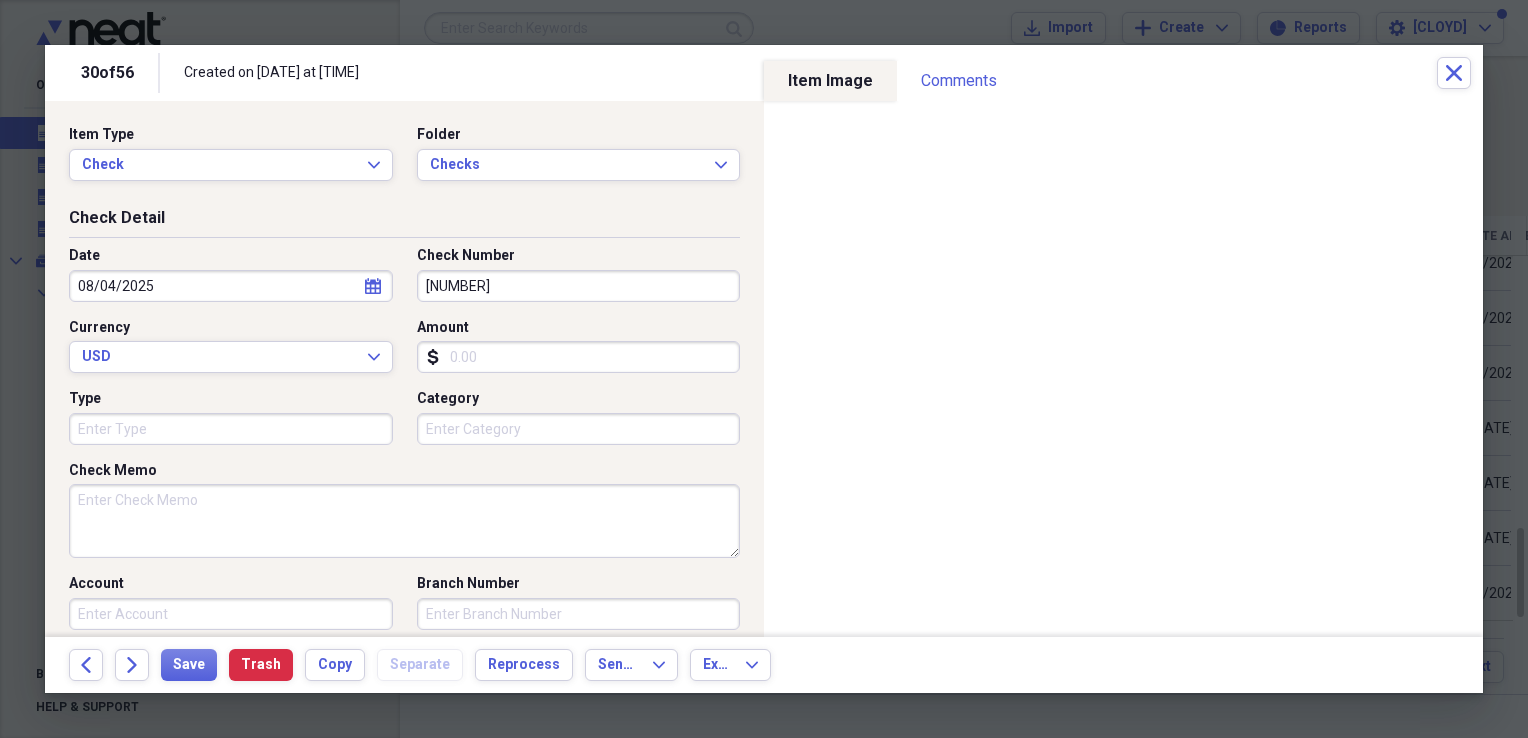 click on "Amount" at bounding box center (579, 357) 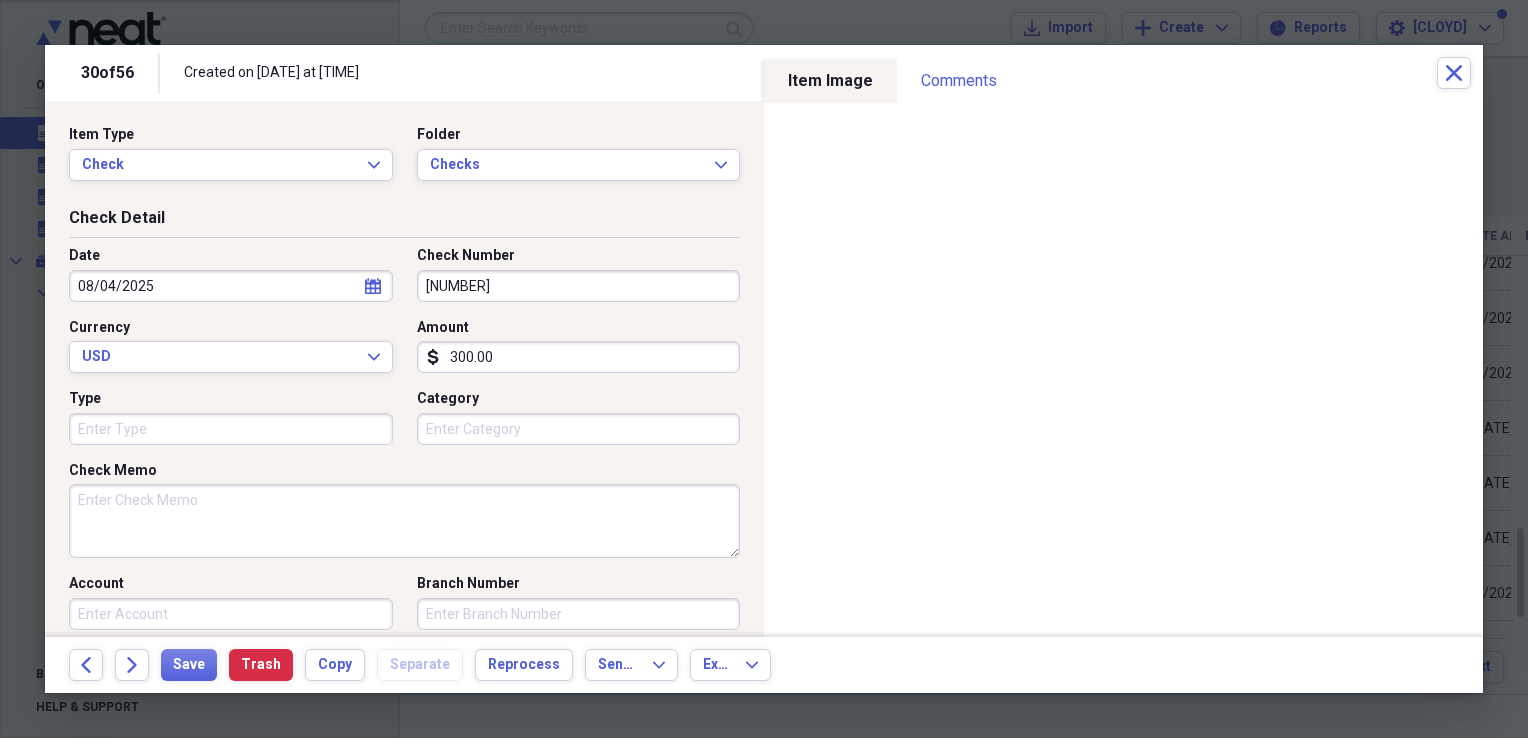 type on "300.00" 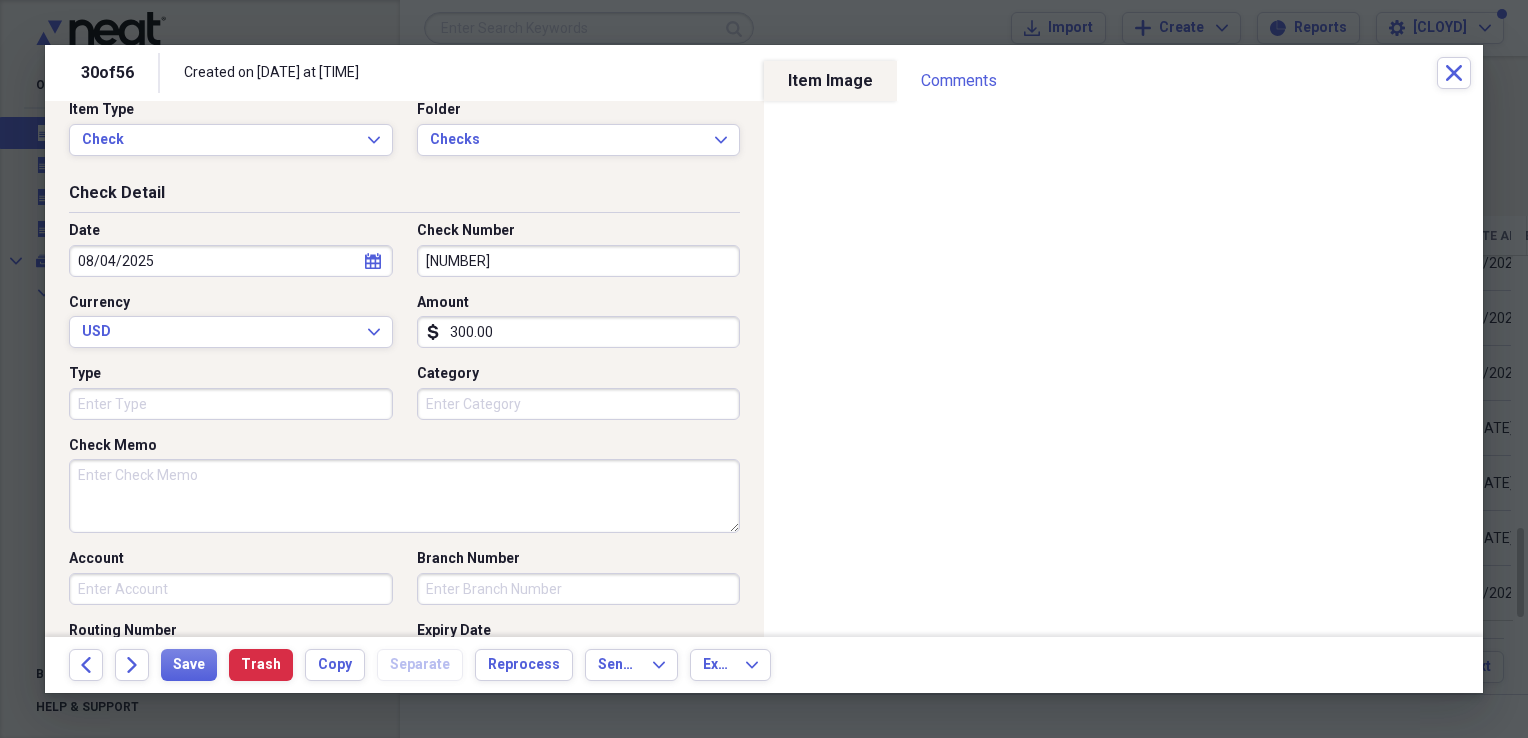 scroll, scrollTop: 0, scrollLeft: 0, axis: both 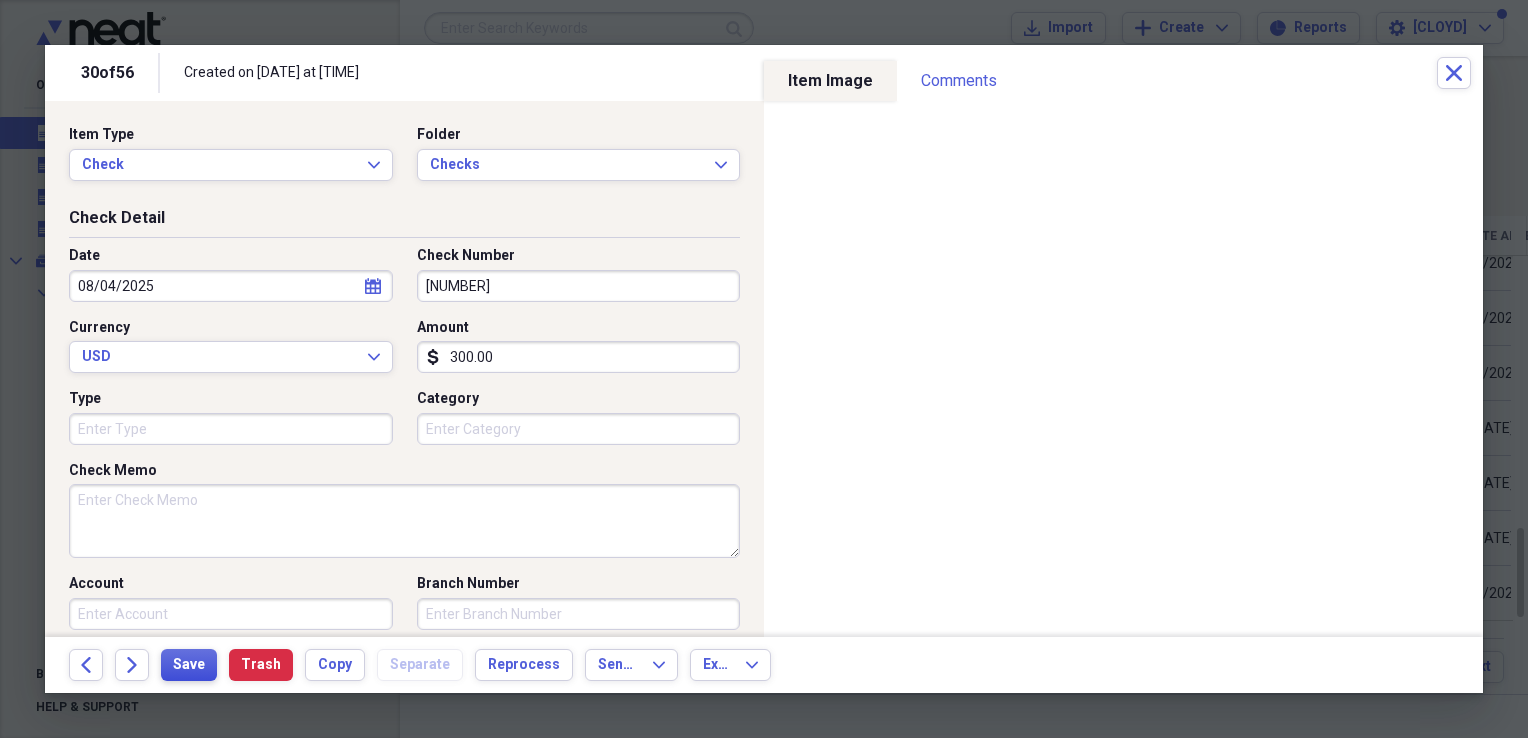 click on "Save" at bounding box center [189, 665] 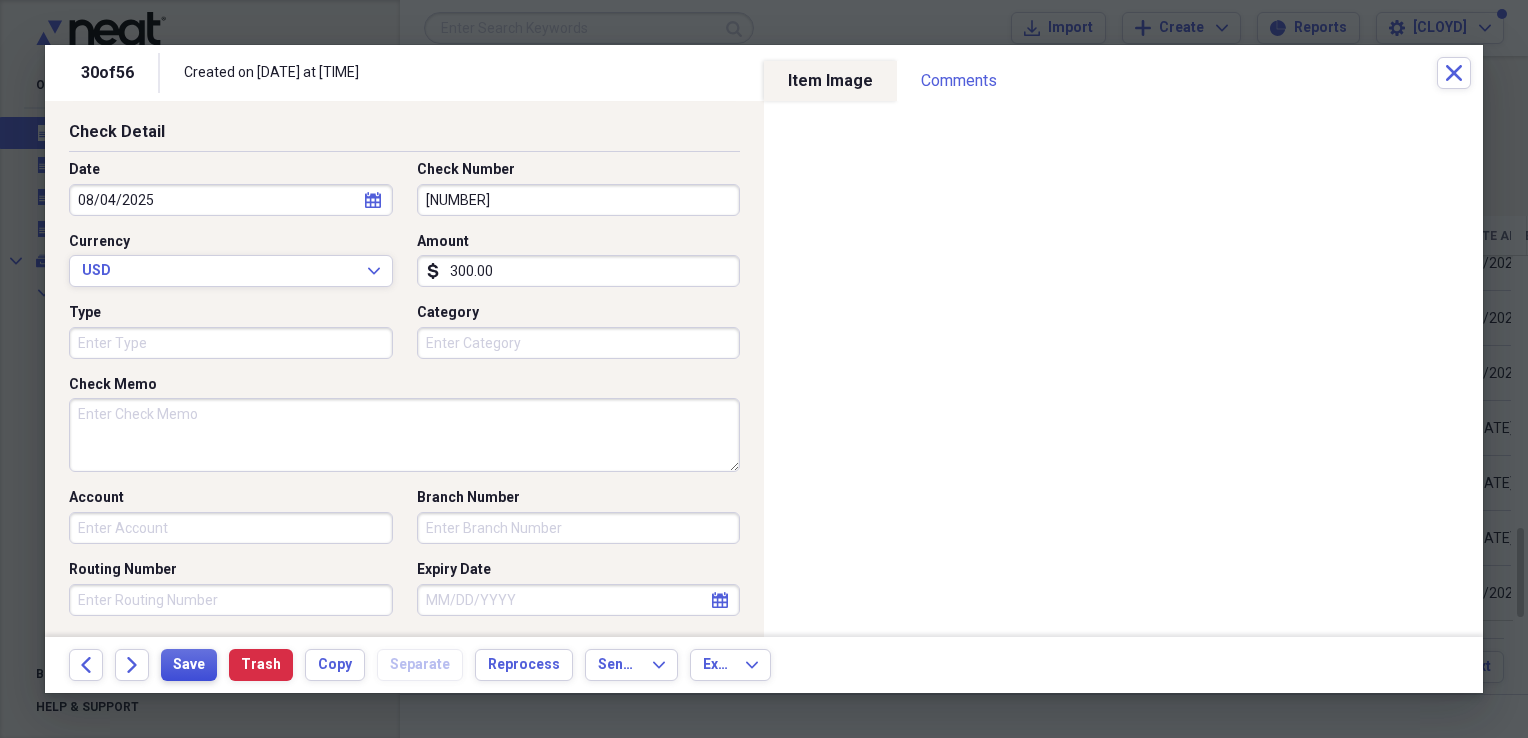 scroll, scrollTop: 0, scrollLeft: 0, axis: both 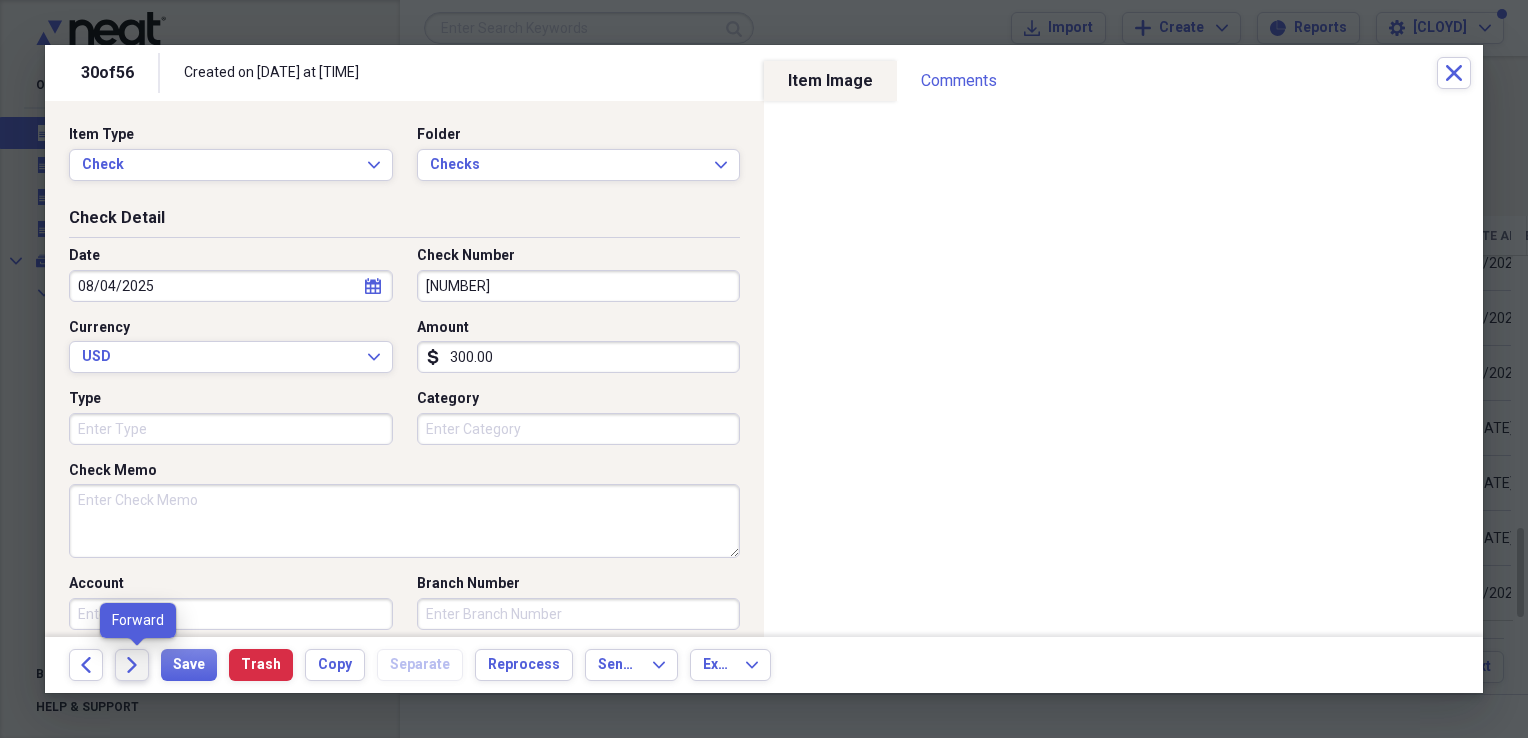 click on "Forward" 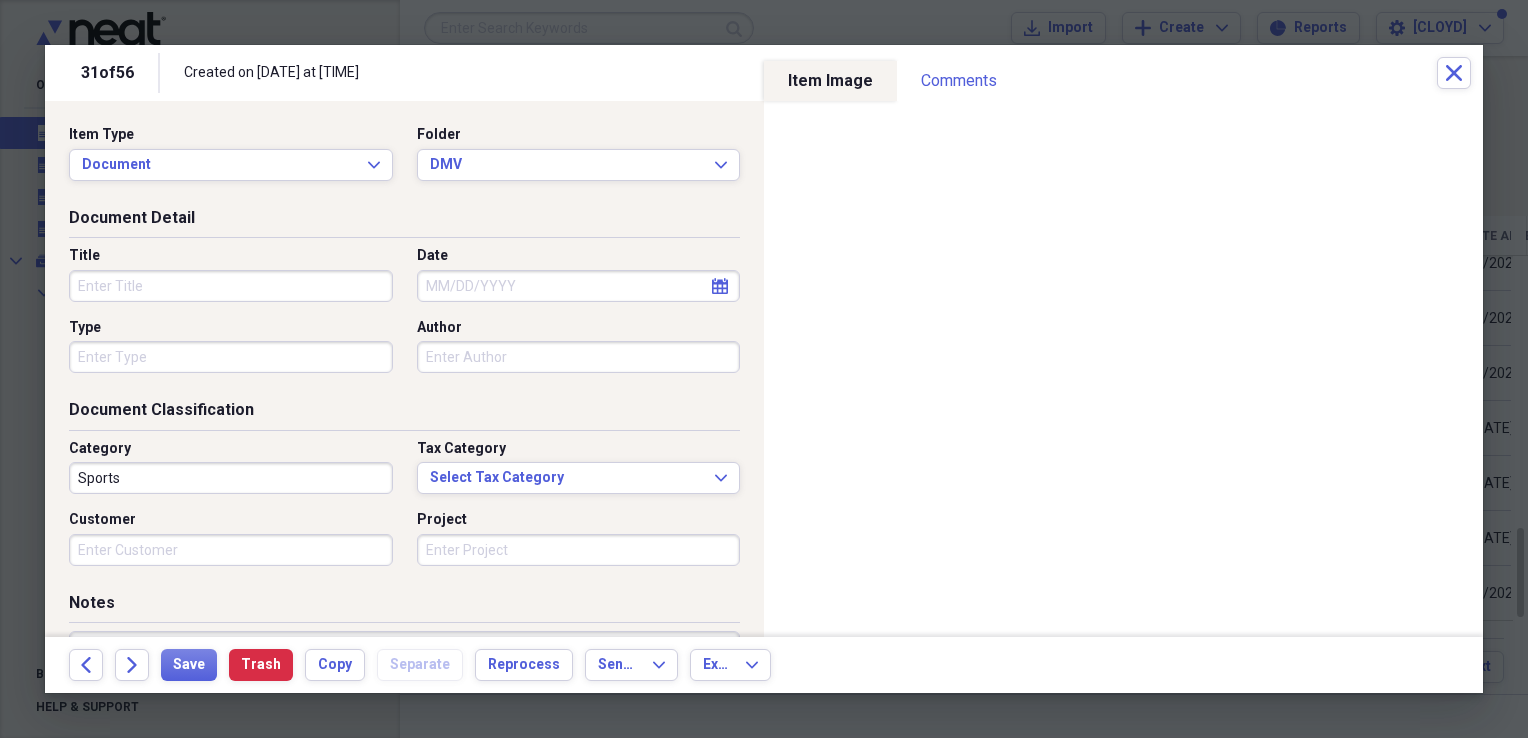 click on "Date" at bounding box center (579, 286) 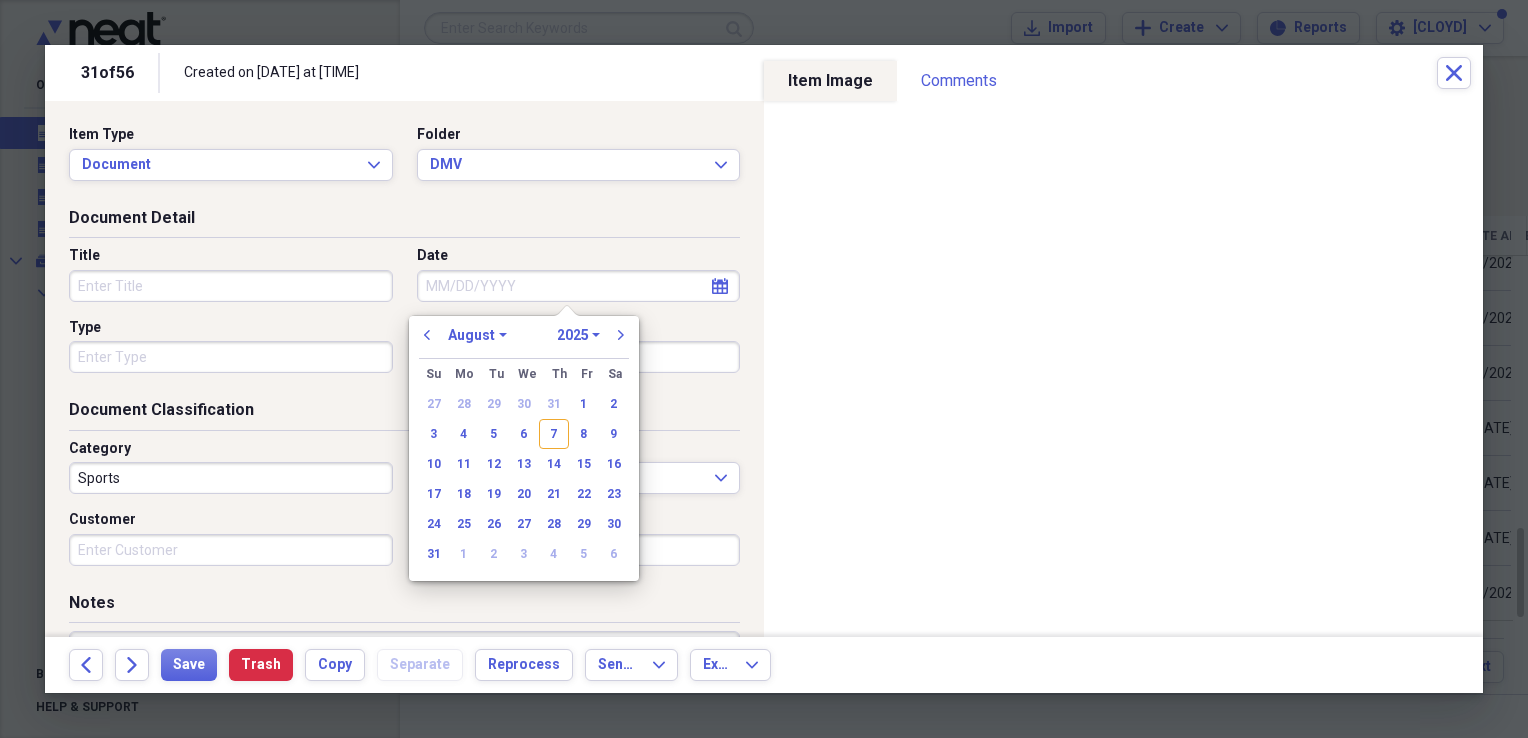 click on "calendar Calendar" at bounding box center (720, 286) 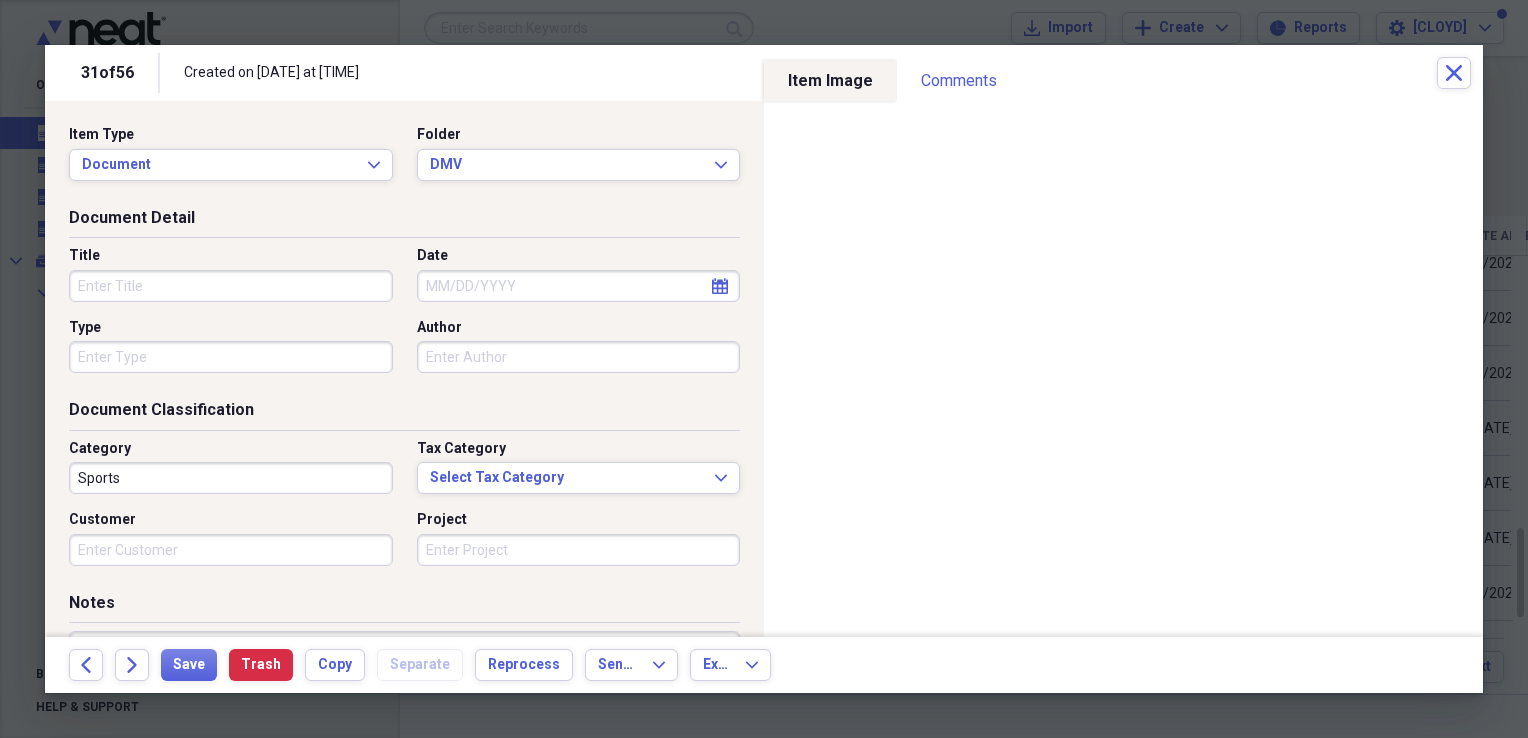 click on "calendar Calendar" at bounding box center (720, 286) 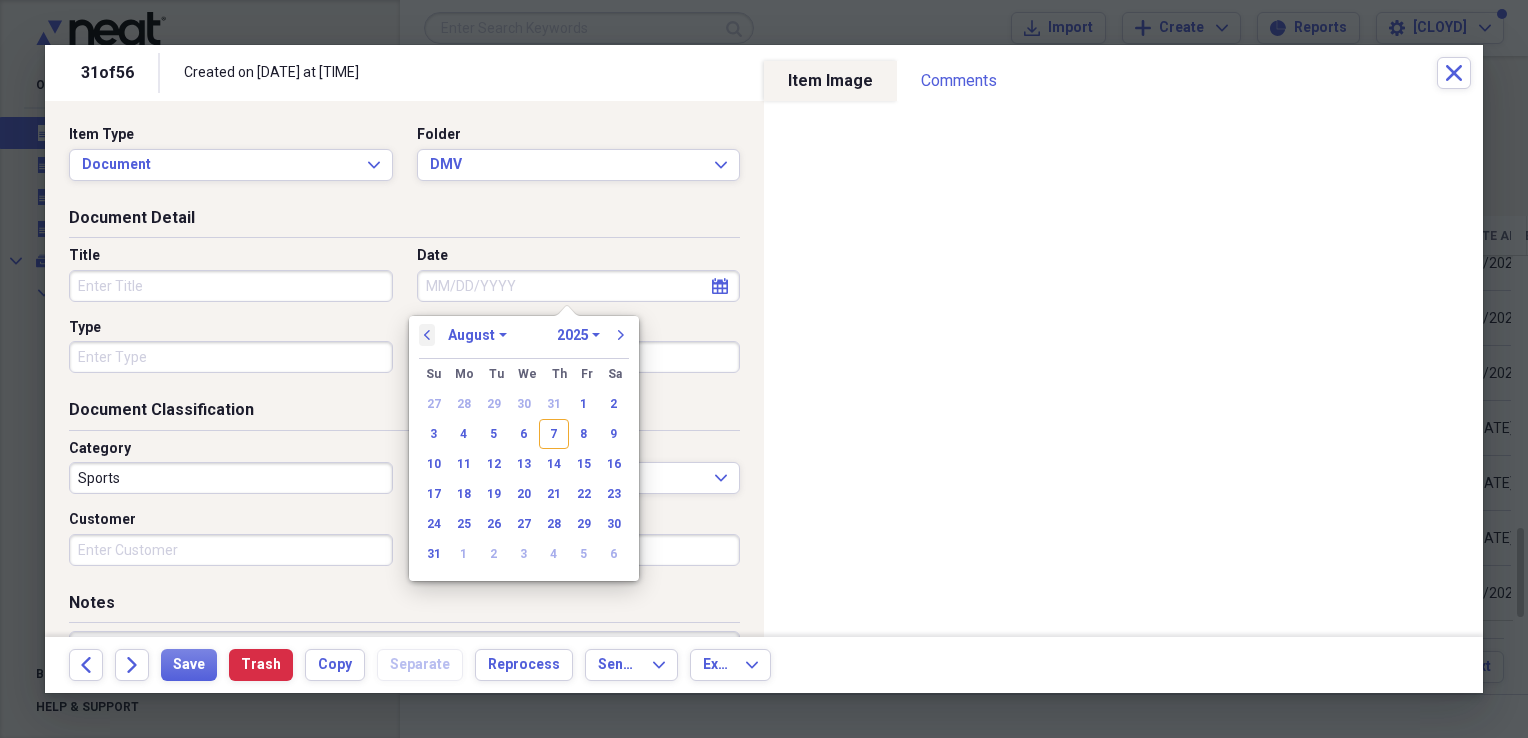 click on "previous" at bounding box center [427, 335] 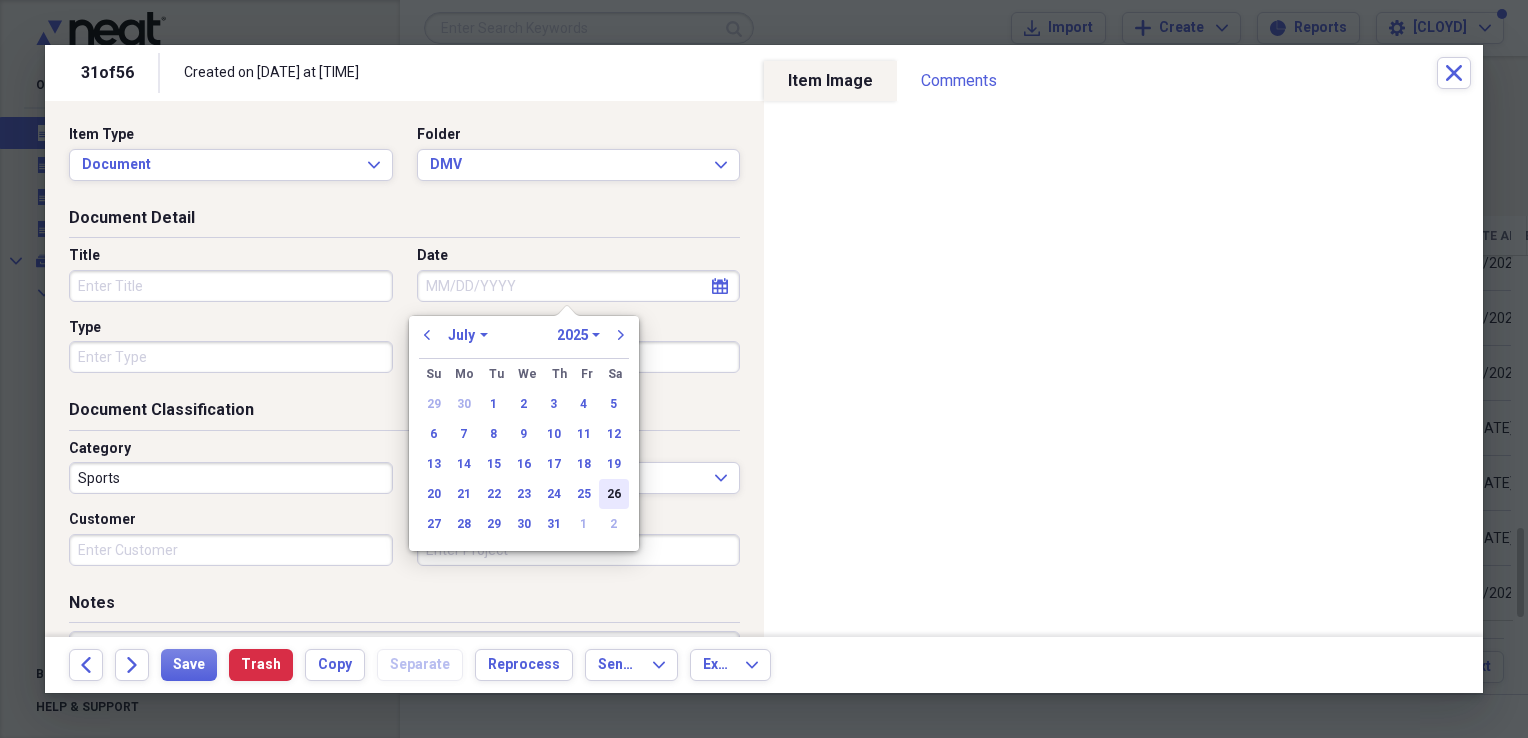 click on "26" at bounding box center (614, 494) 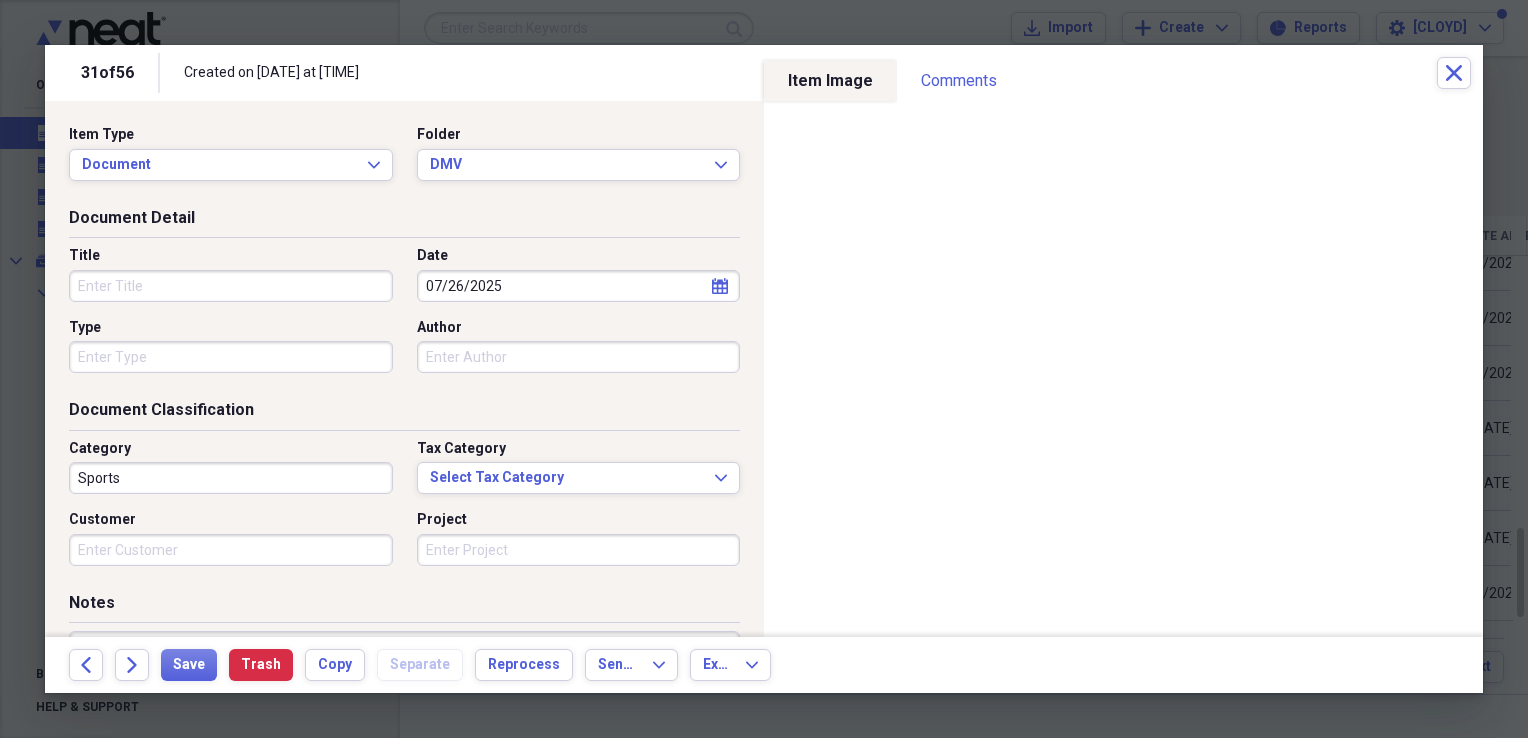 click on "Title" at bounding box center (231, 286) 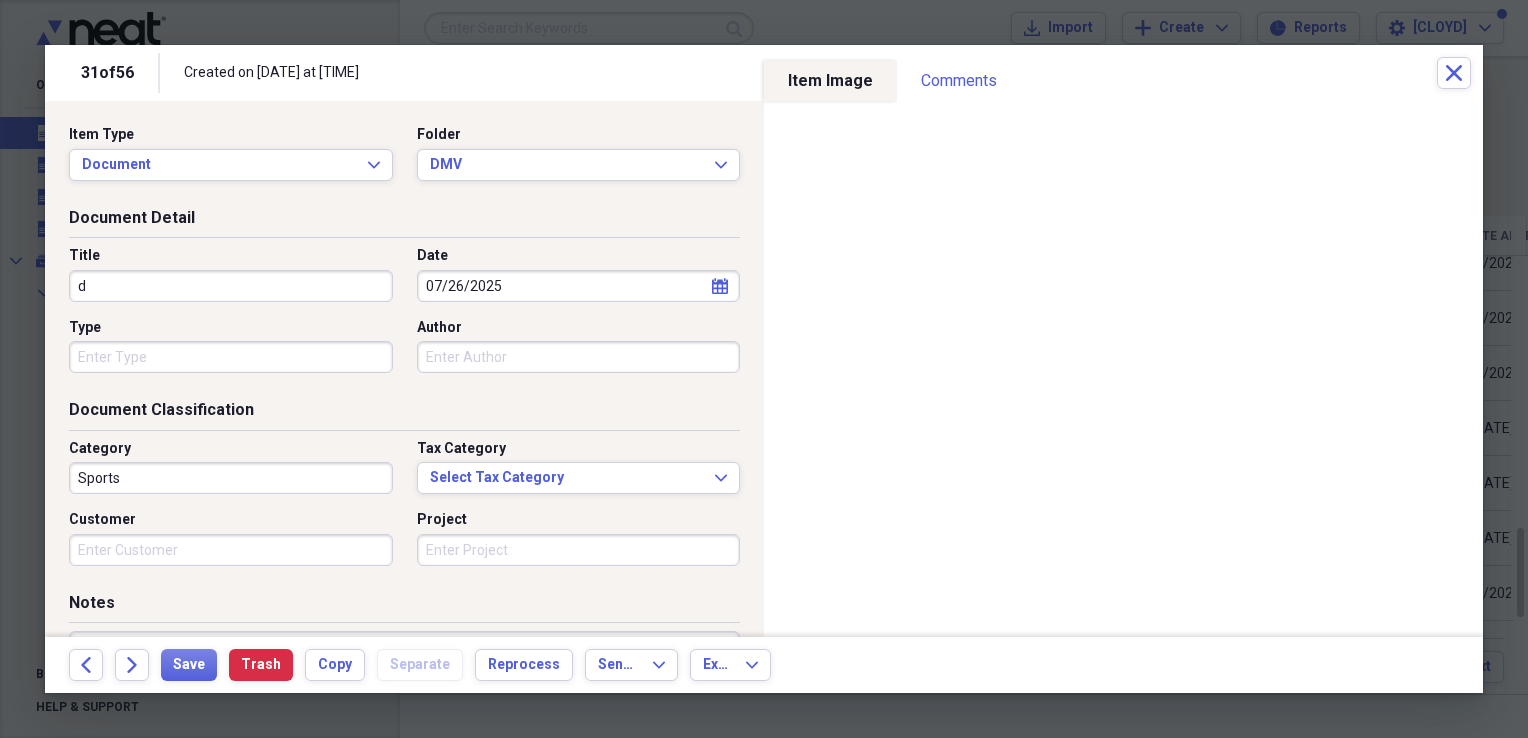 type on "d" 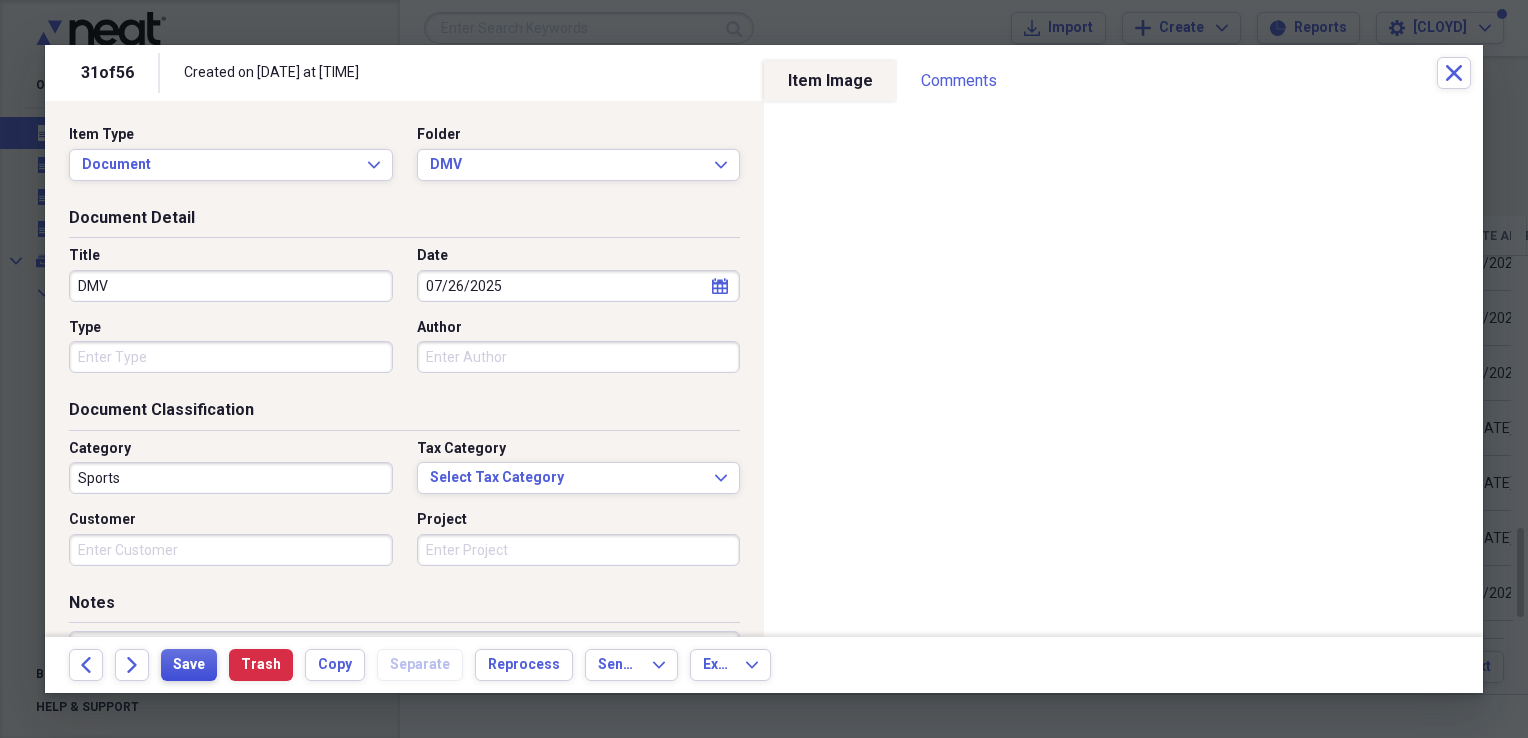 click on "Save" at bounding box center [189, 665] 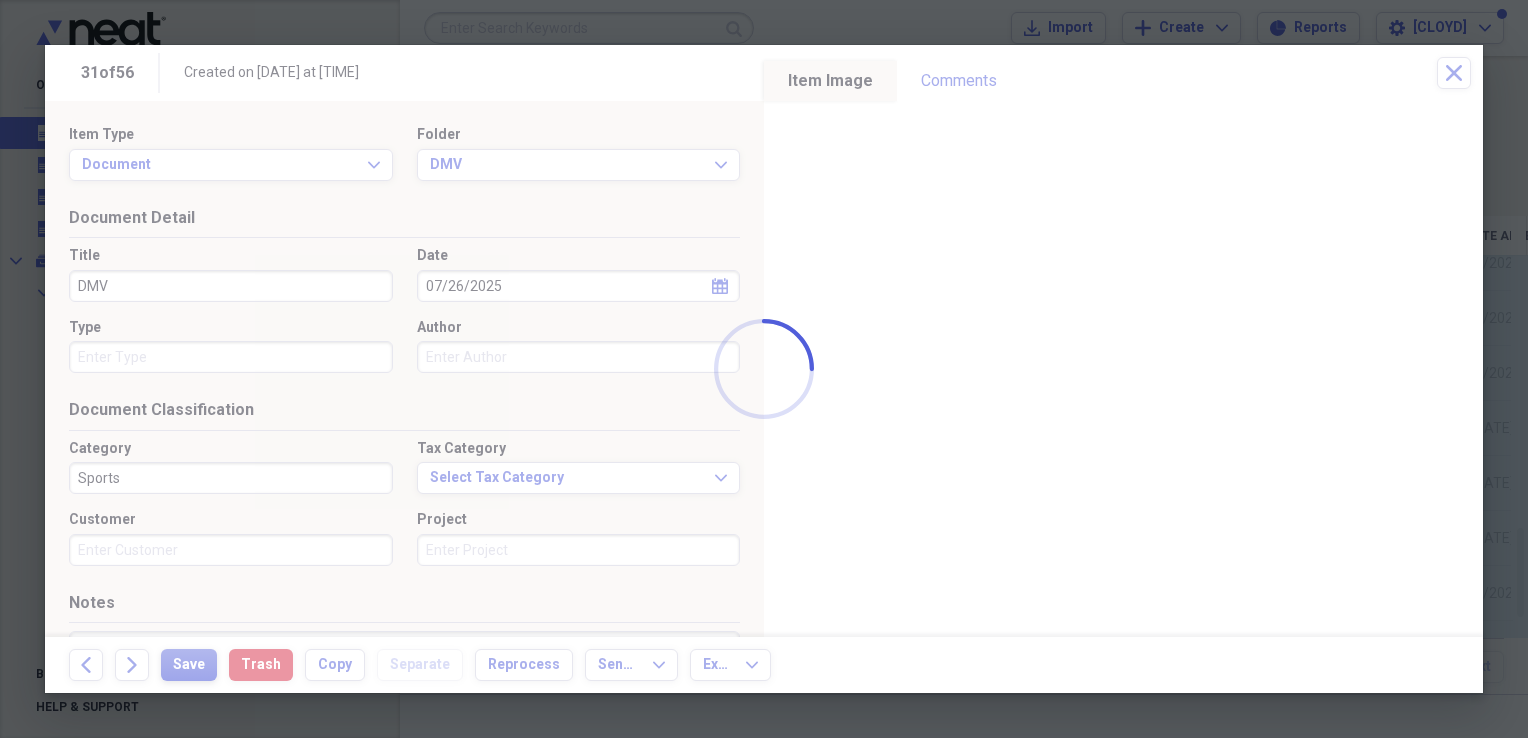 type on "DMV" 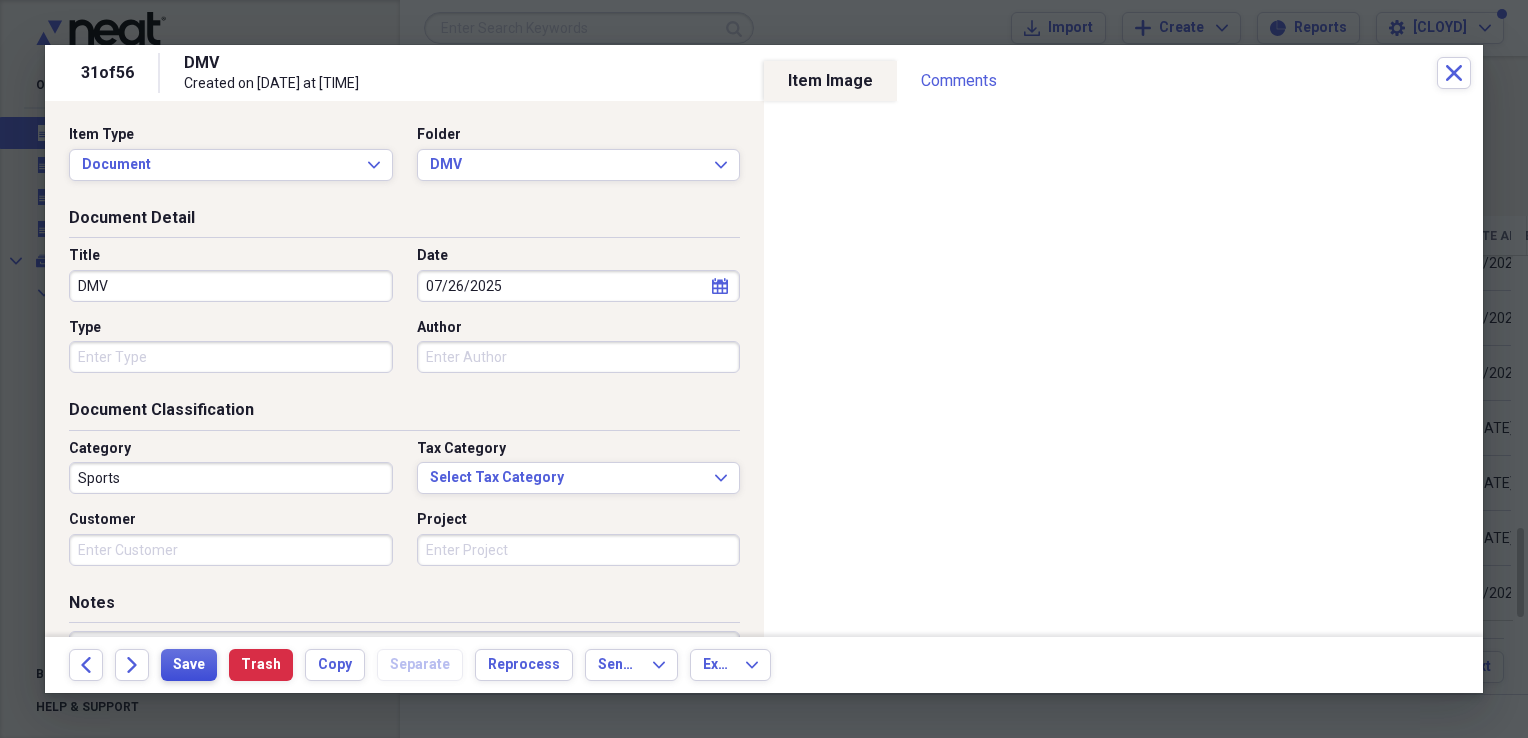 click on "Save" at bounding box center (189, 665) 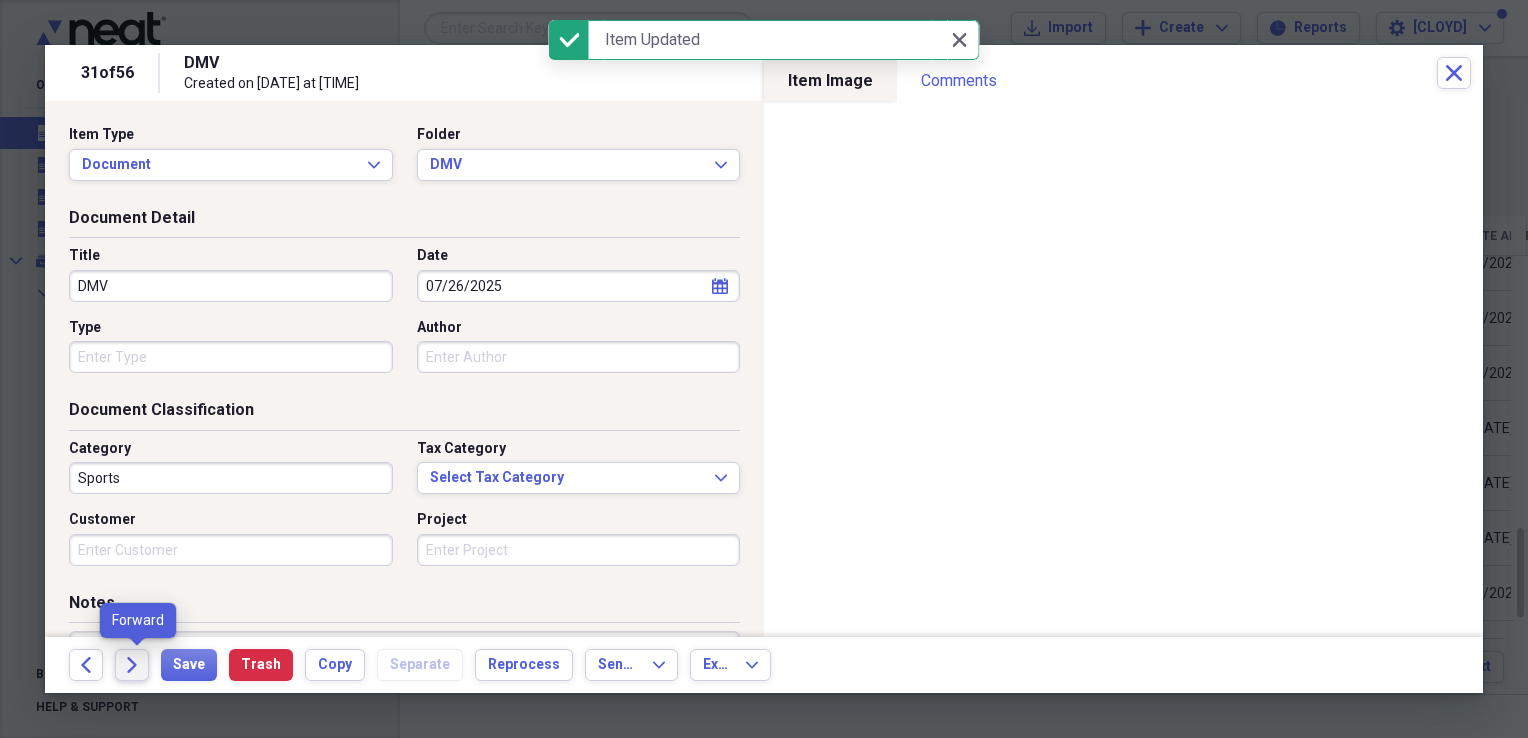 click on "Forward" 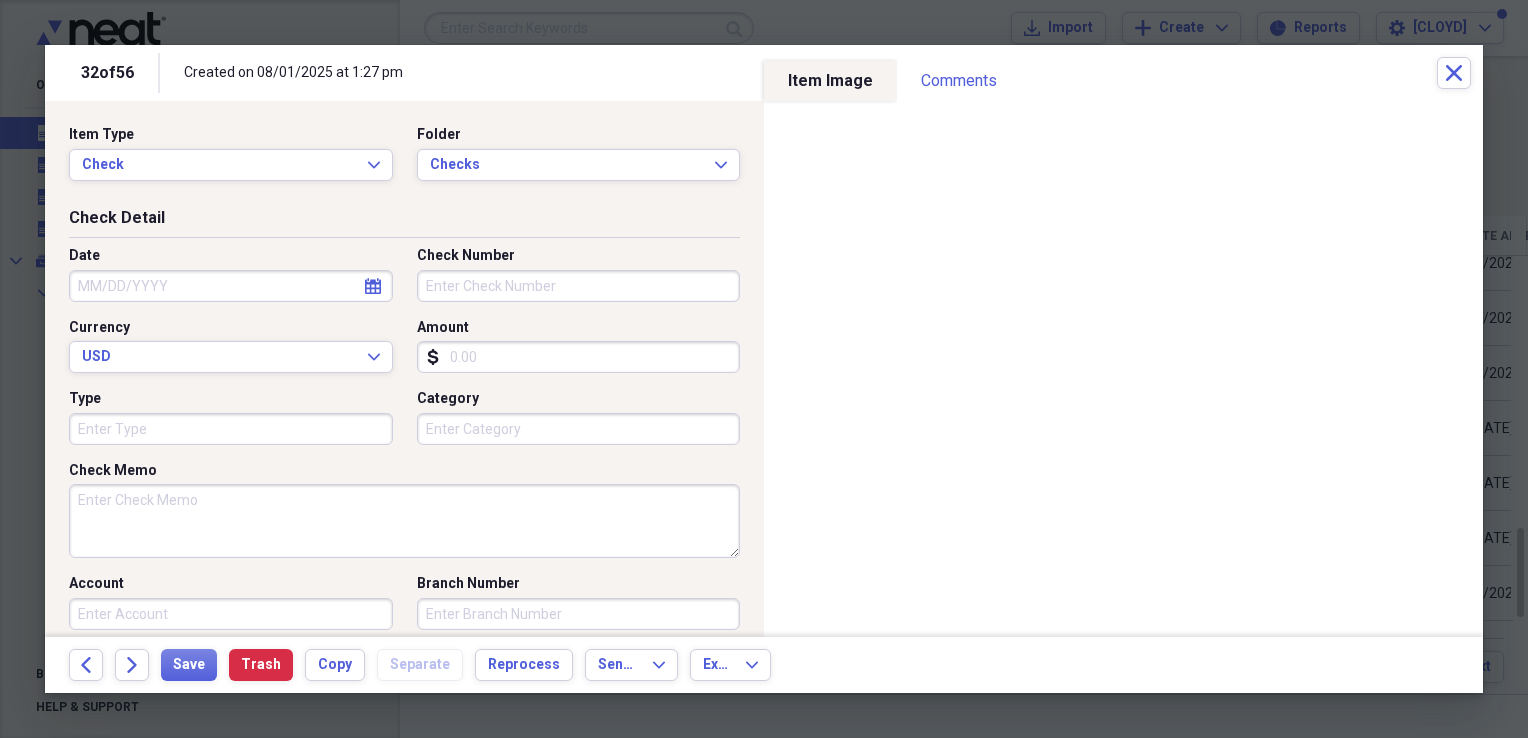 click on "Check Number" at bounding box center [579, 286] 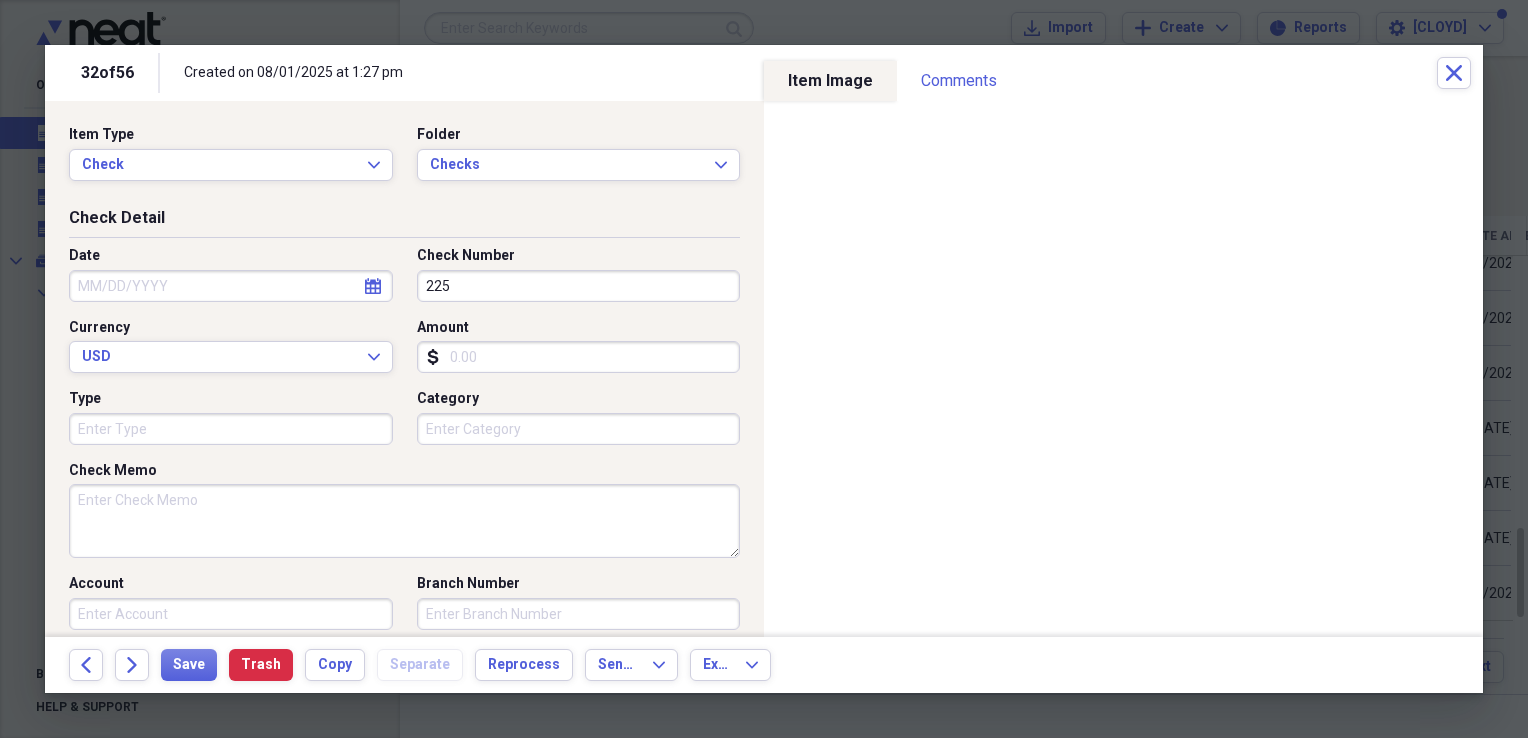type on "225" 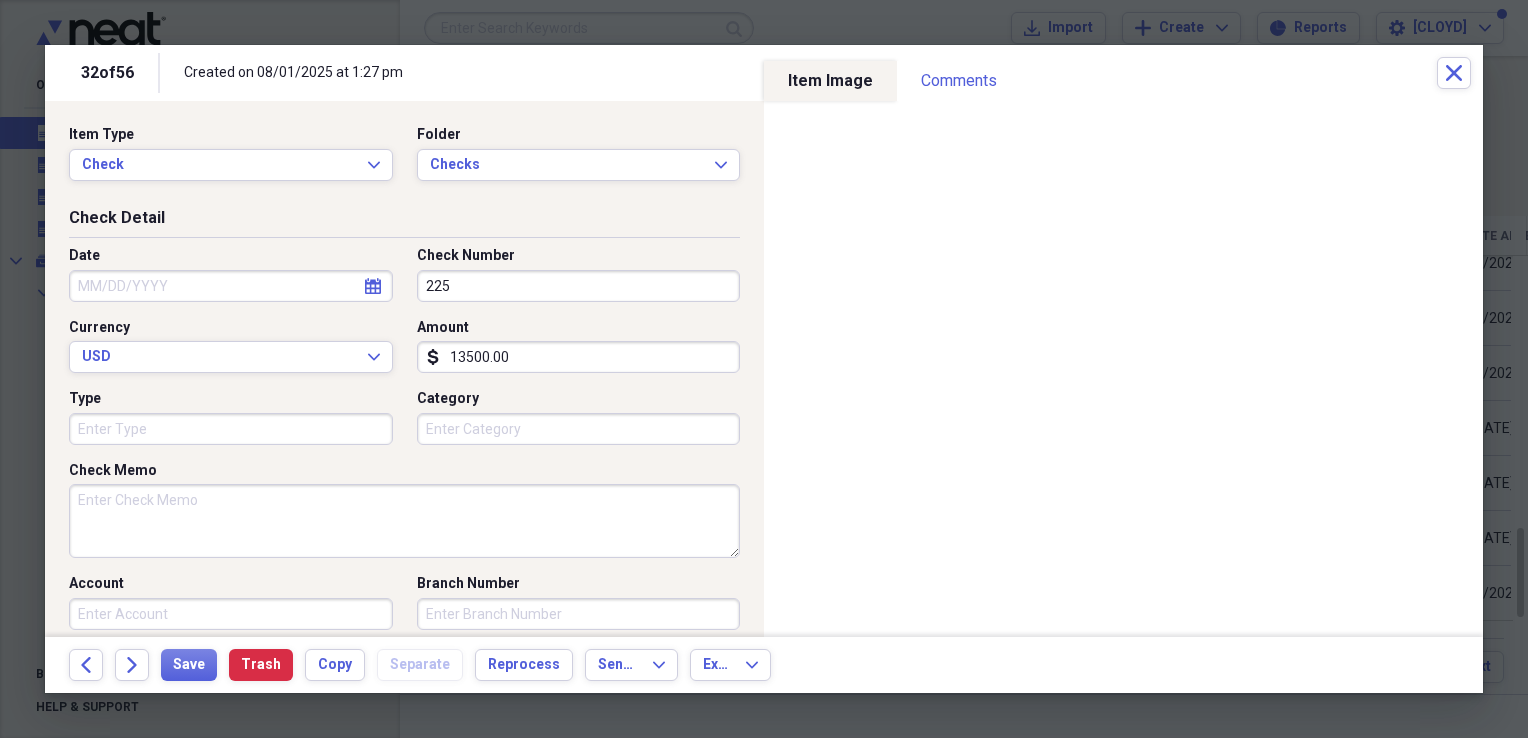 type on "13500.00" 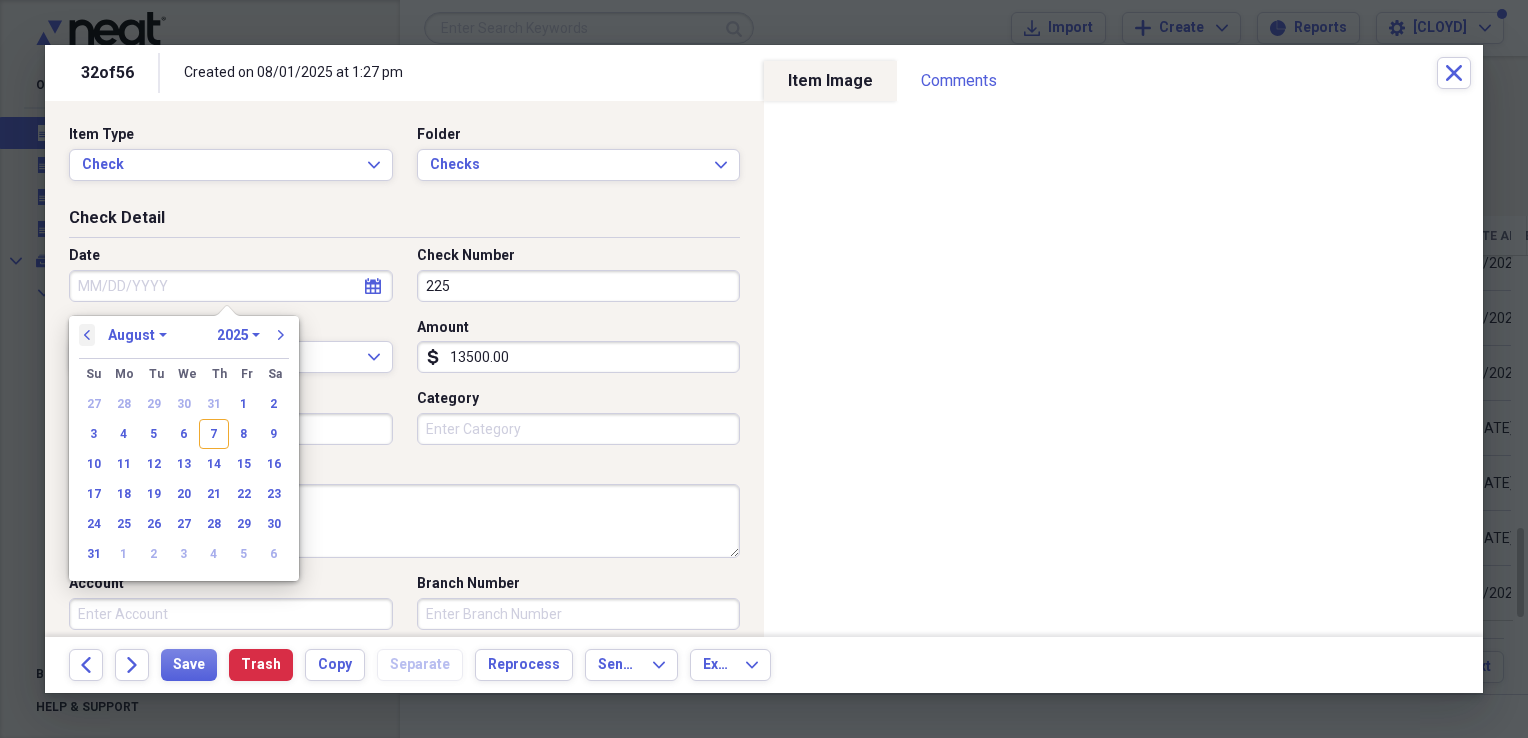 click on "previous" at bounding box center [87, 335] 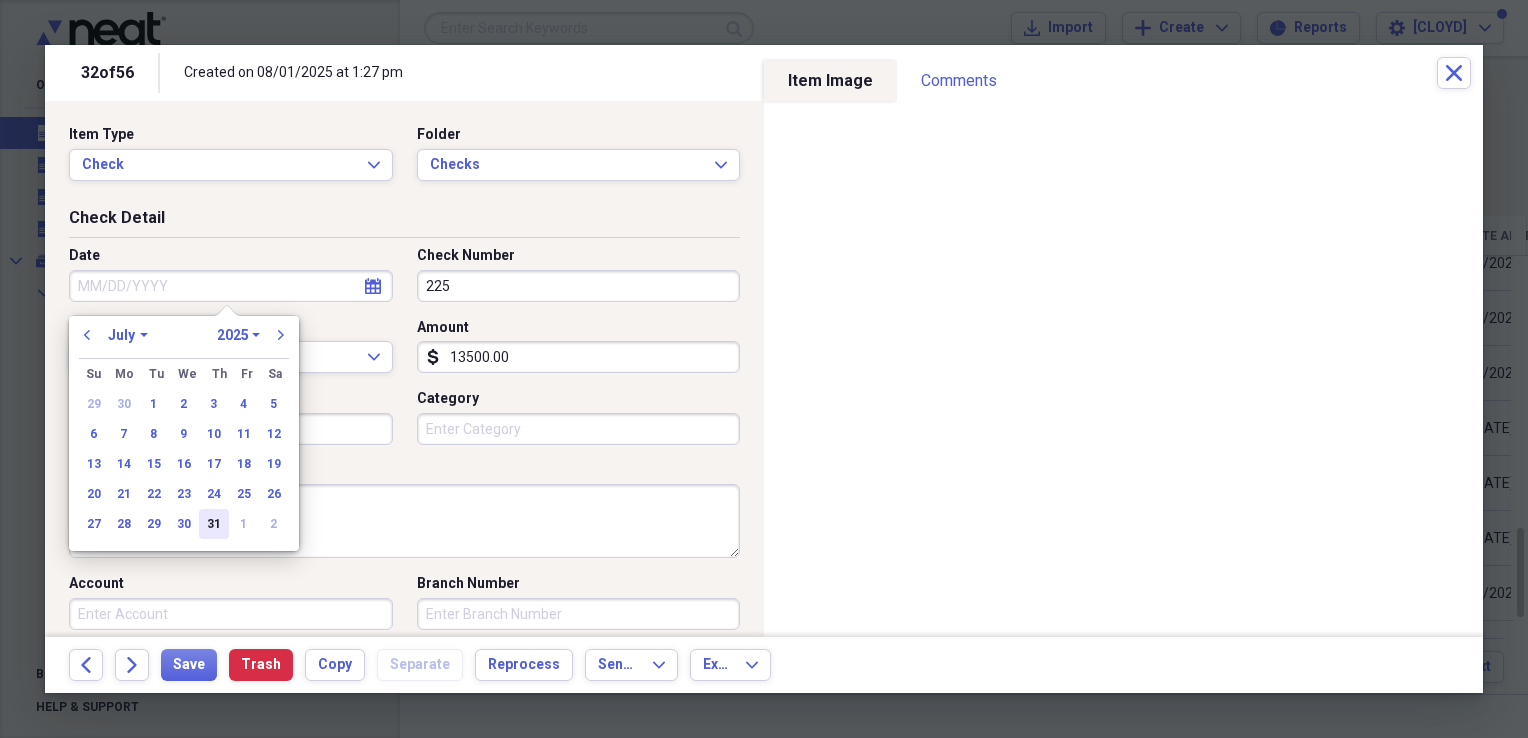 click on "31" at bounding box center (214, 524) 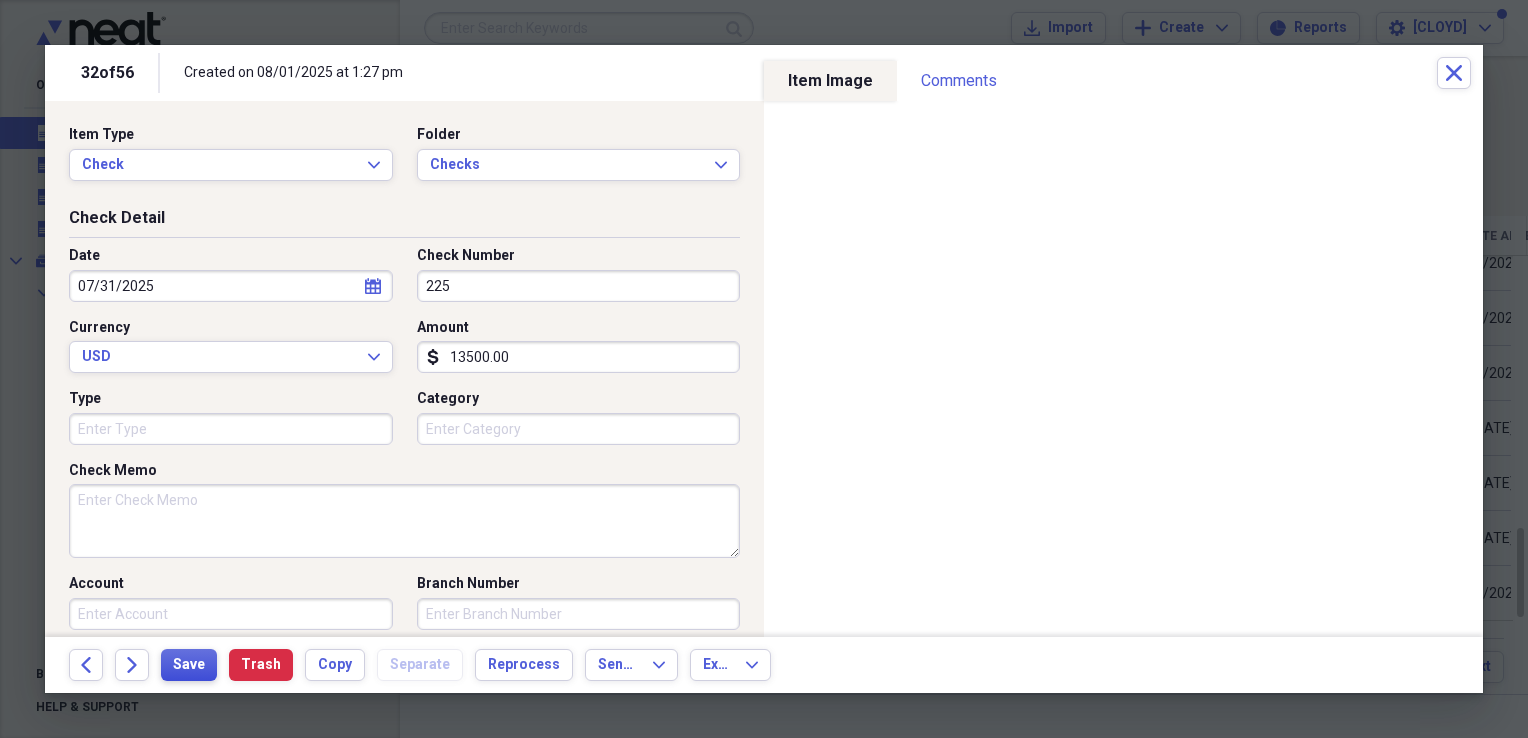 click on "Save" at bounding box center [189, 665] 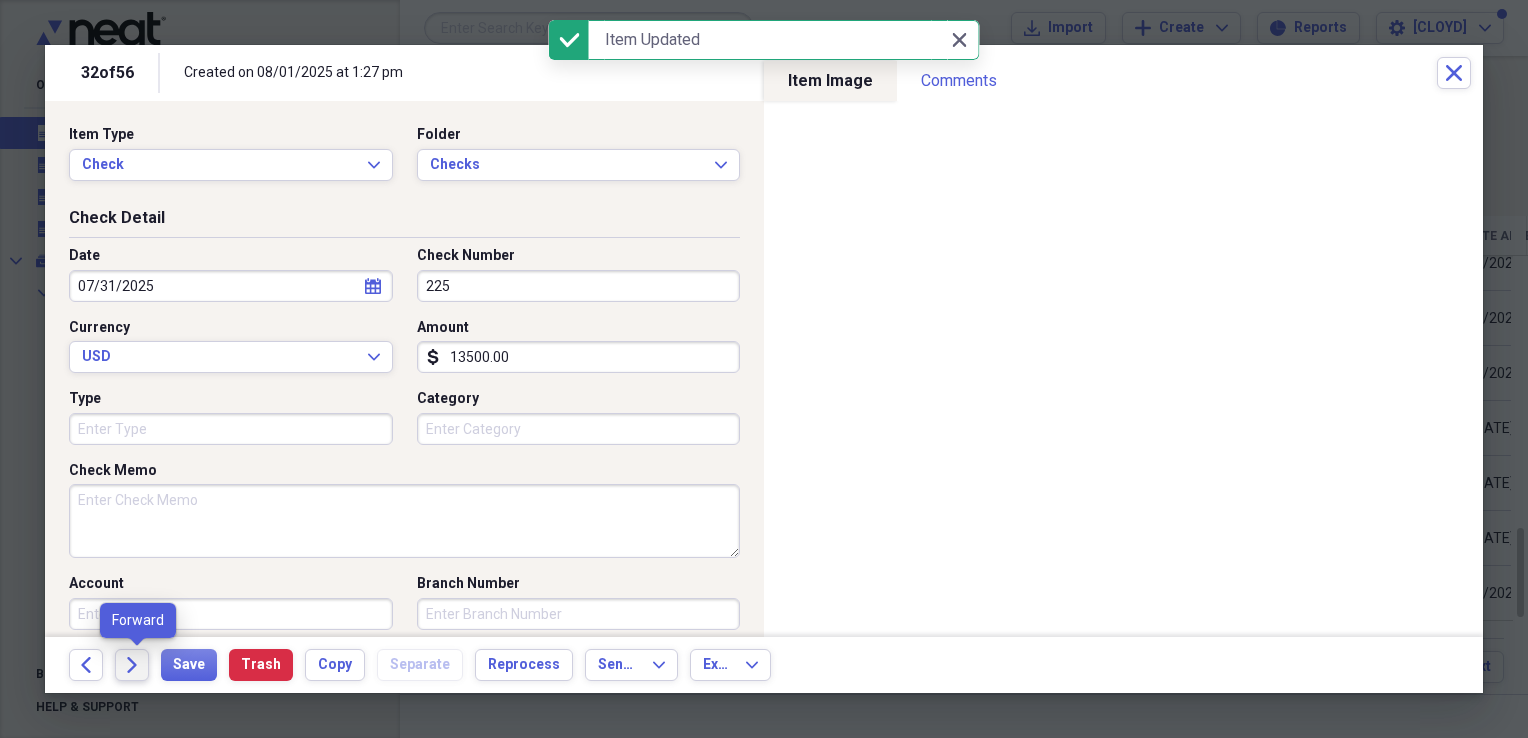 click on "Forward" at bounding box center [132, 665] 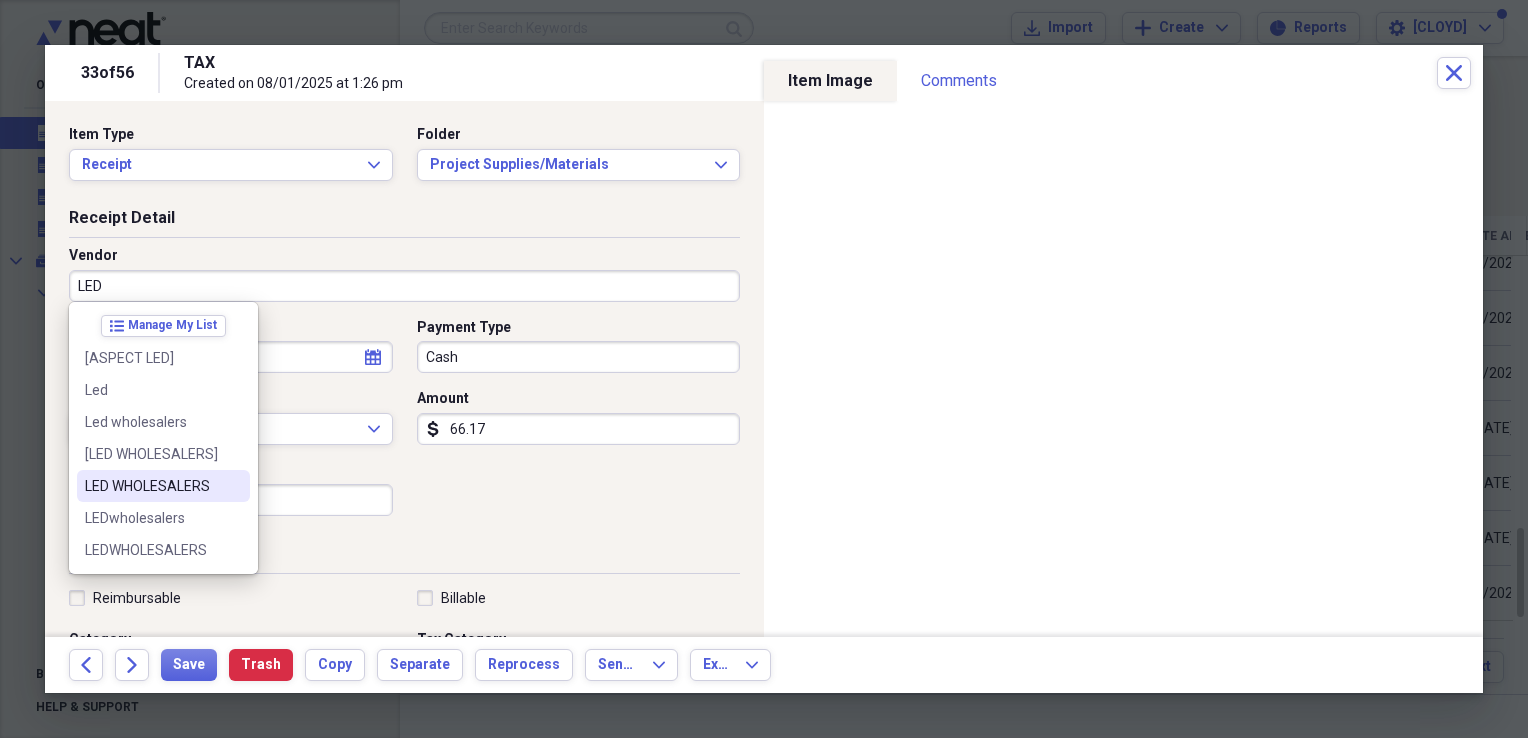 click on "LED WHOLESALERS" at bounding box center [151, 486] 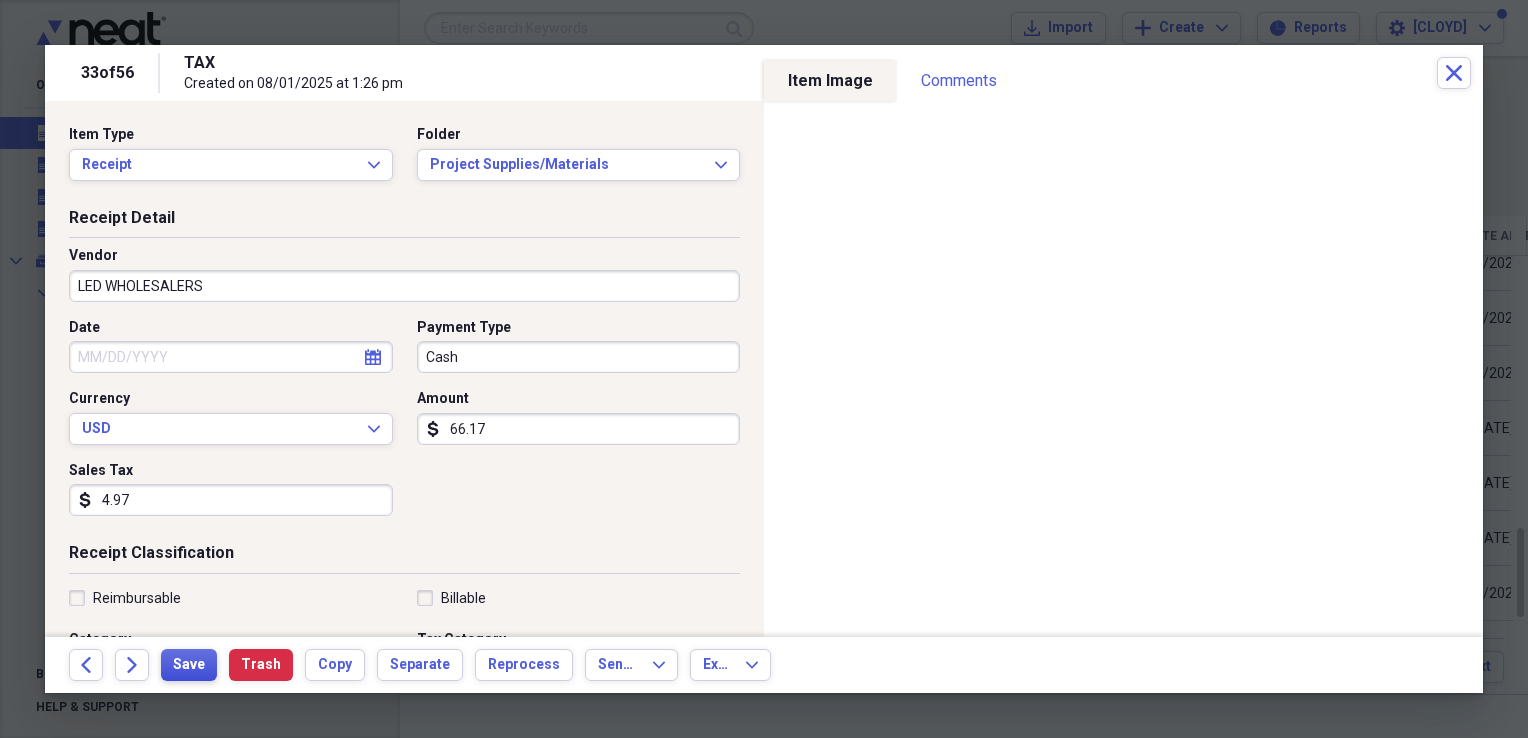 type on "General Retail" 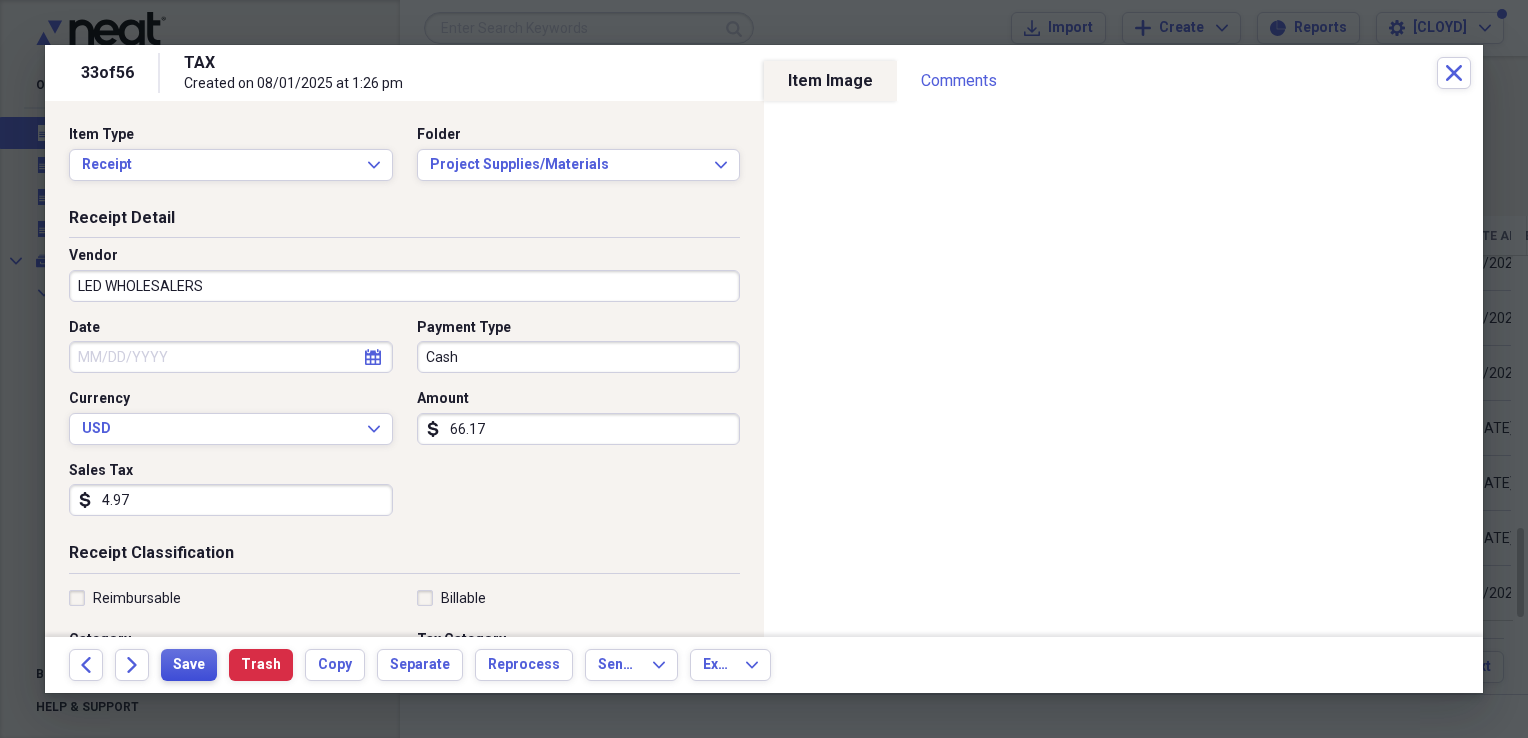 click on "Save" at bounding box center (189, 665) 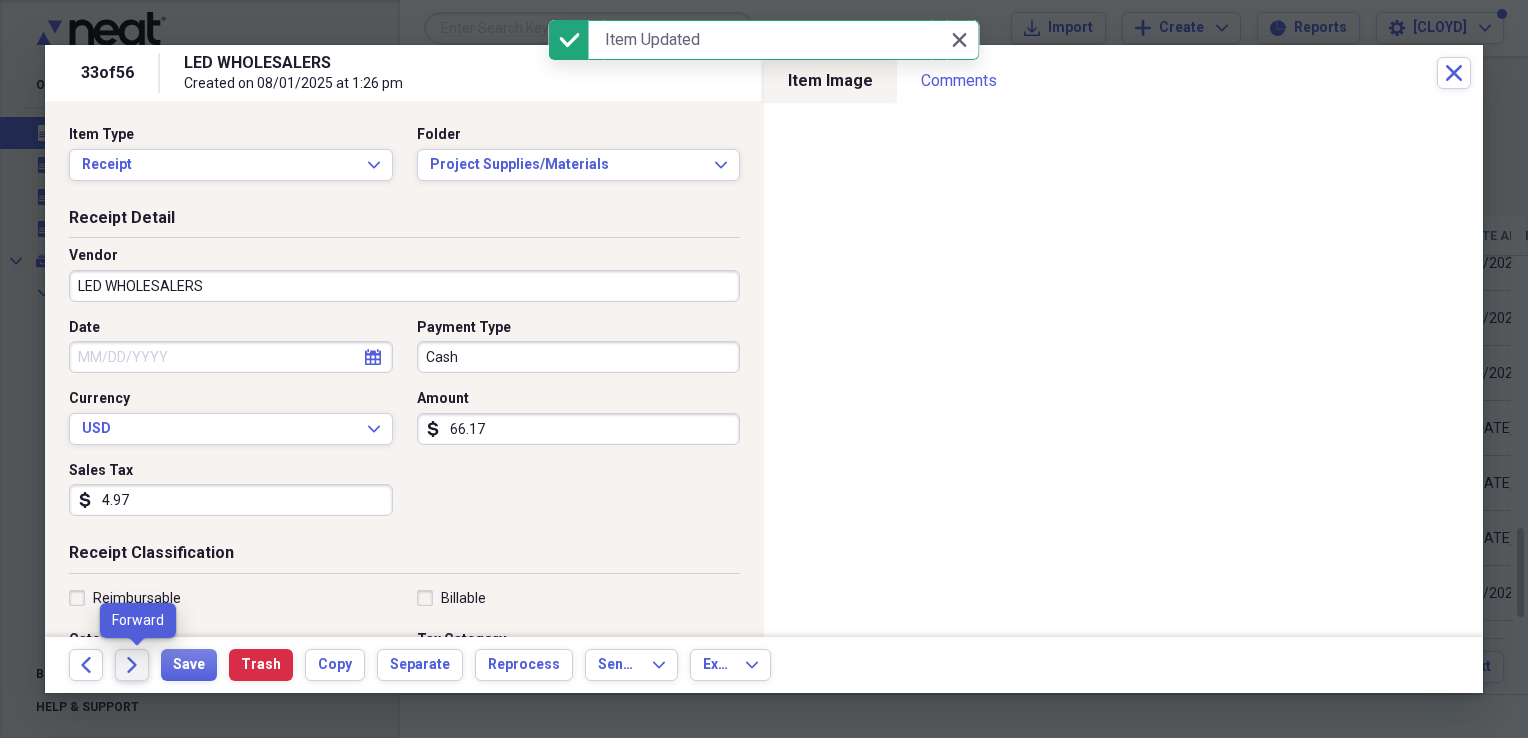 click on "Forward" at bounding box center (132, 665) 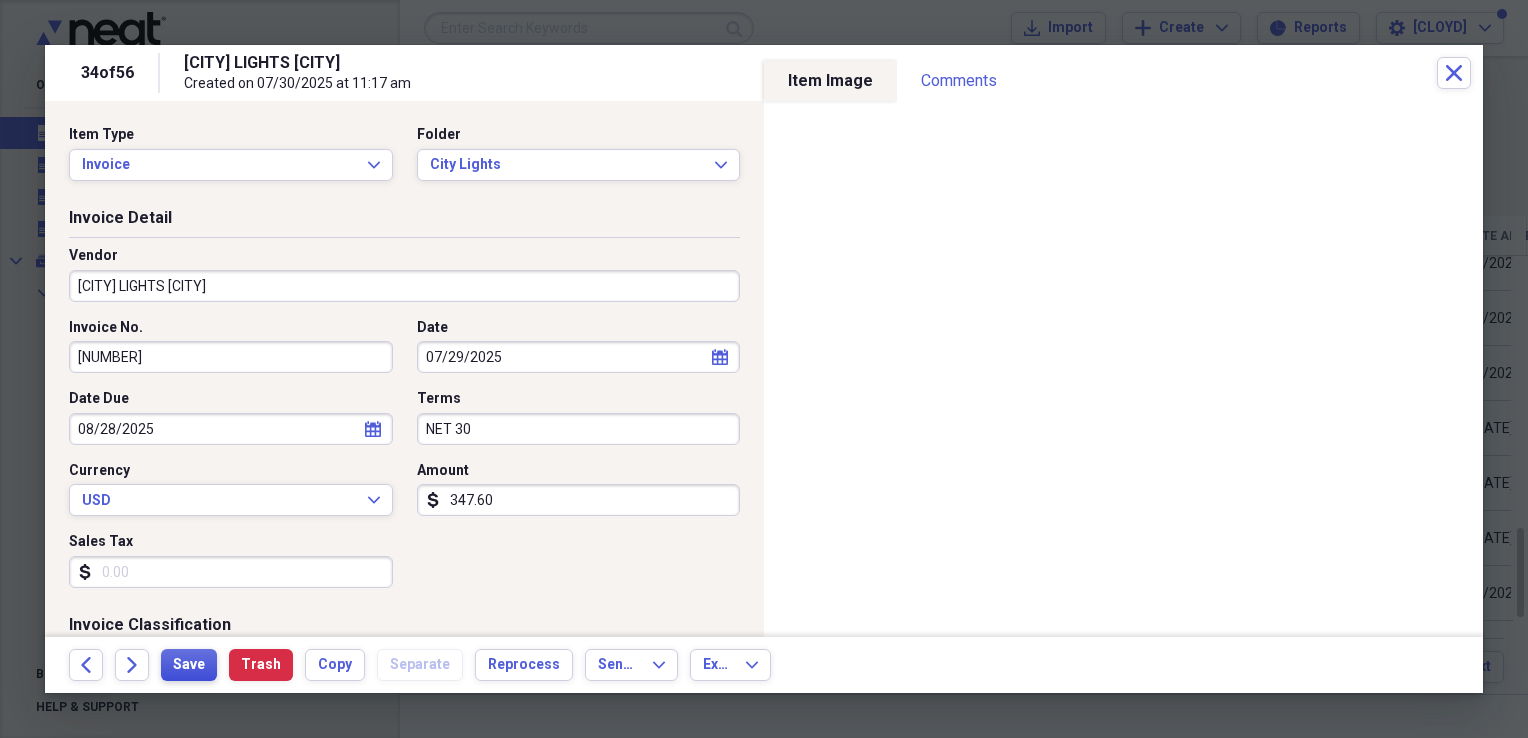 click on "Save" at bounding box center [189, 665] 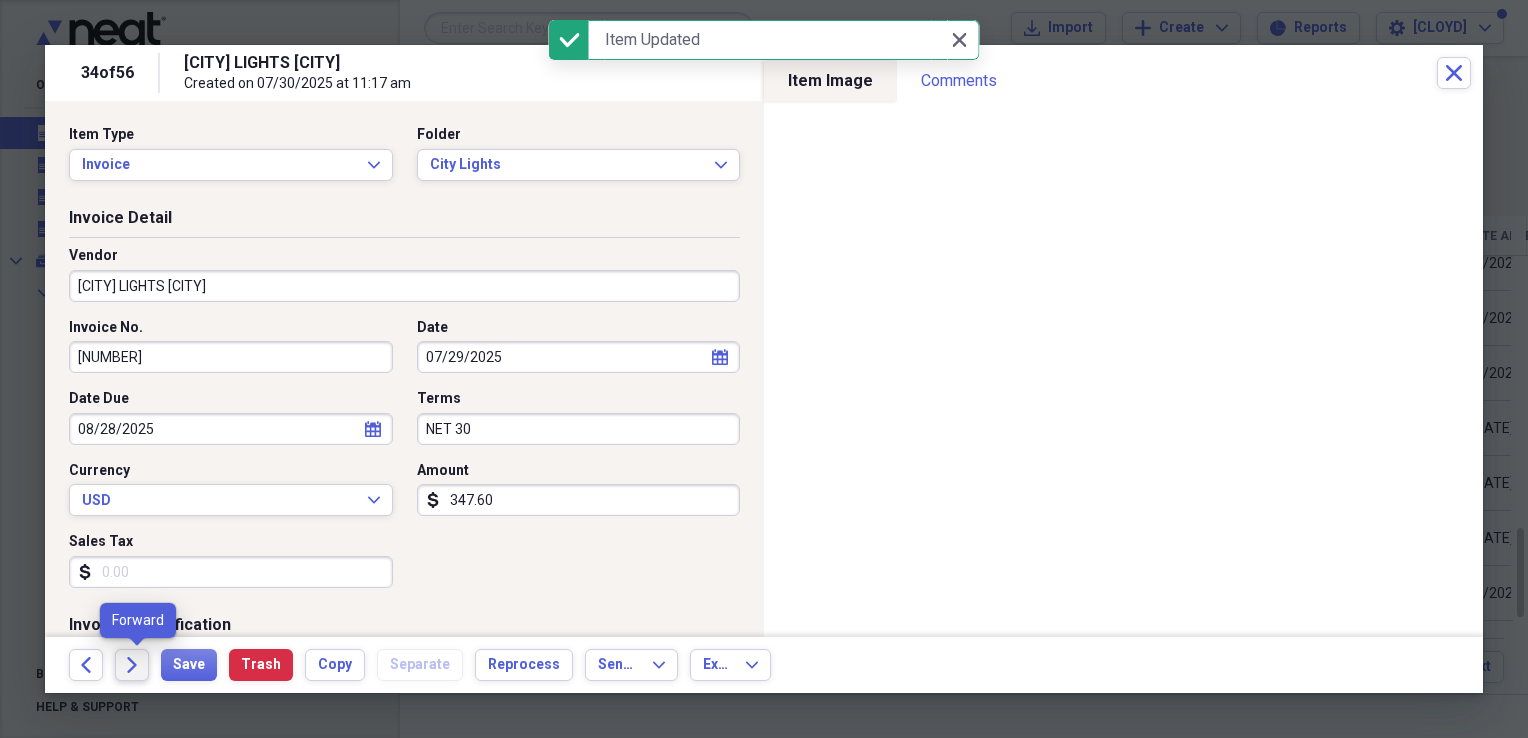 click on "Forward" 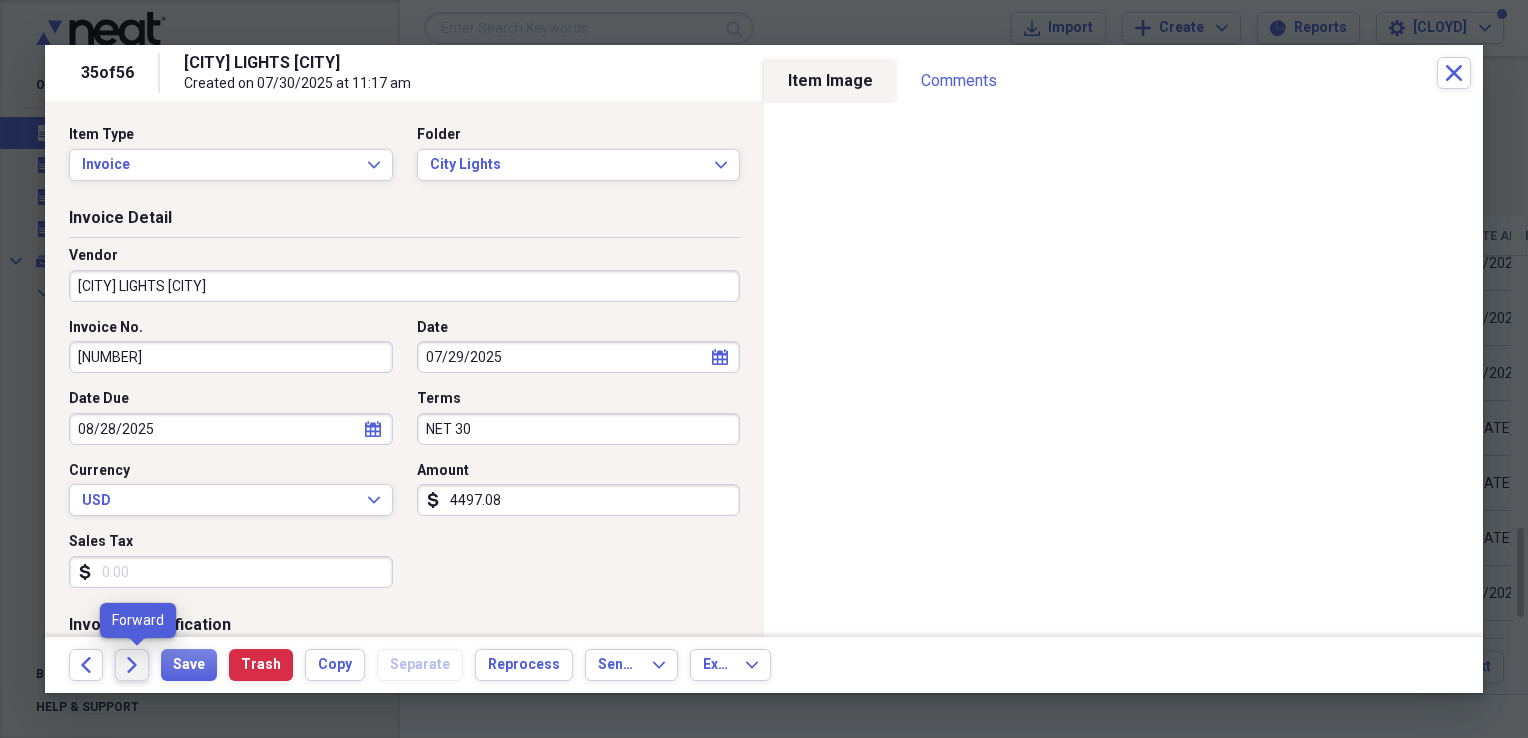 click on "Forward" 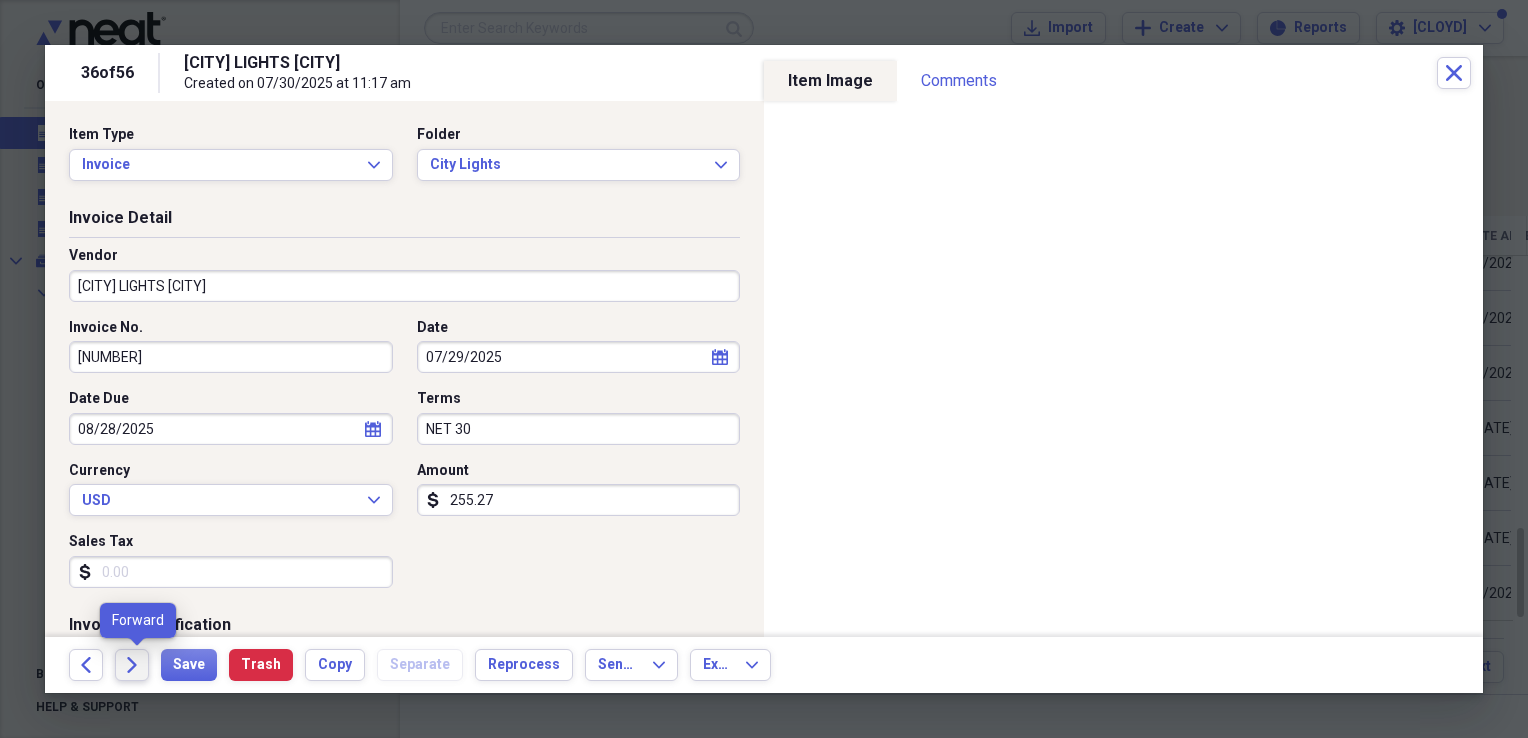 click on "Forward" 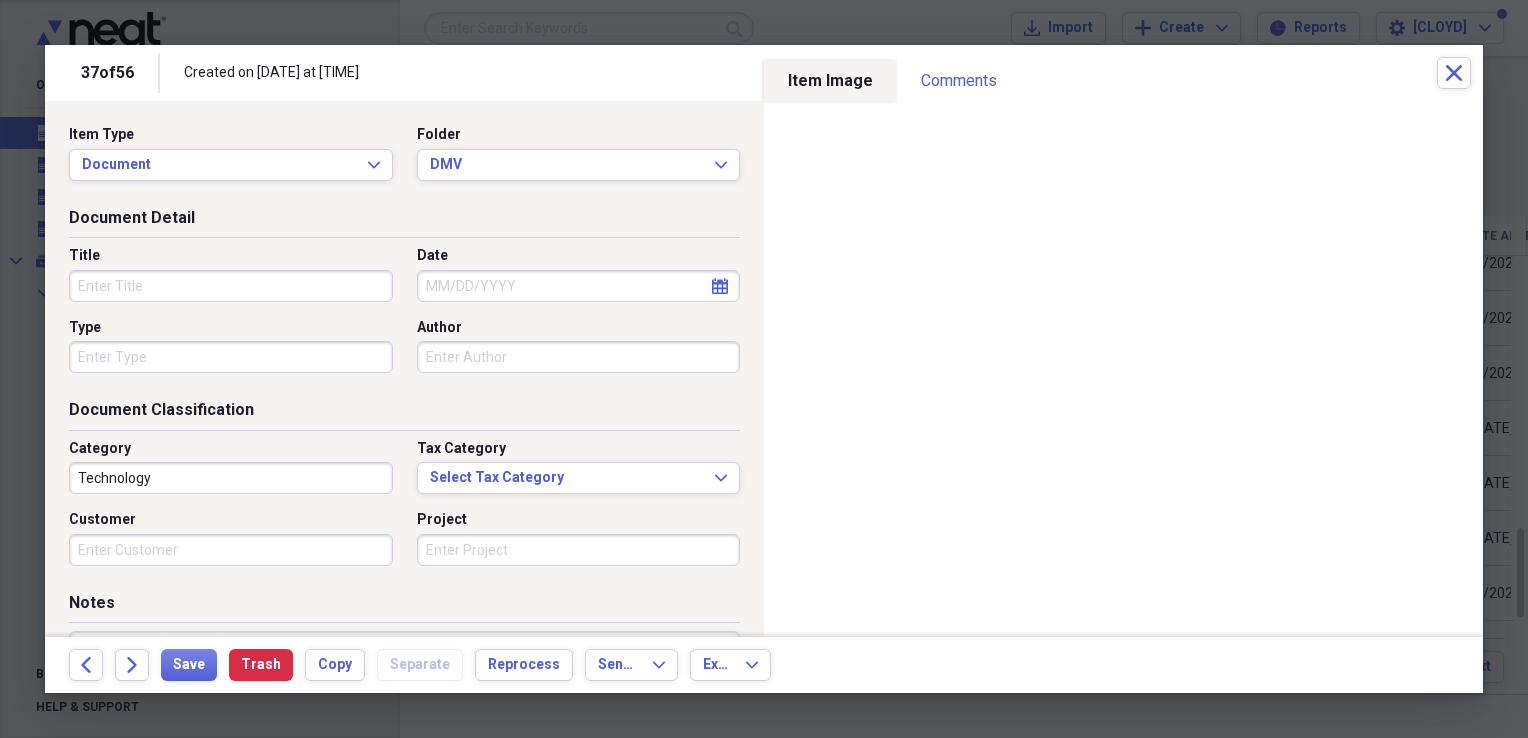 click on "Title" at bounding box center [231, 286] 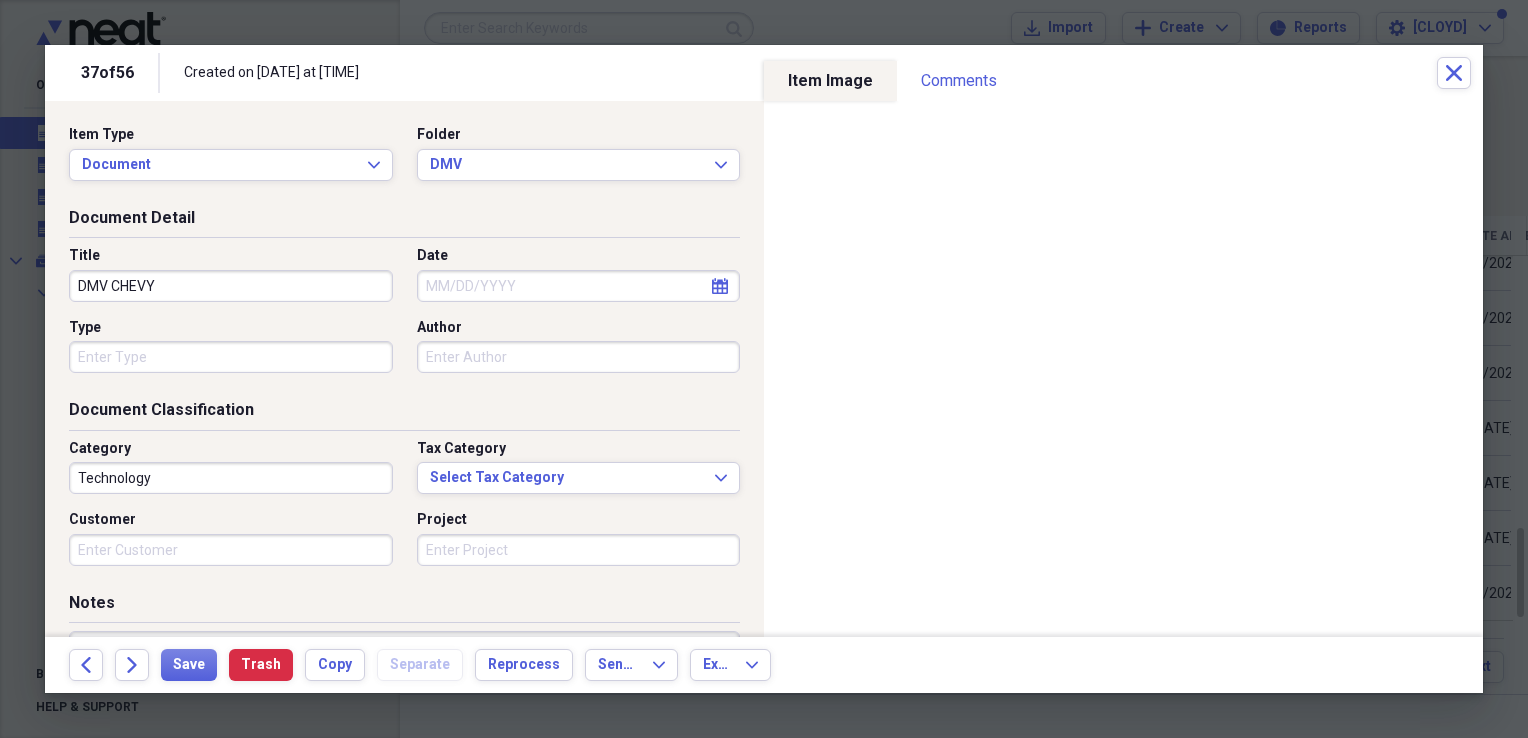type on "DMV CHEVY" 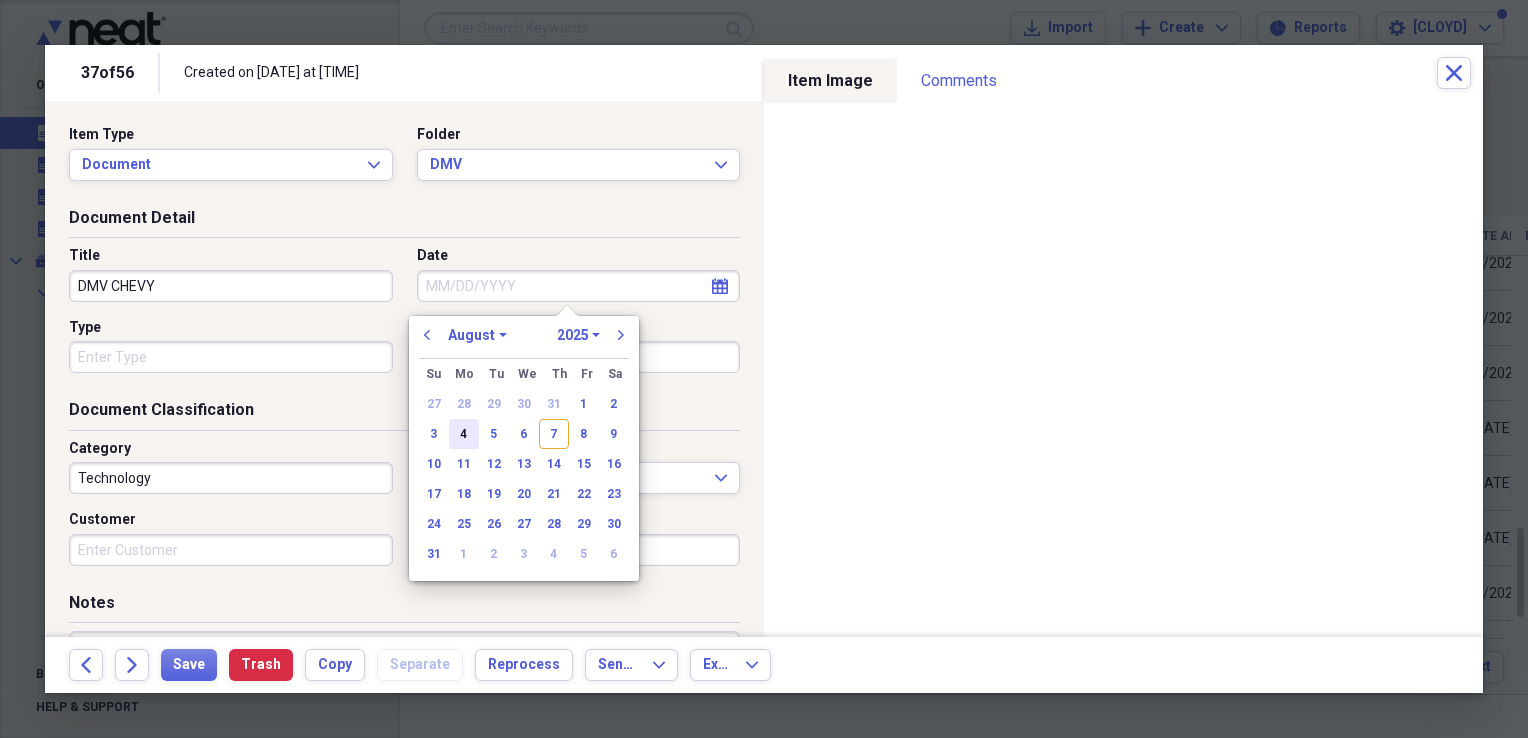 click on "4" at bounding box center (464, 434) 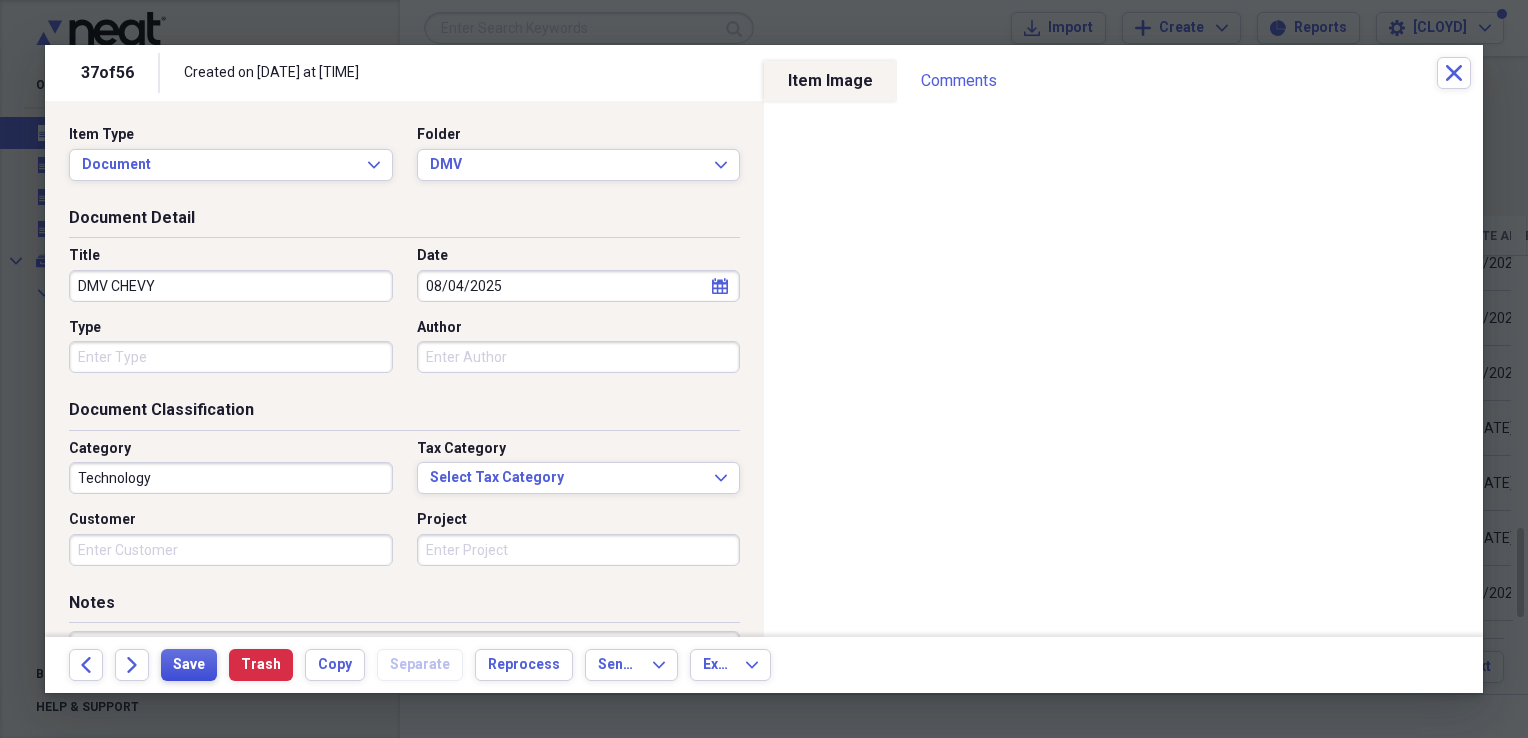 click on "Save" at bounding box center [189, 665] 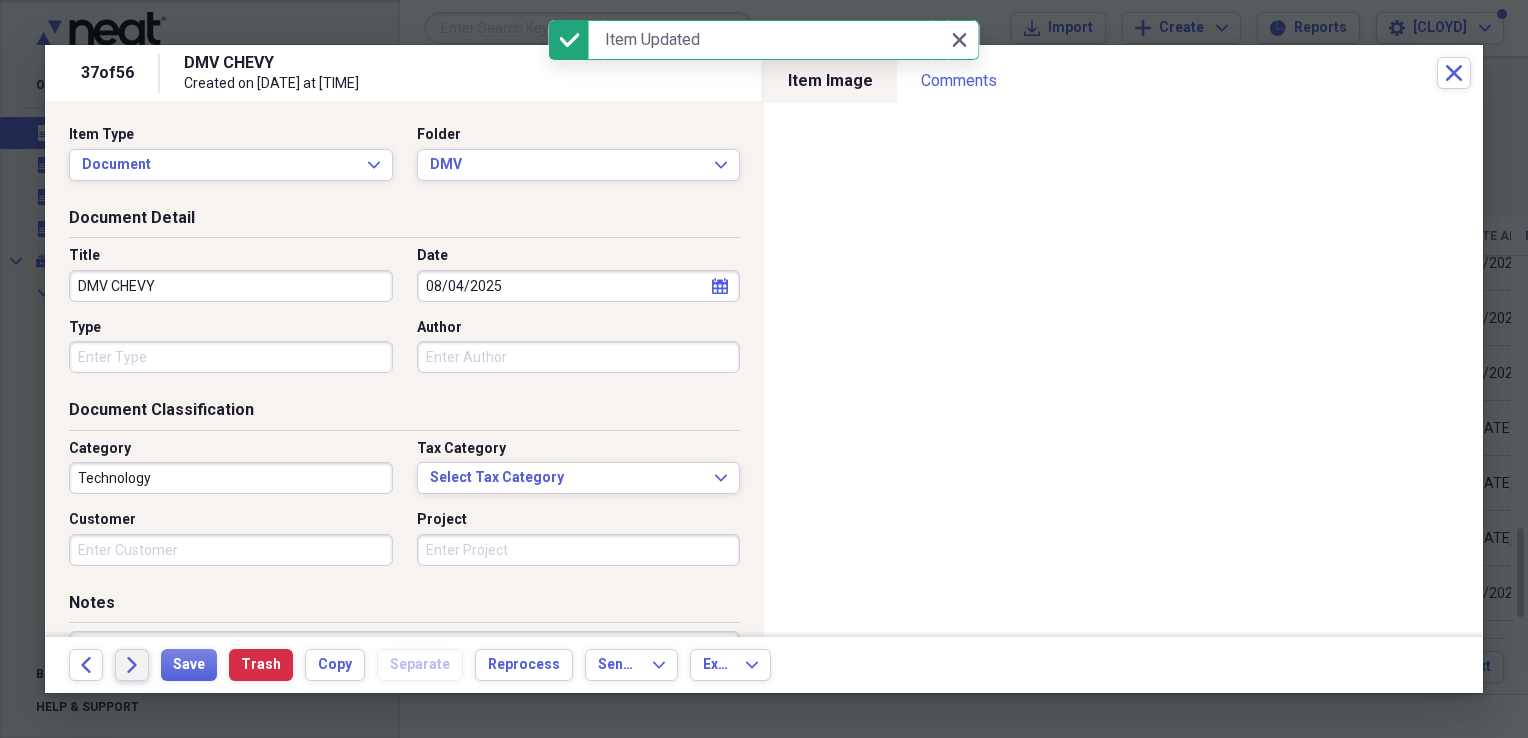 click 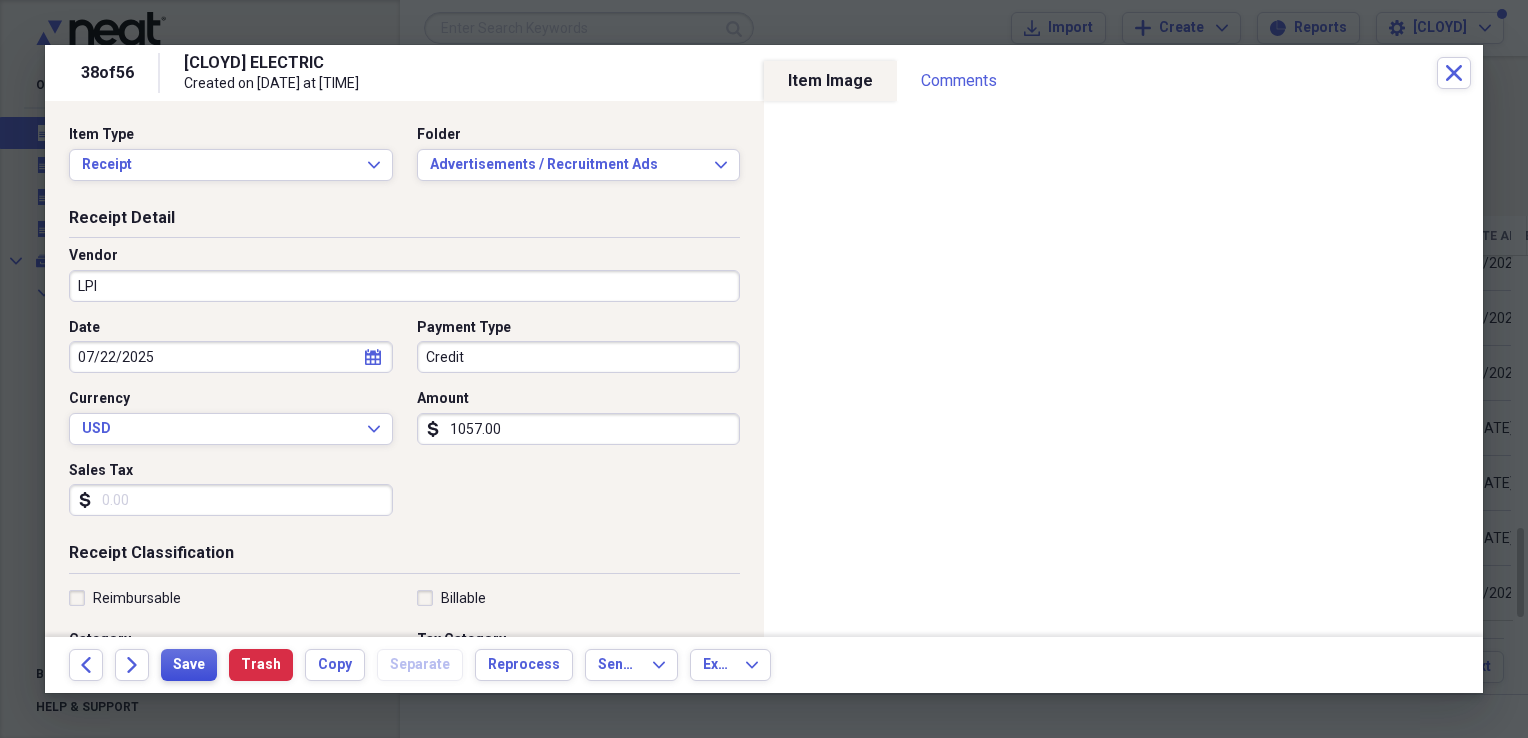 type on "LPI" 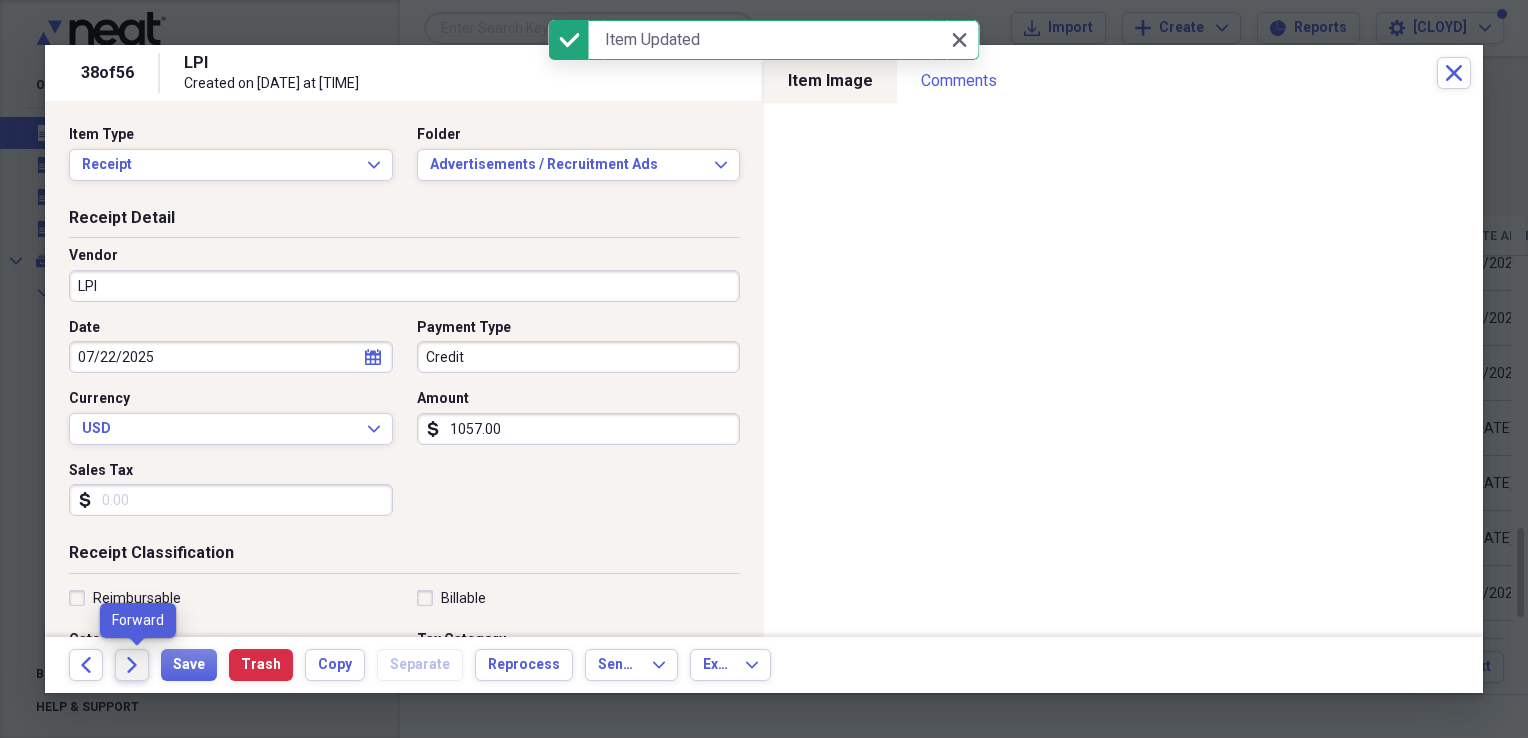 click on "Forward" at bounding box center [132, 665] 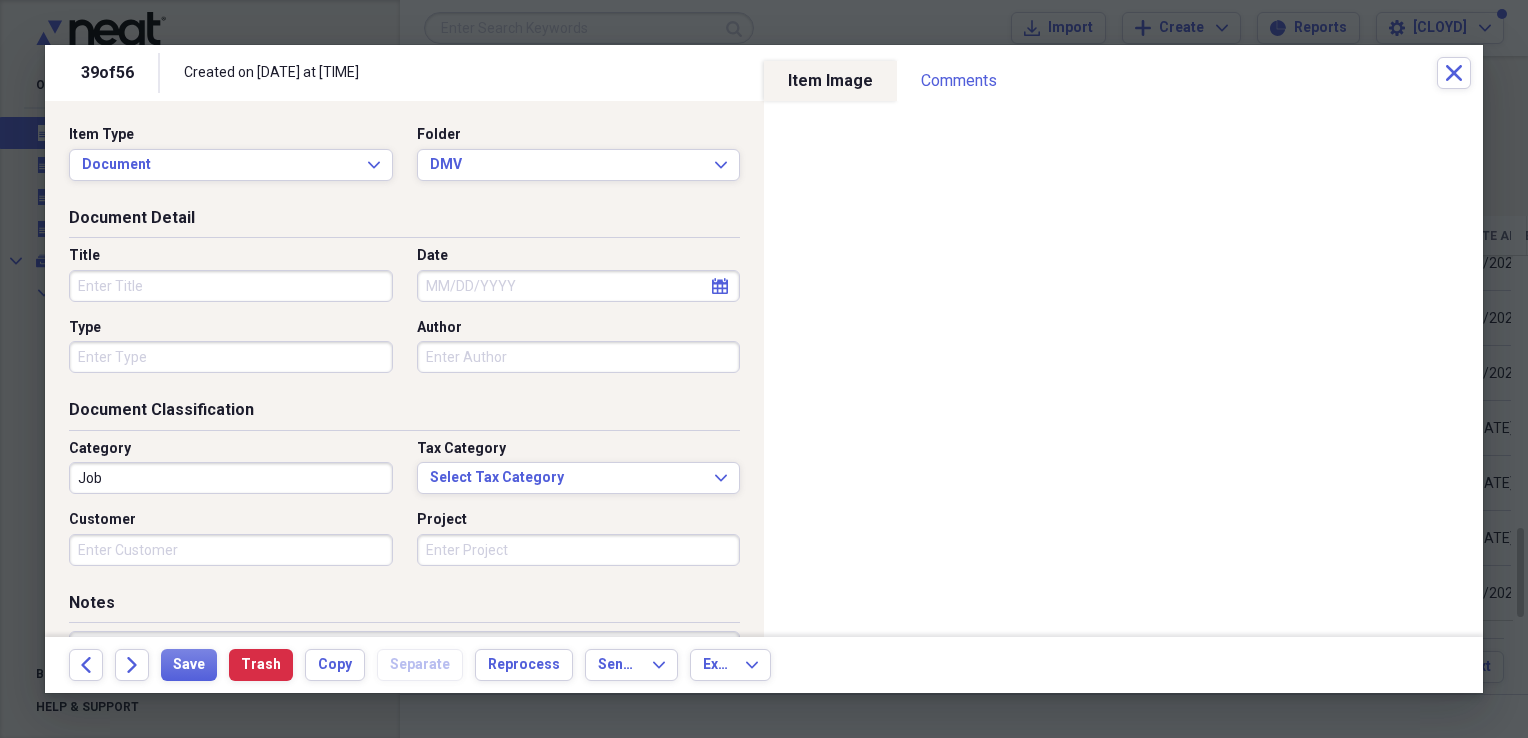 click 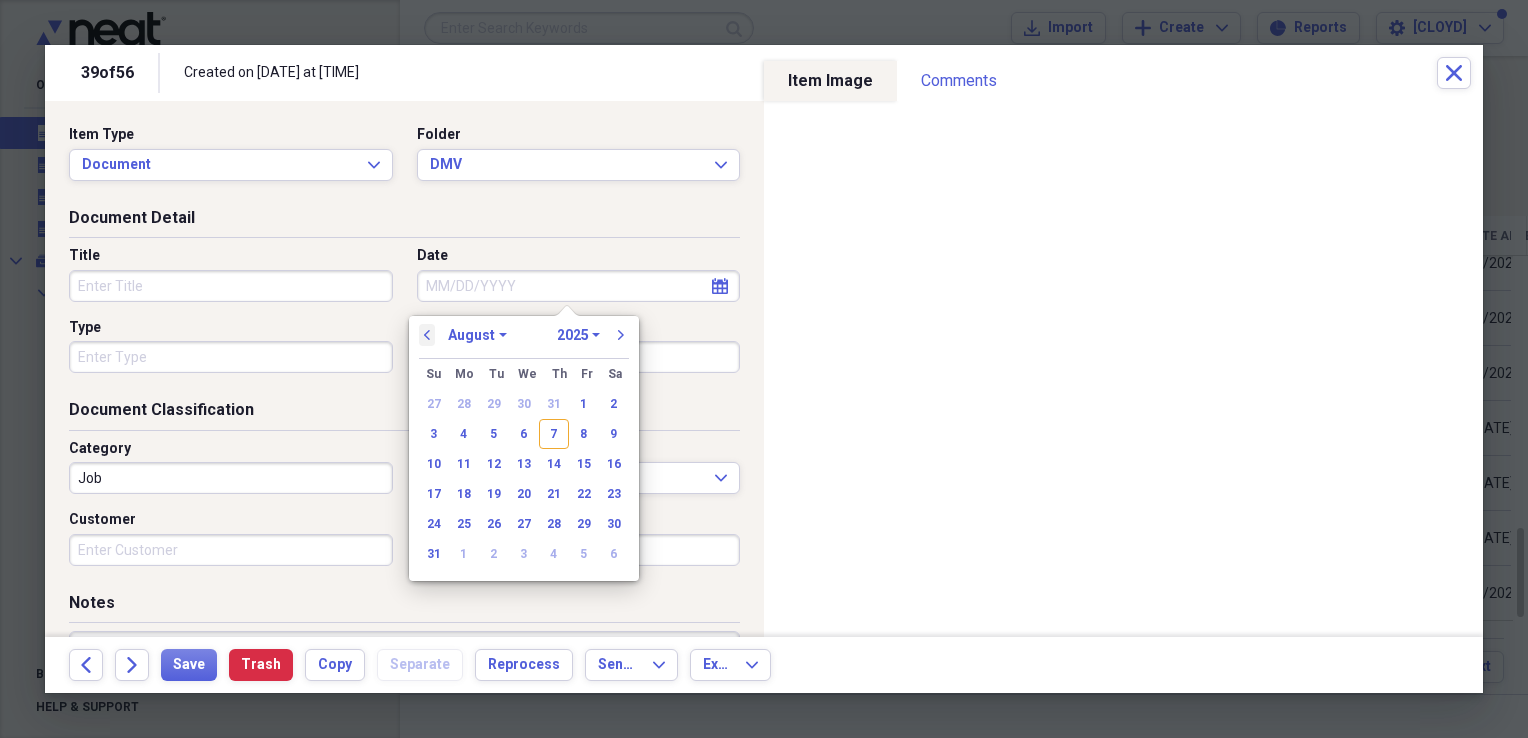 click on "previous" at bounding box center [427, 335] 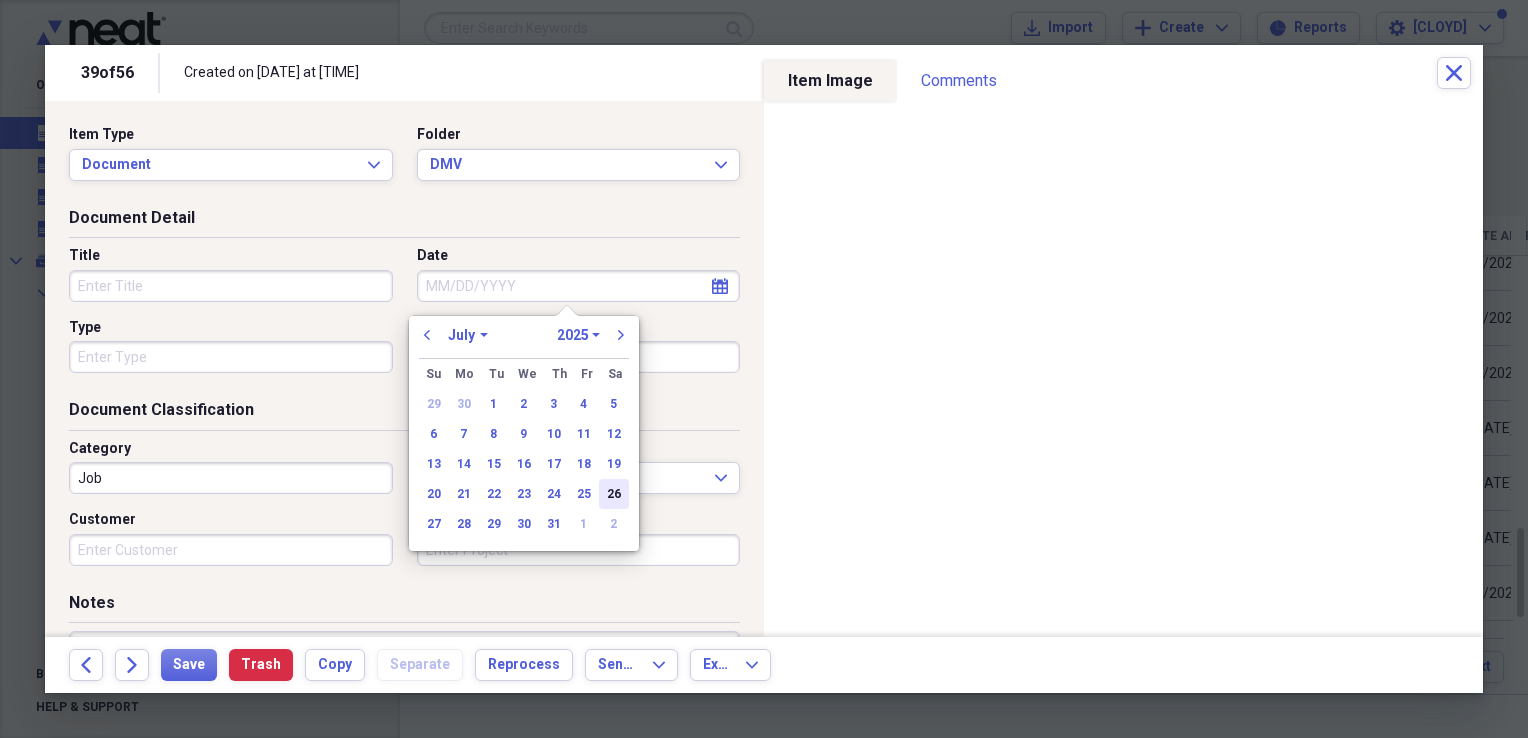 click on "26" at bounding box center [614, 494] 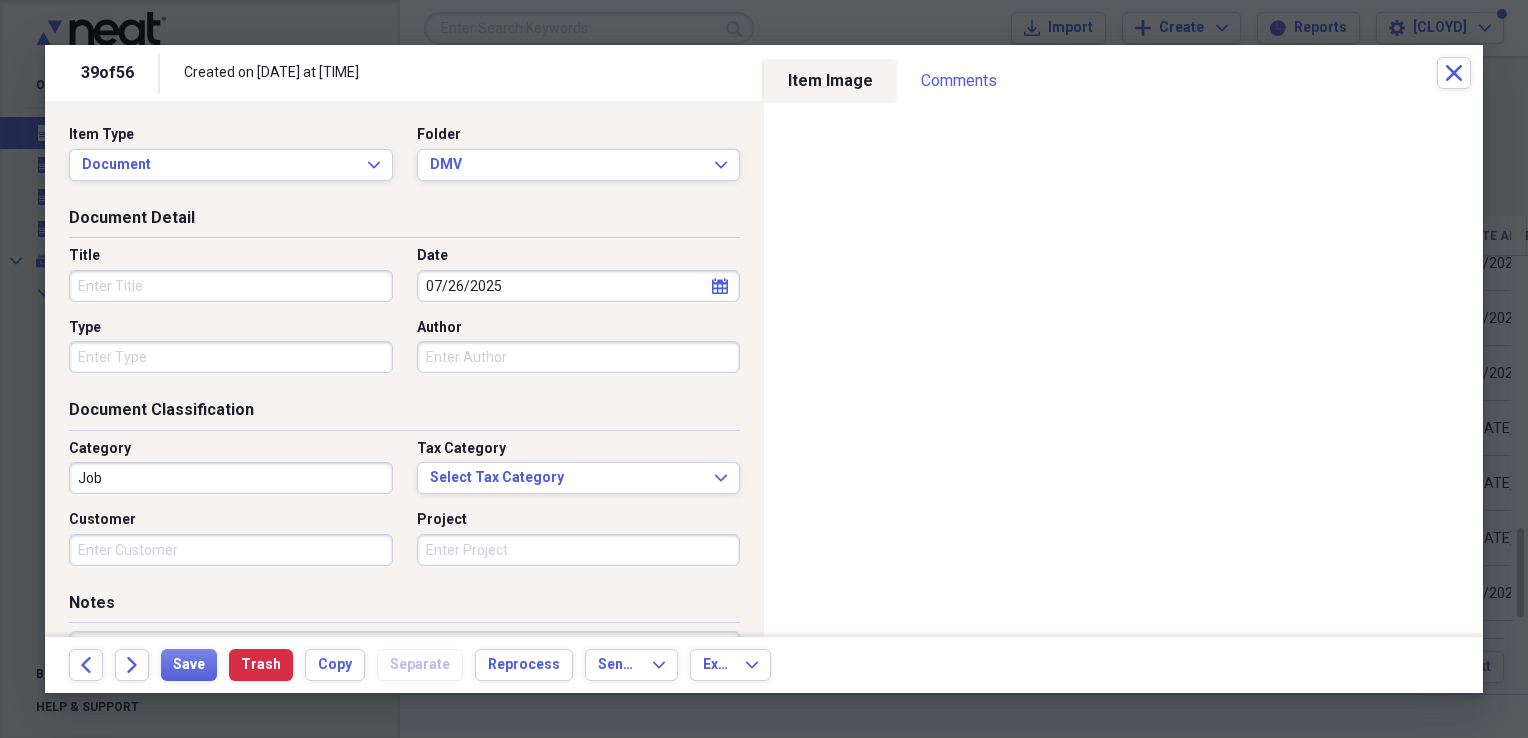 click on "Title" at bounding box center (231, 286) 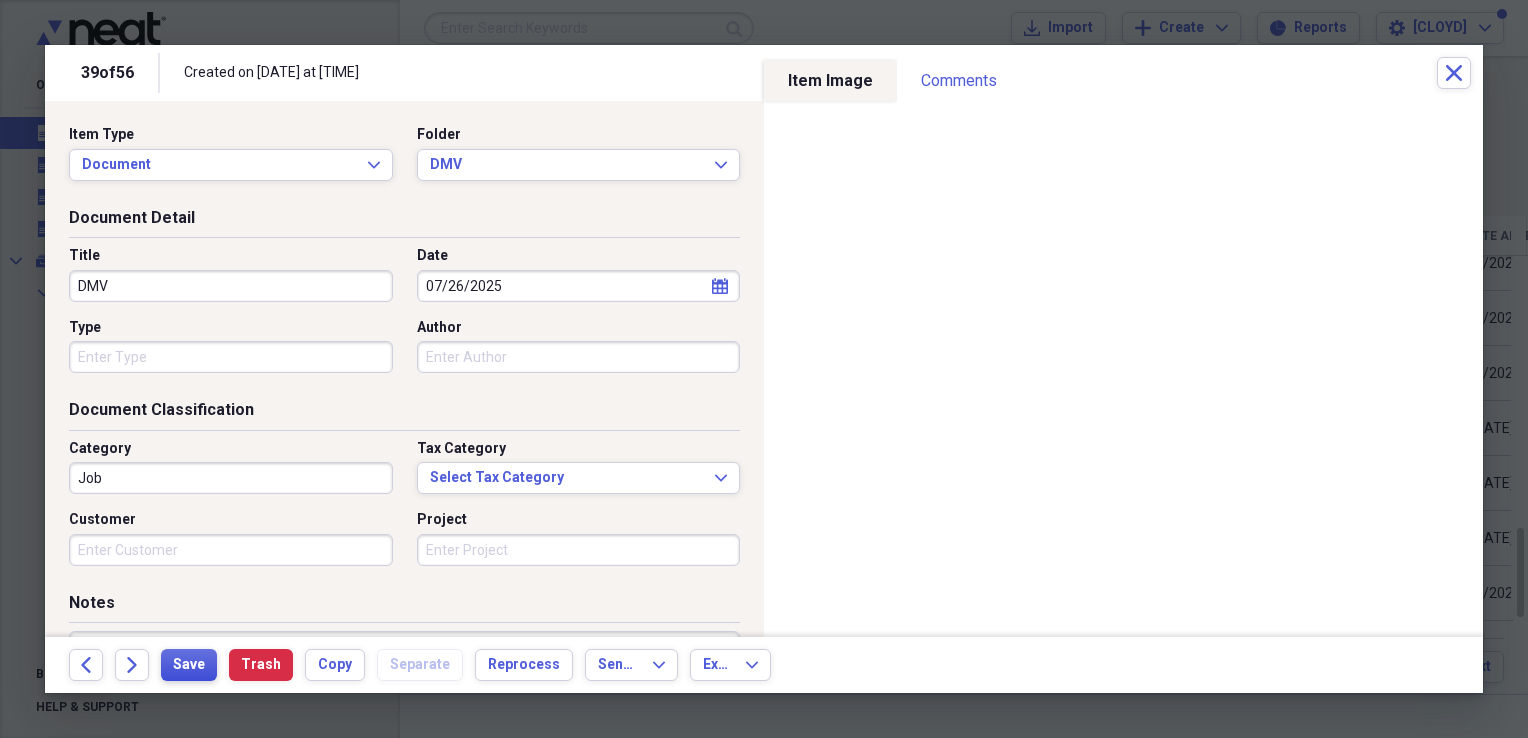 type on "DMV" 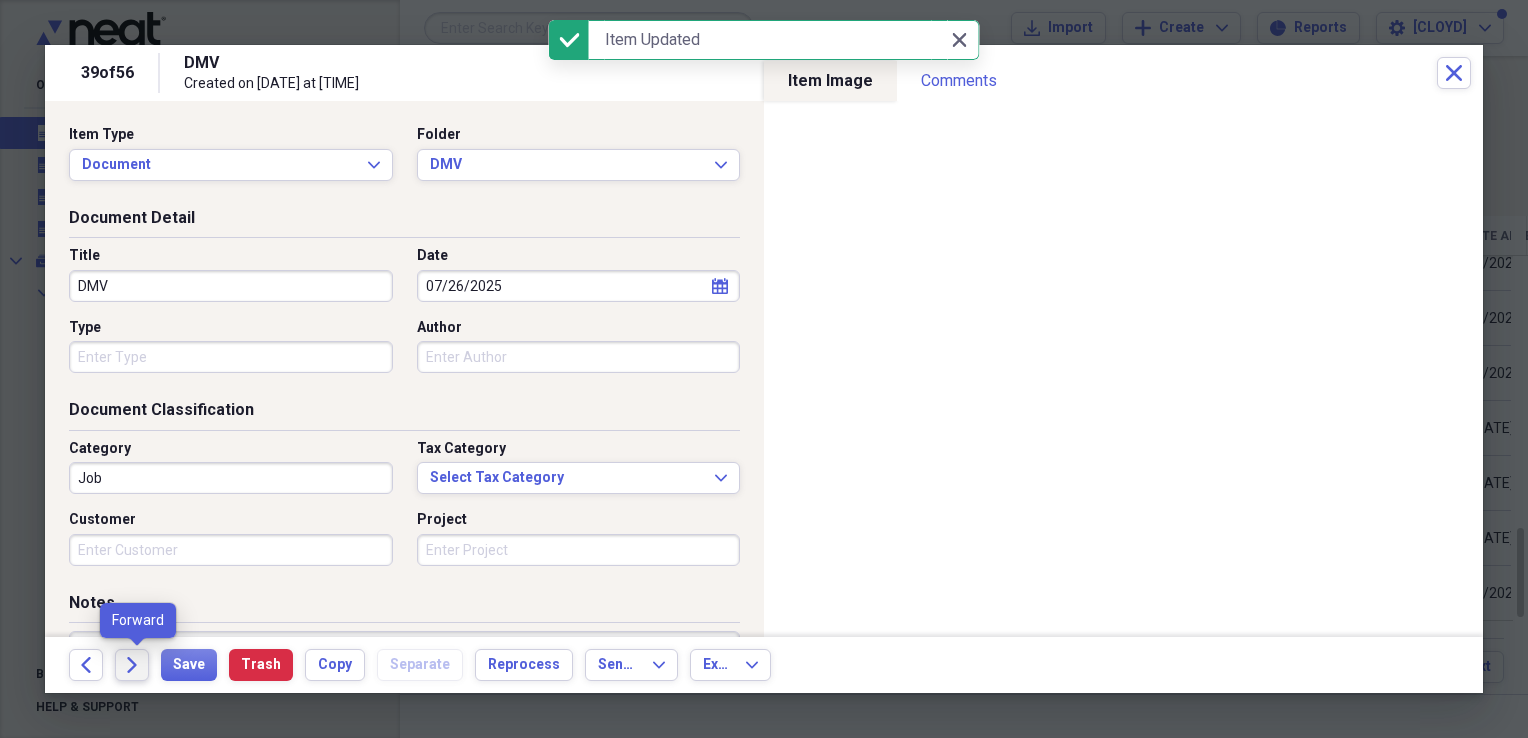 click on "Forward" 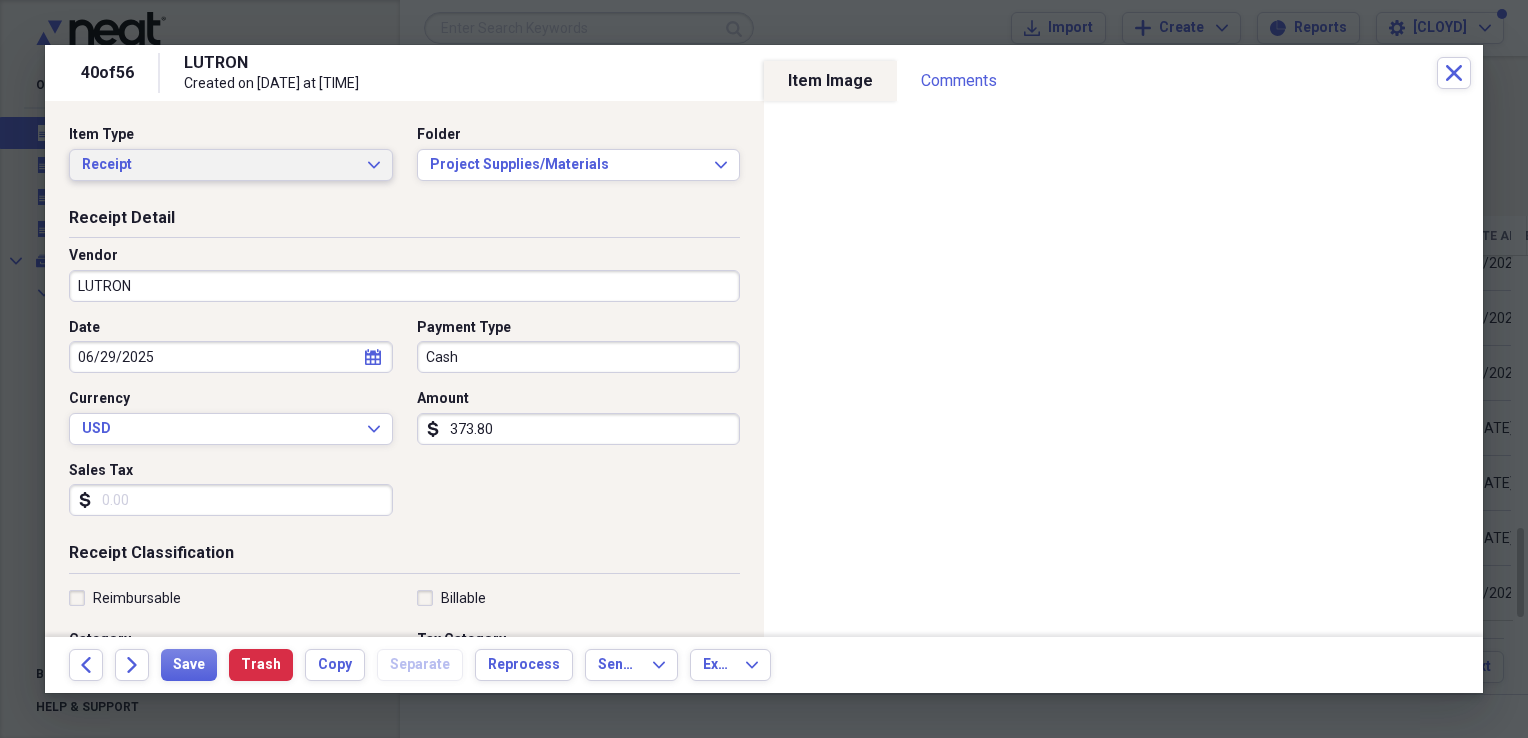 click on "Receipt" at bounding box center (219, 165) 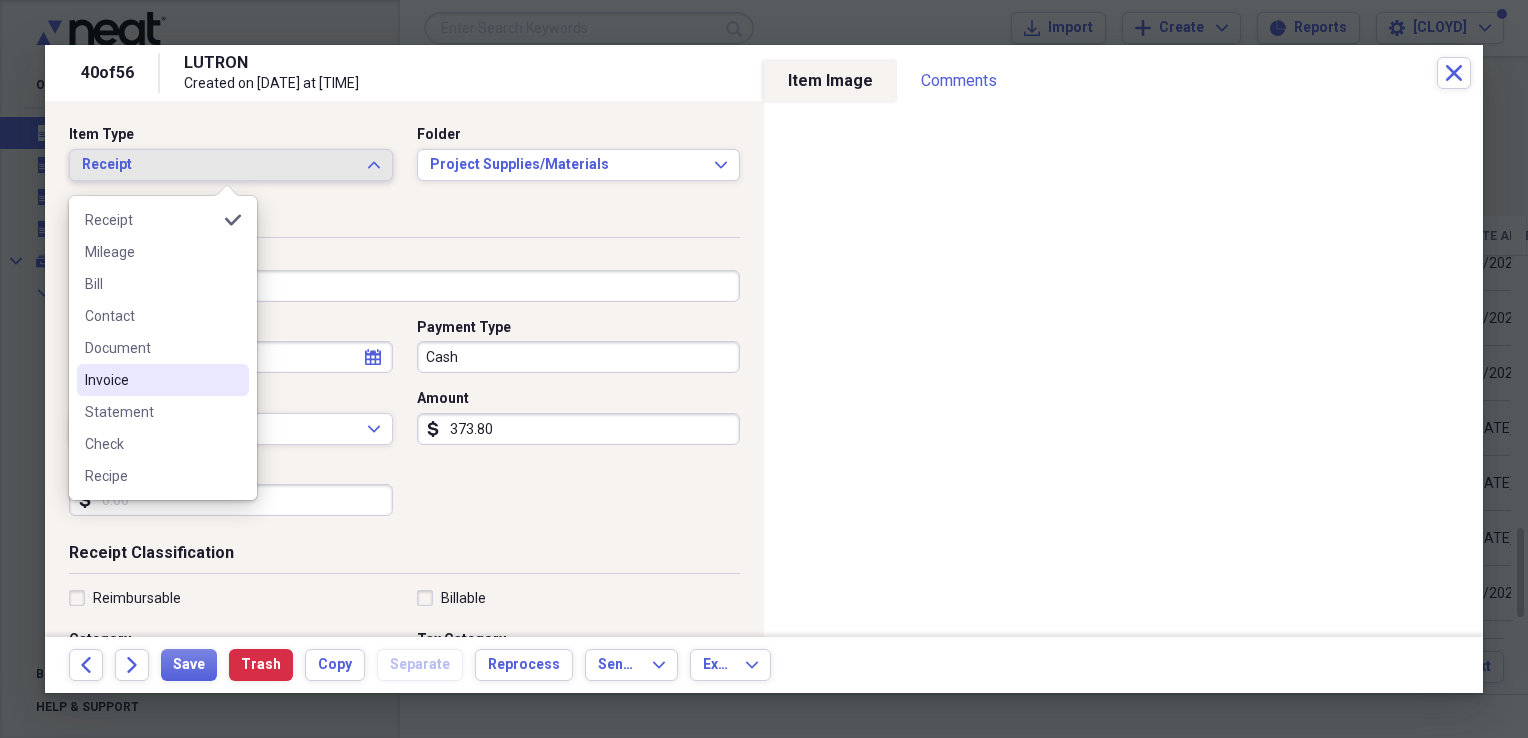click on "Invoice" at bounding box center [163, 380] 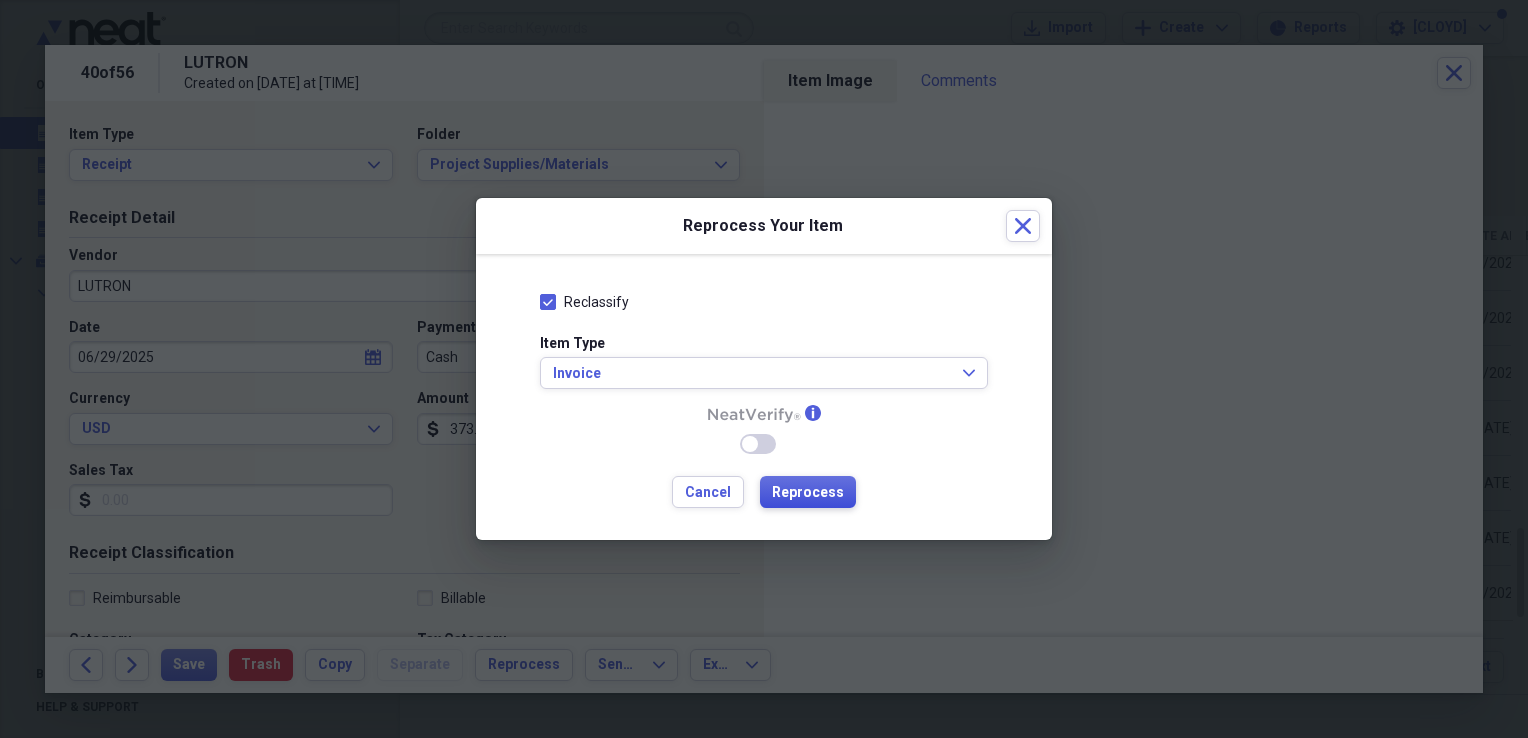 click on "Reprocess" at bounding box center (808, 493) 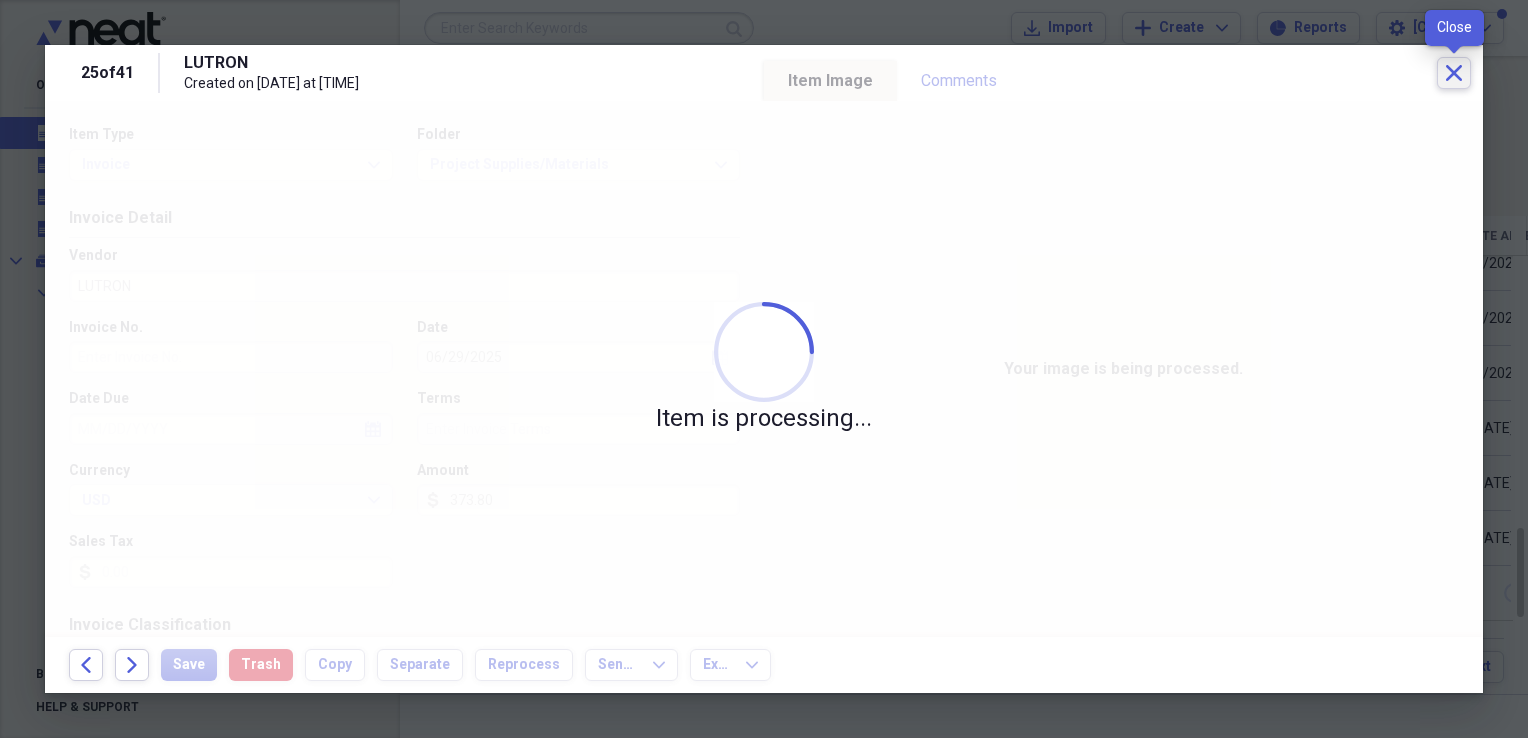 click on "Close" 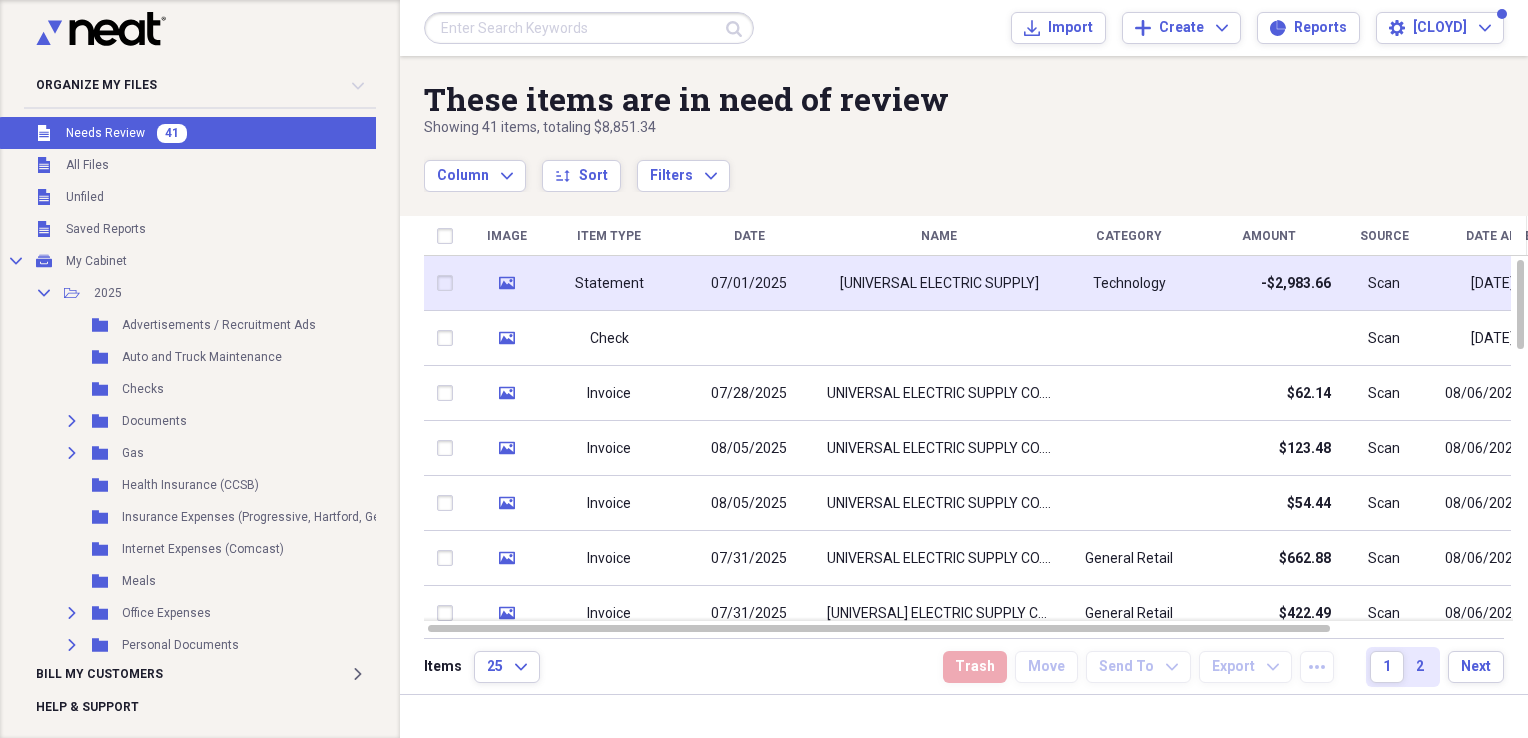 click on "07/01/2025" at bounding box center (749, 284) 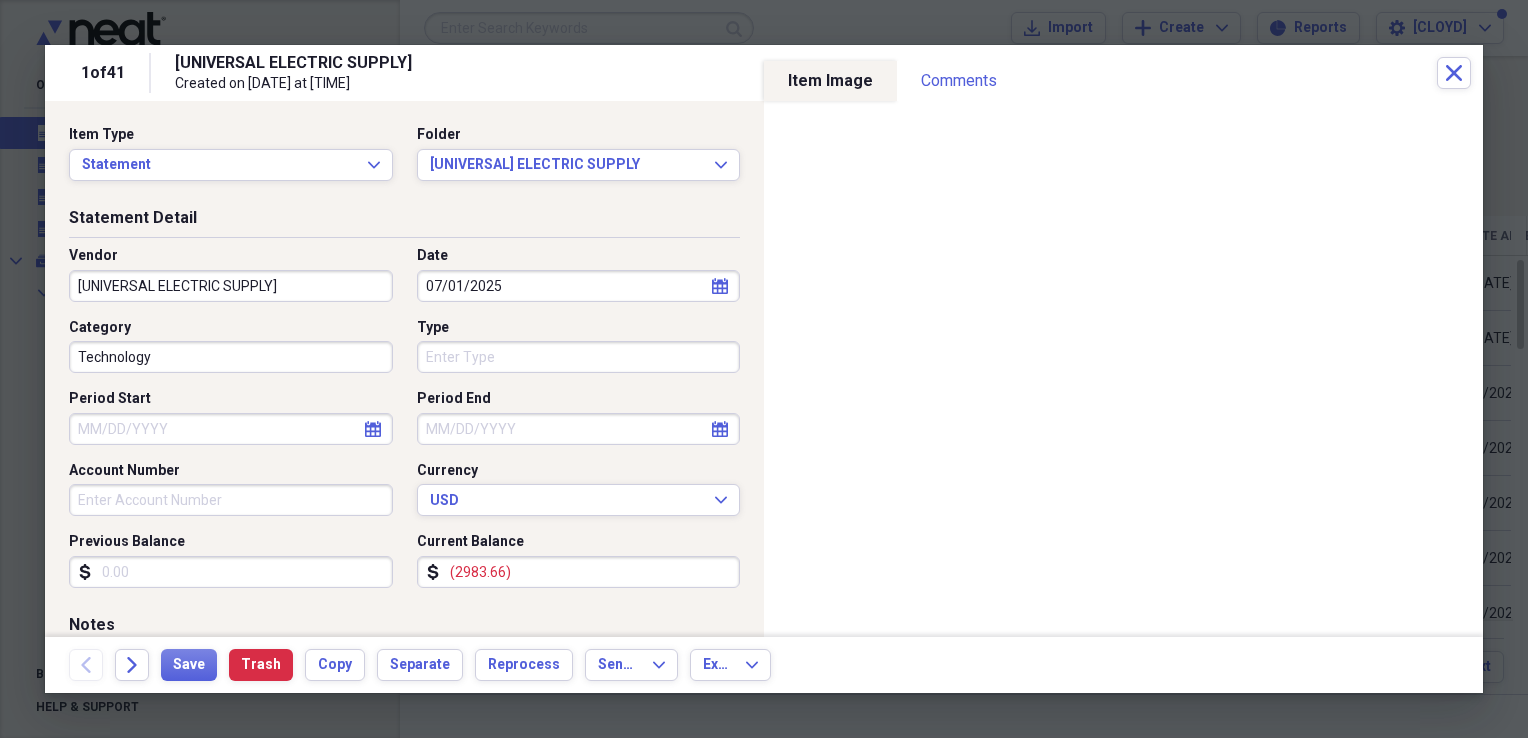 click on "(2983.66)" at bounding box center (579, 572) 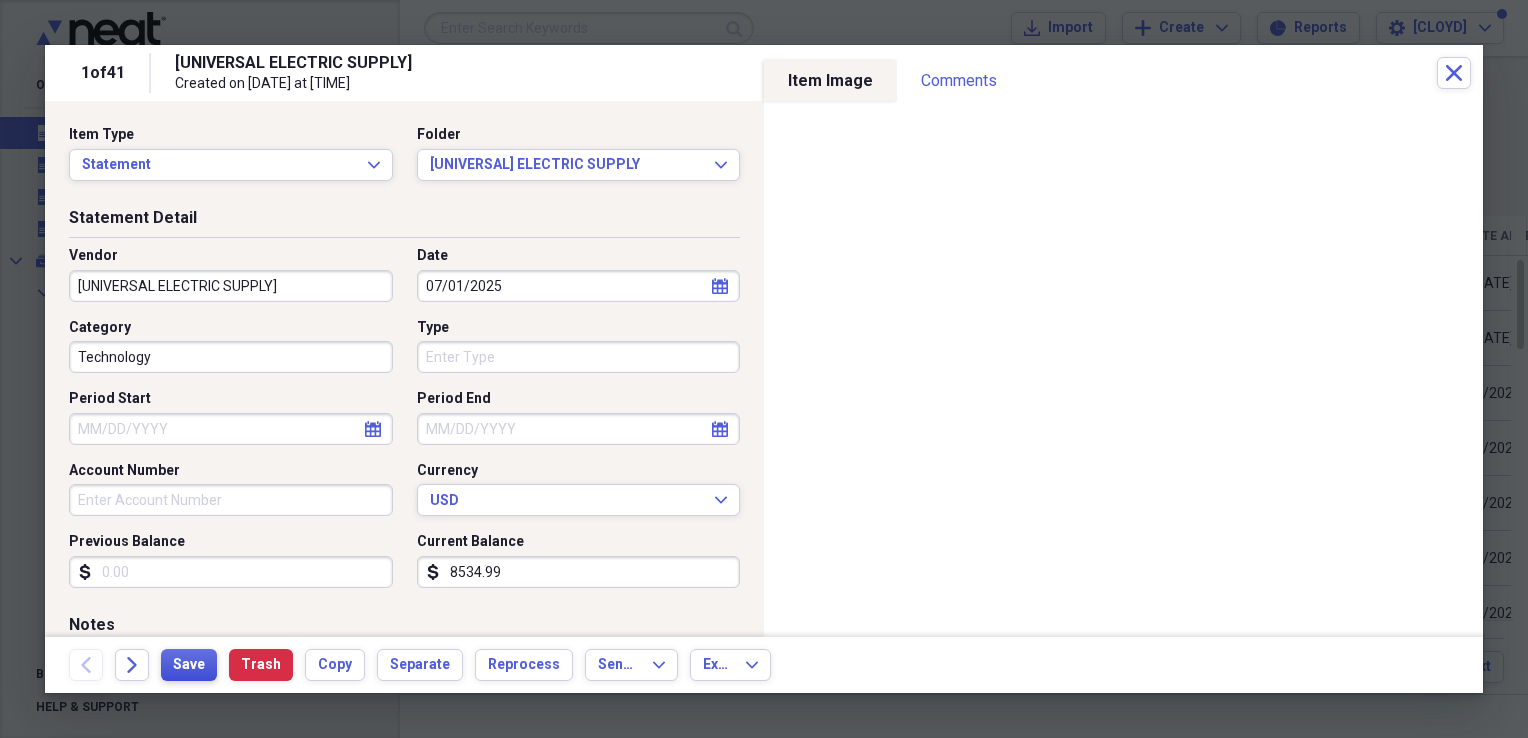 type on "8534.99" 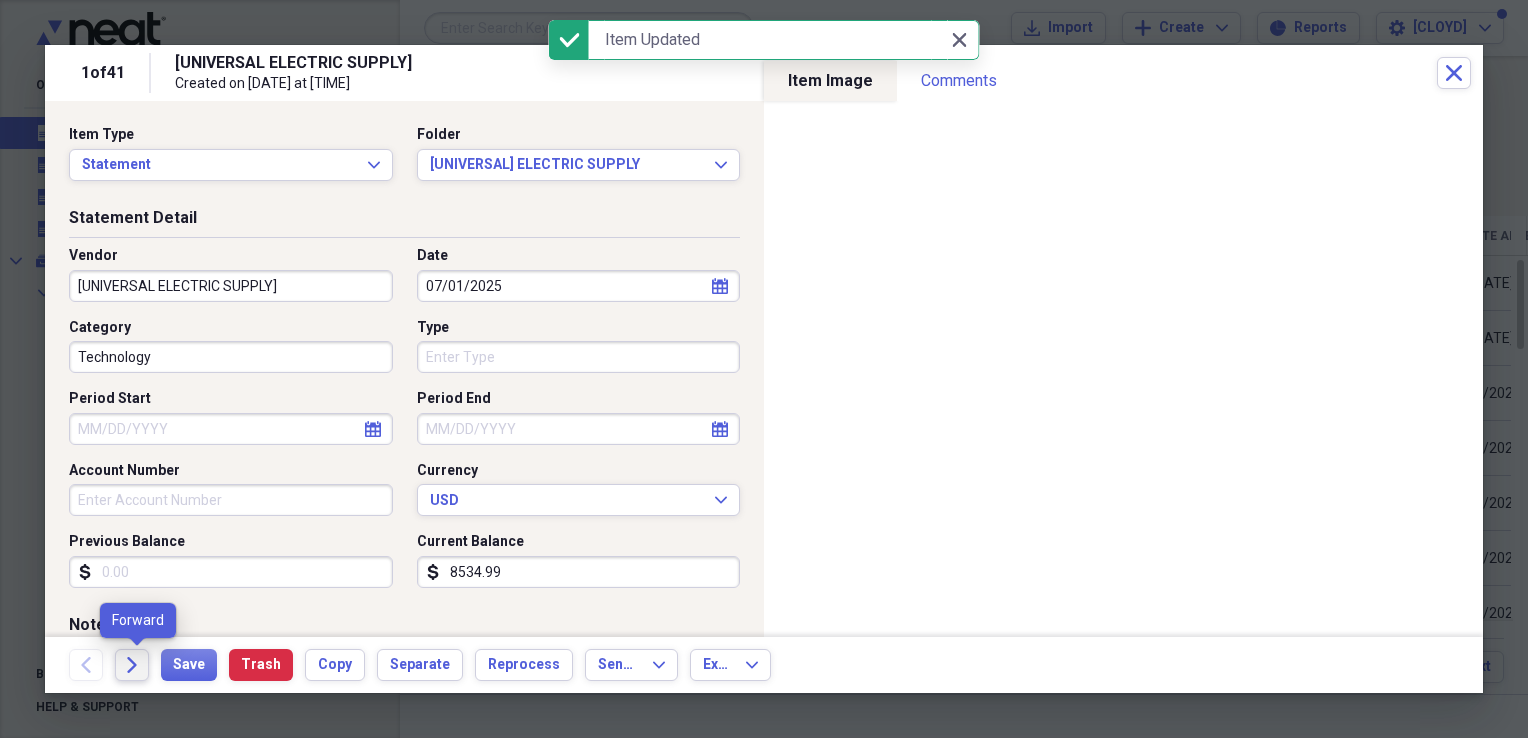 click on "Forward" 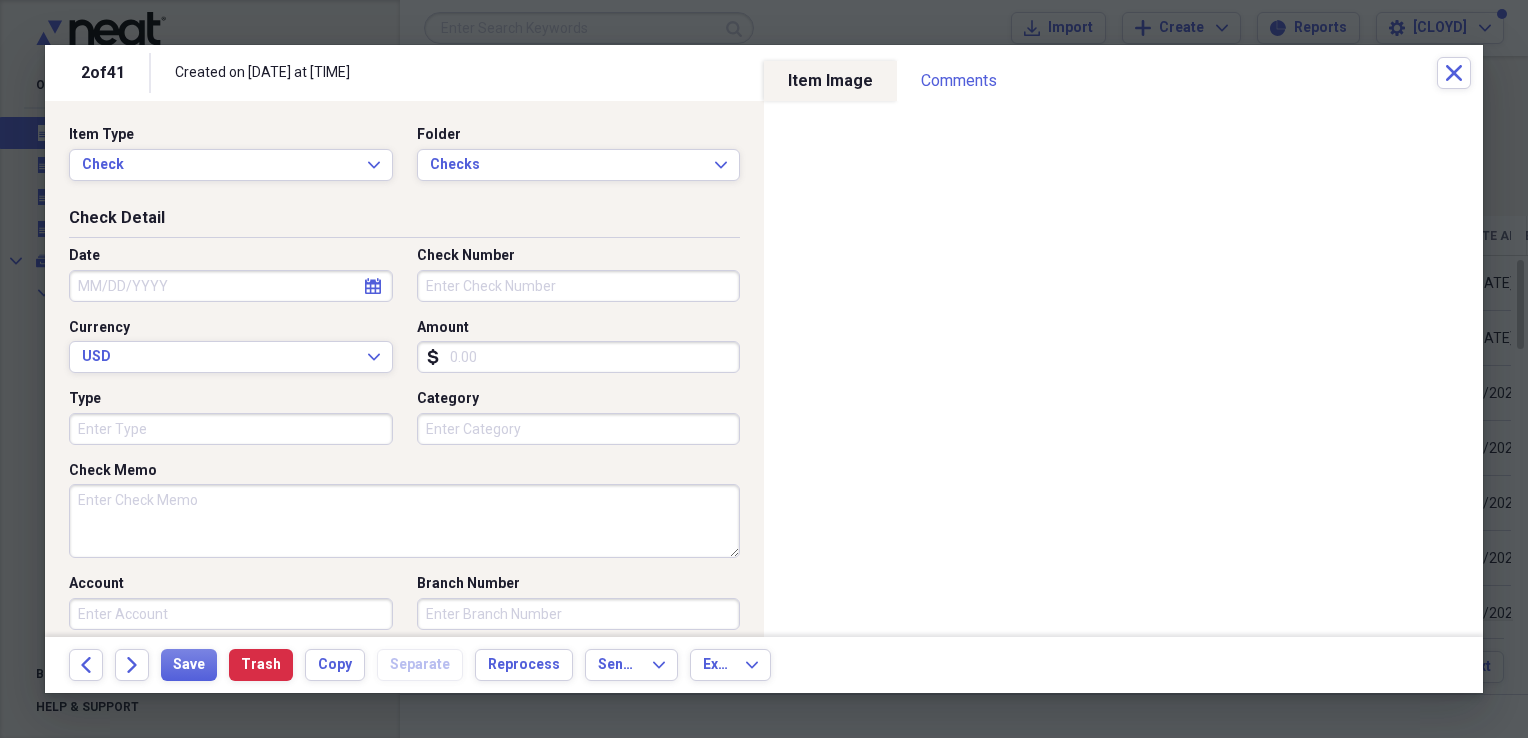 click on "Check Number" at bounding box center (579, 286) 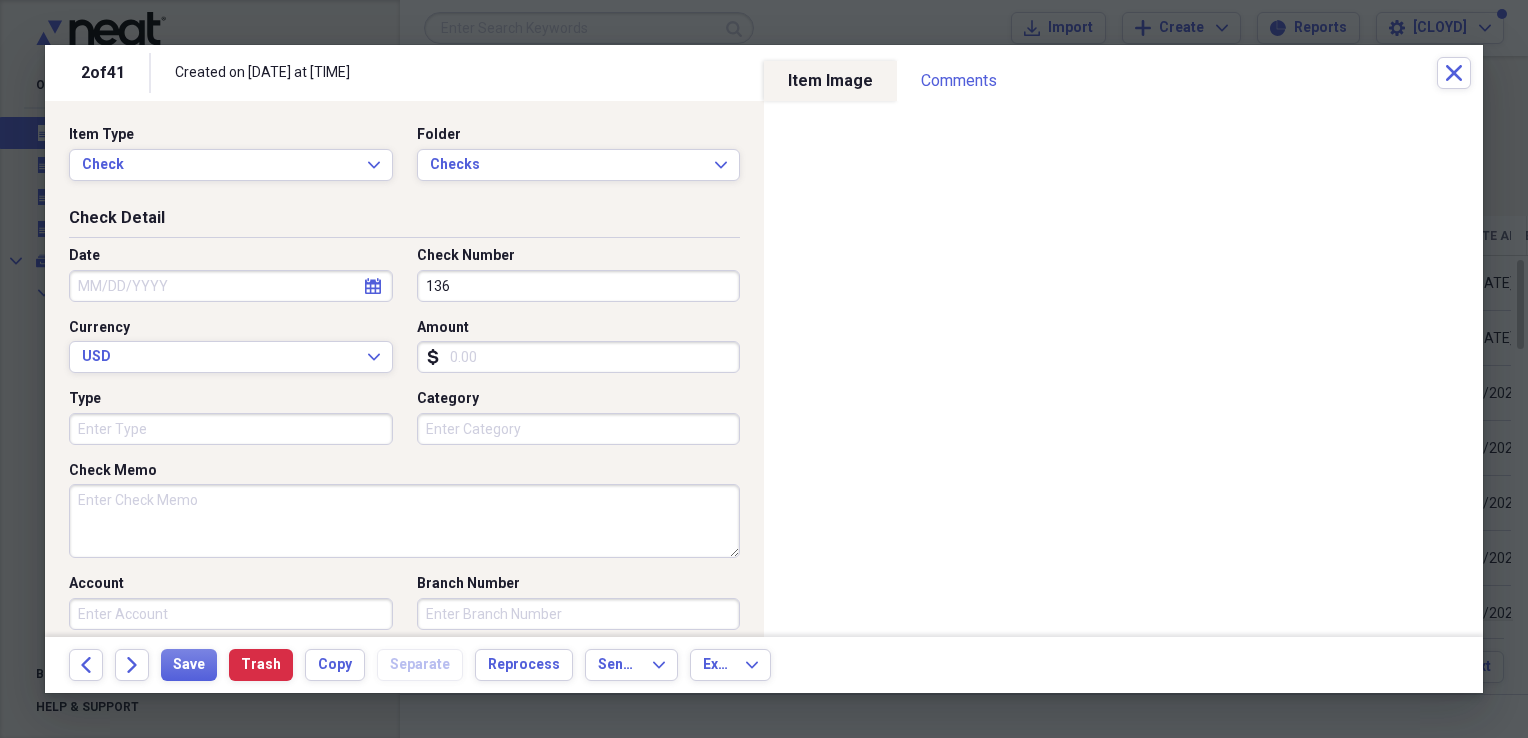type on "136" 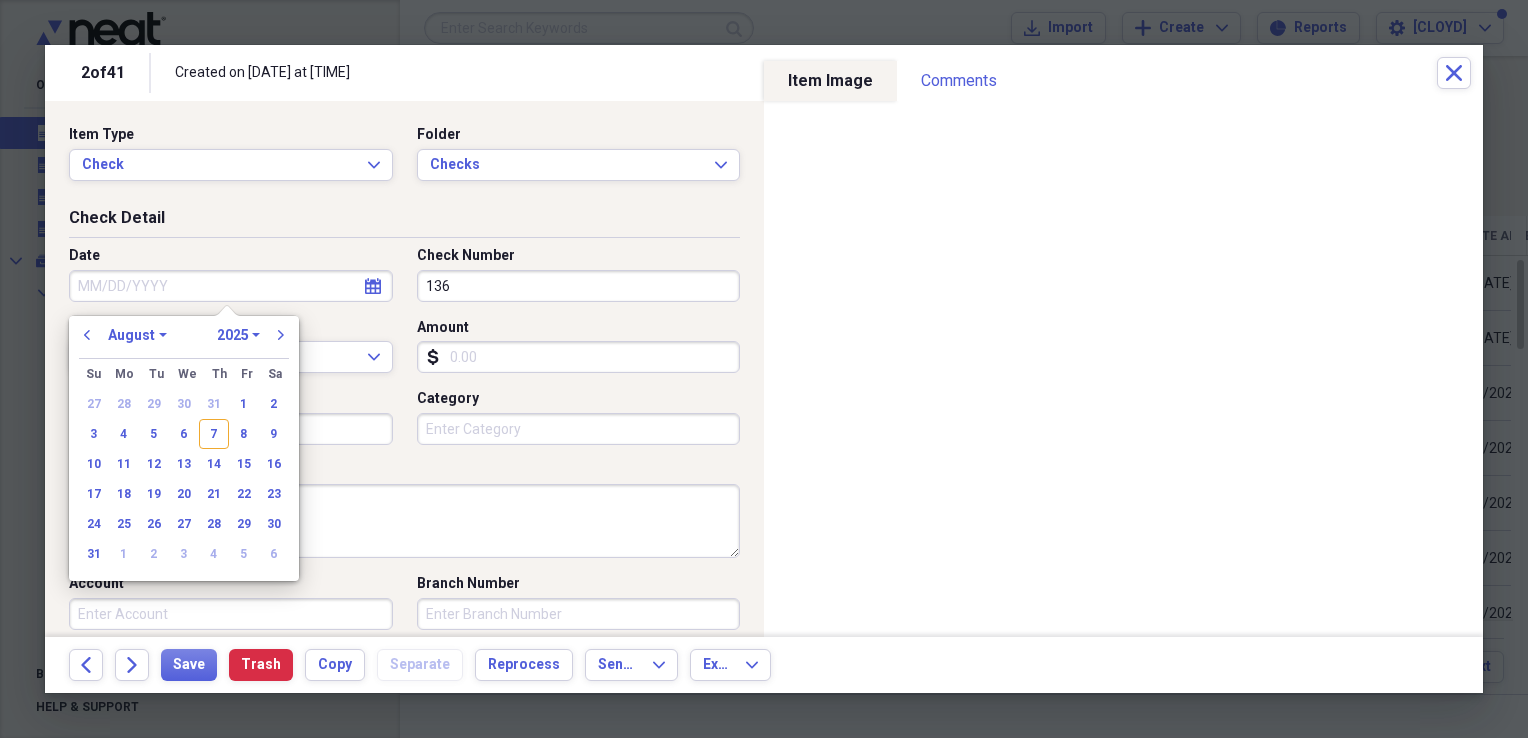 click on "calendar Calendar" at bounding box center (373, 286) 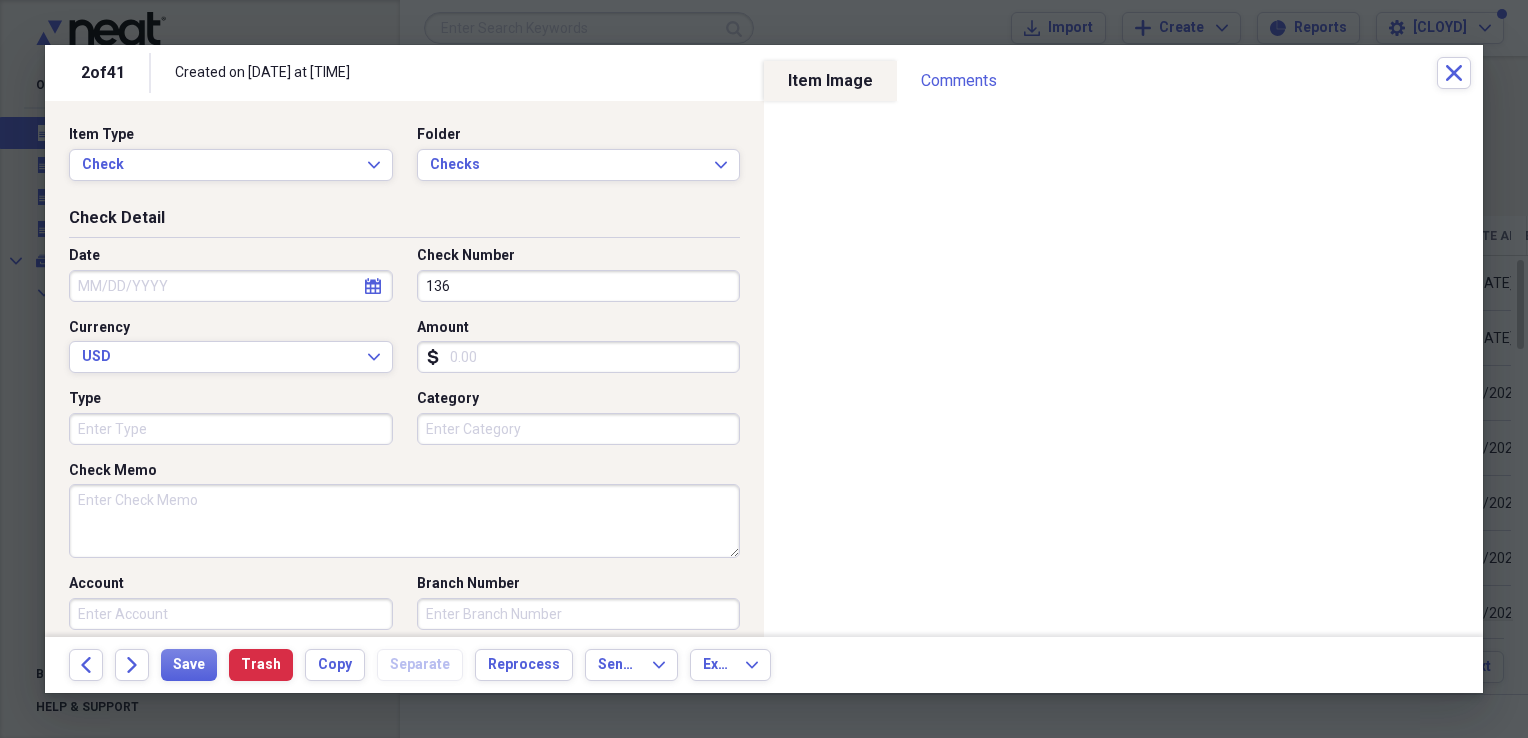 click on "calendar" 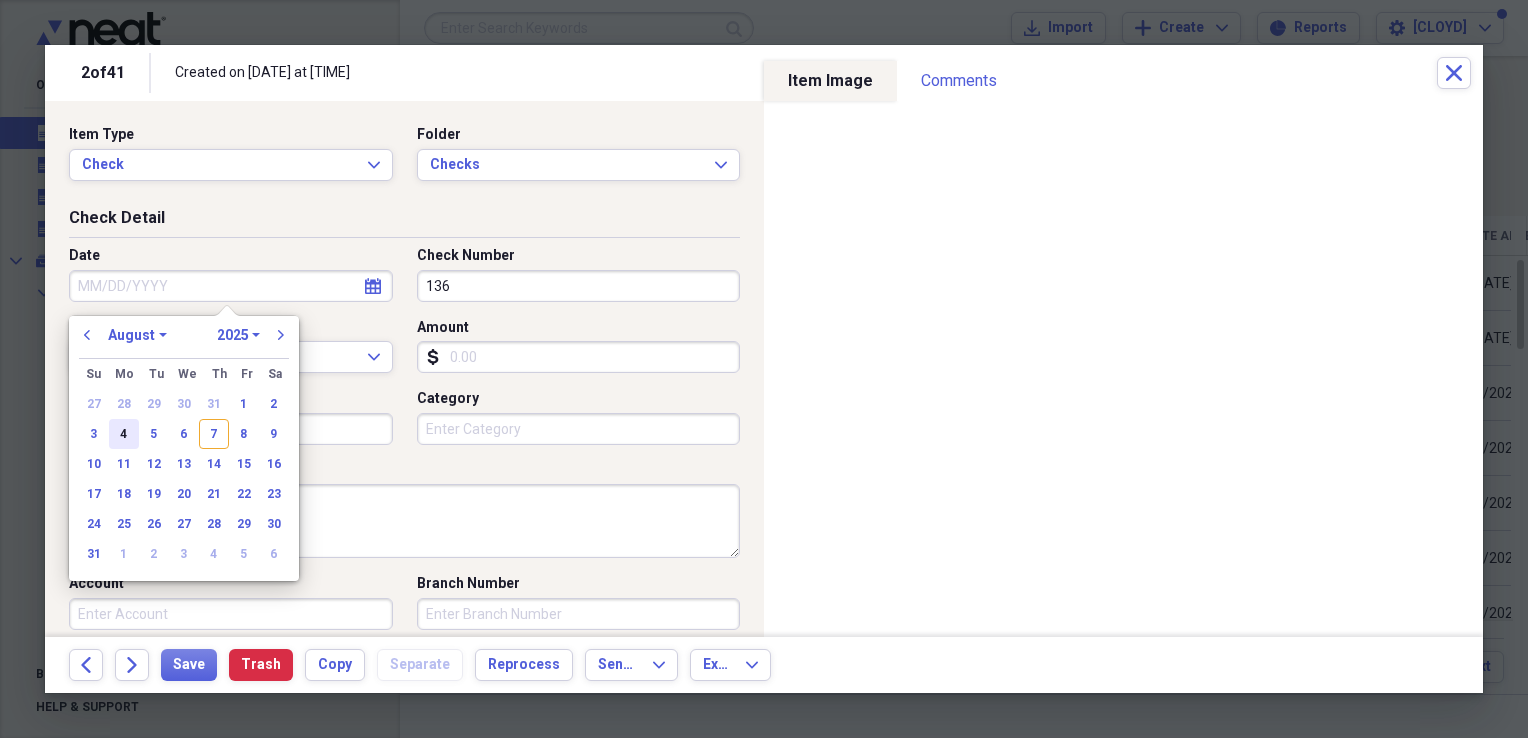 click on "4" at bounding box center [124, 434] 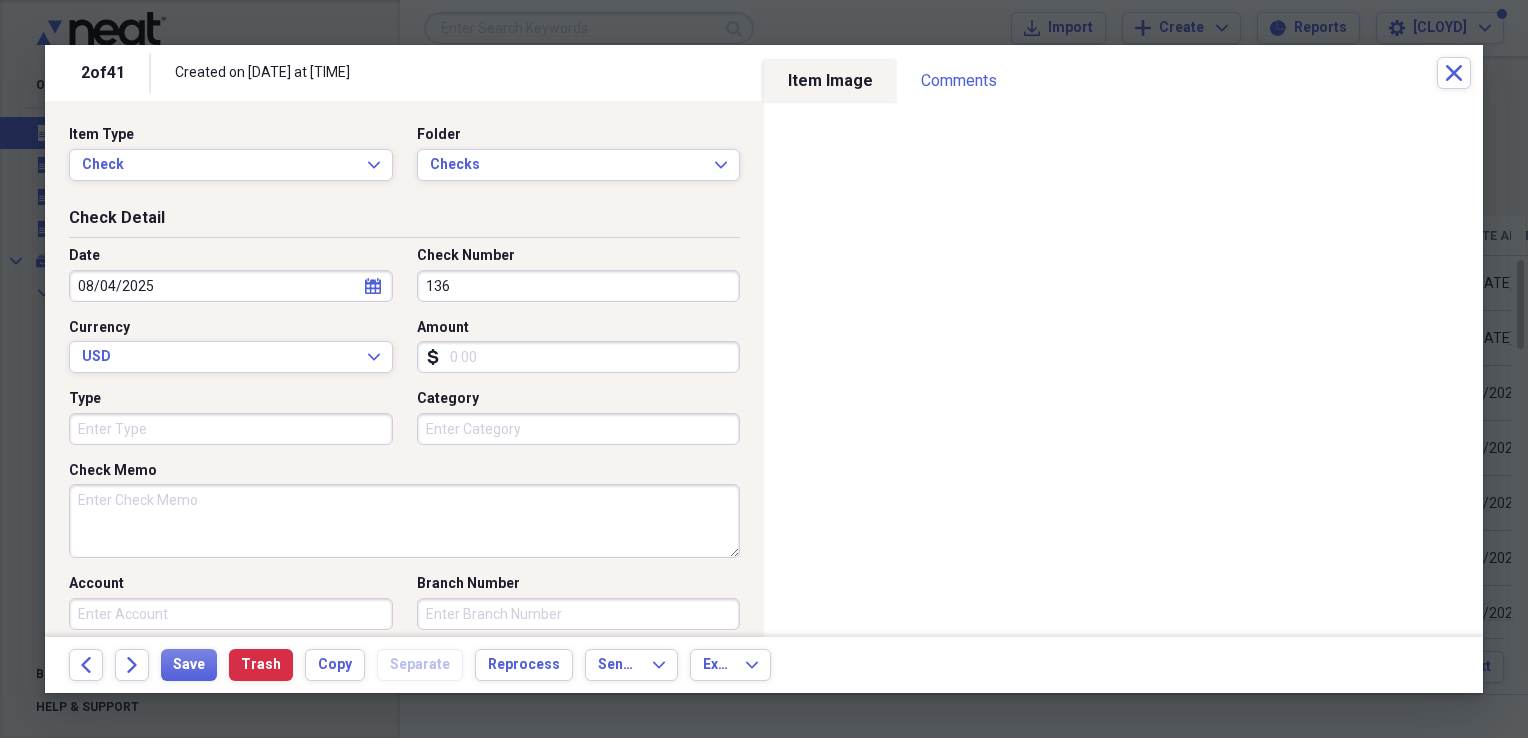click on "Amount" at bounding box center (579, 357) 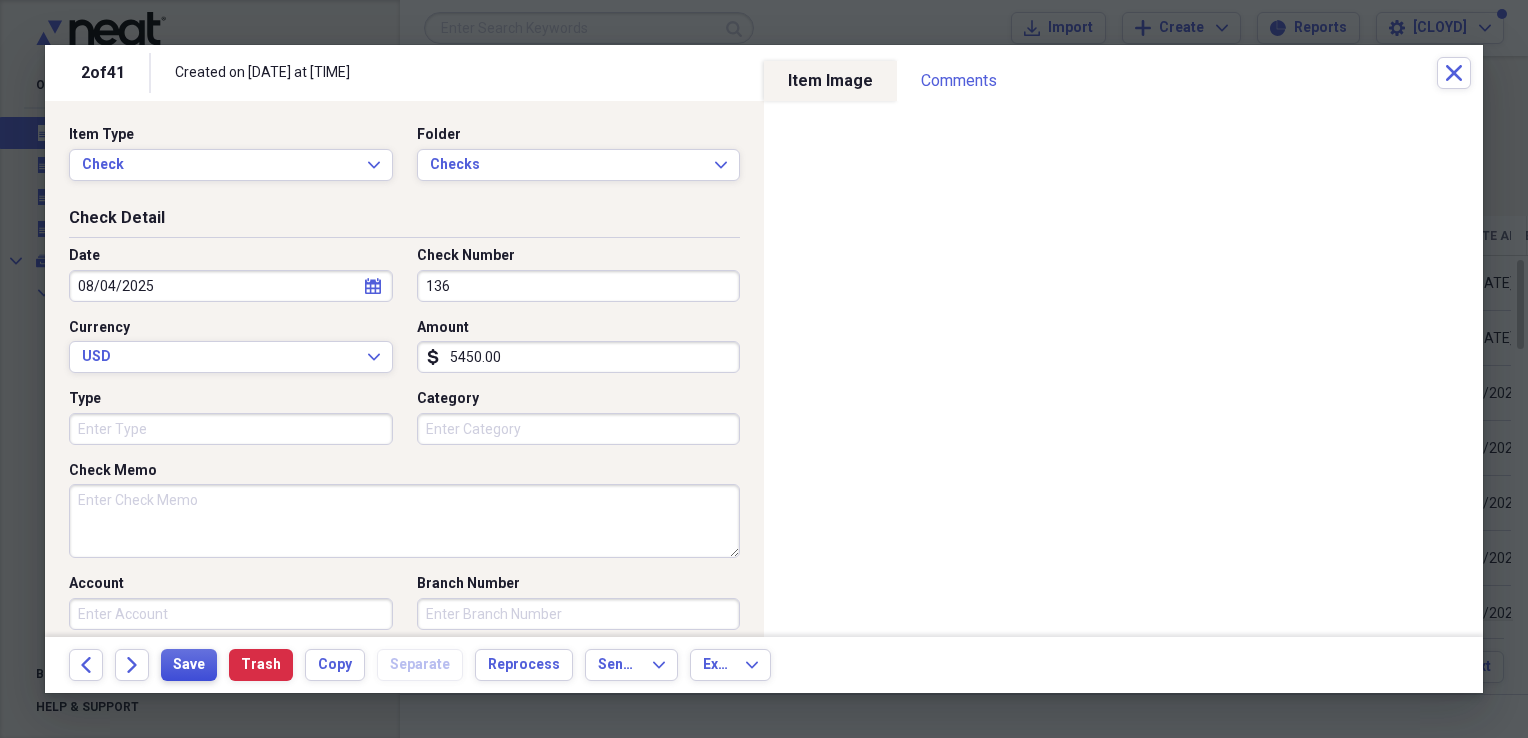 type on "5450.00" 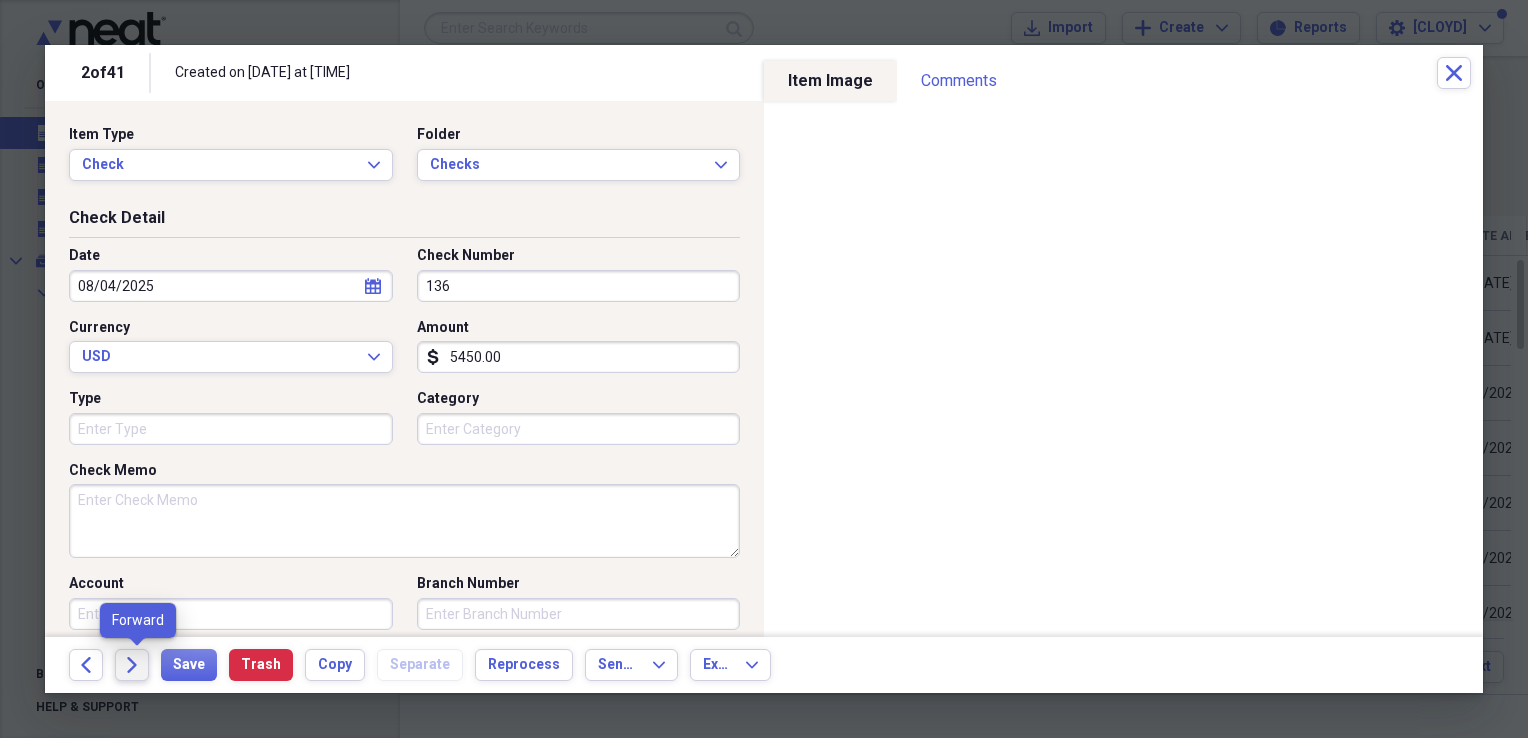 click on "Forward" 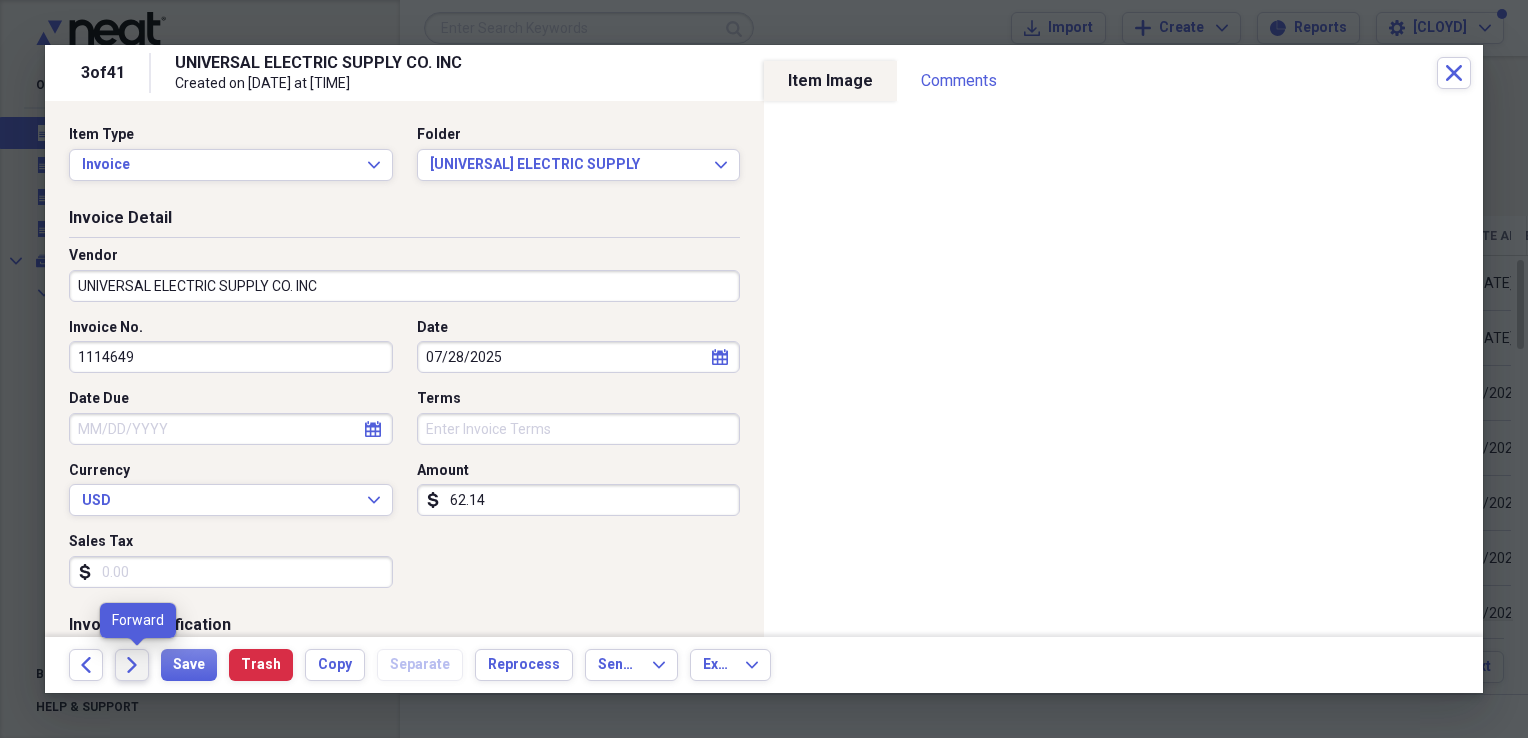 click on "Forward" 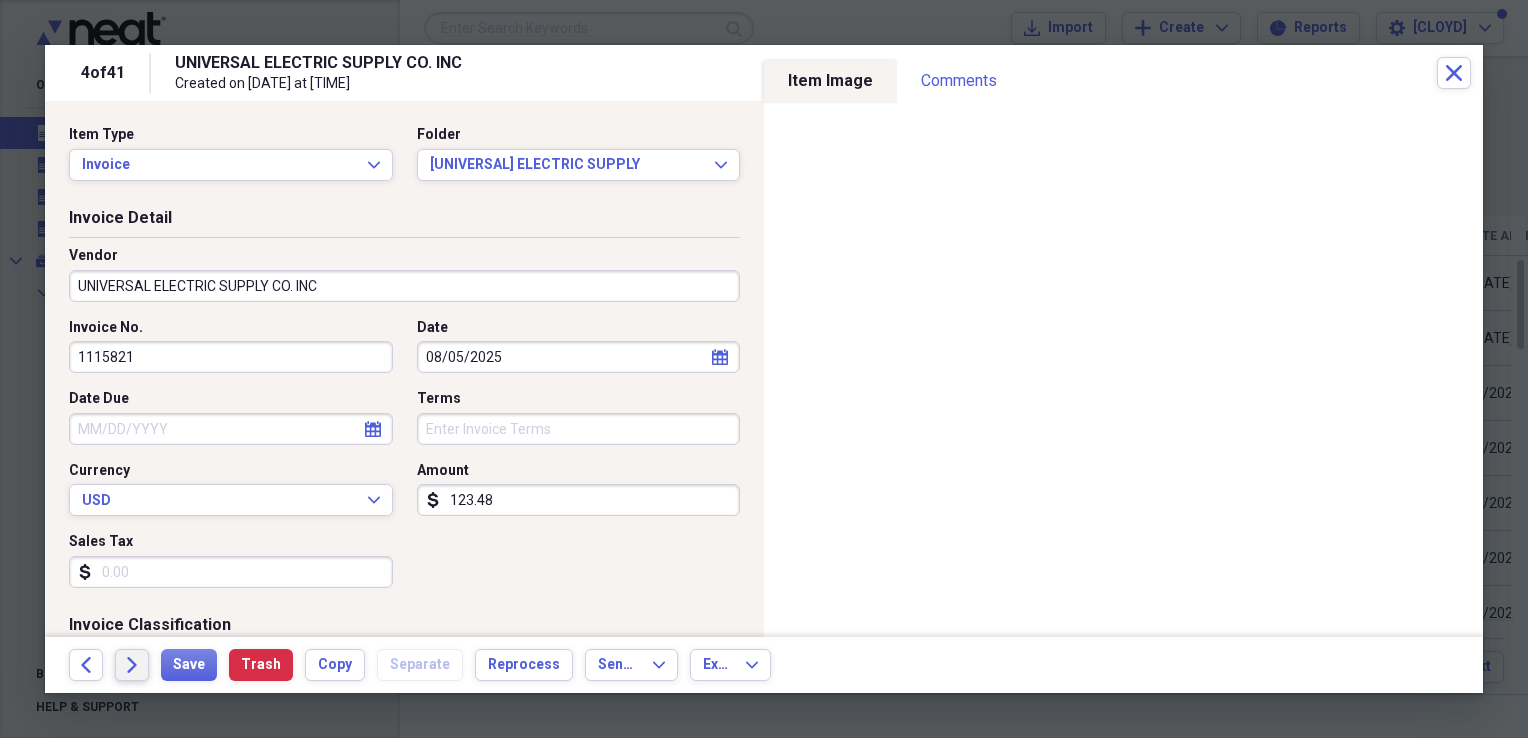 click on "Forward" 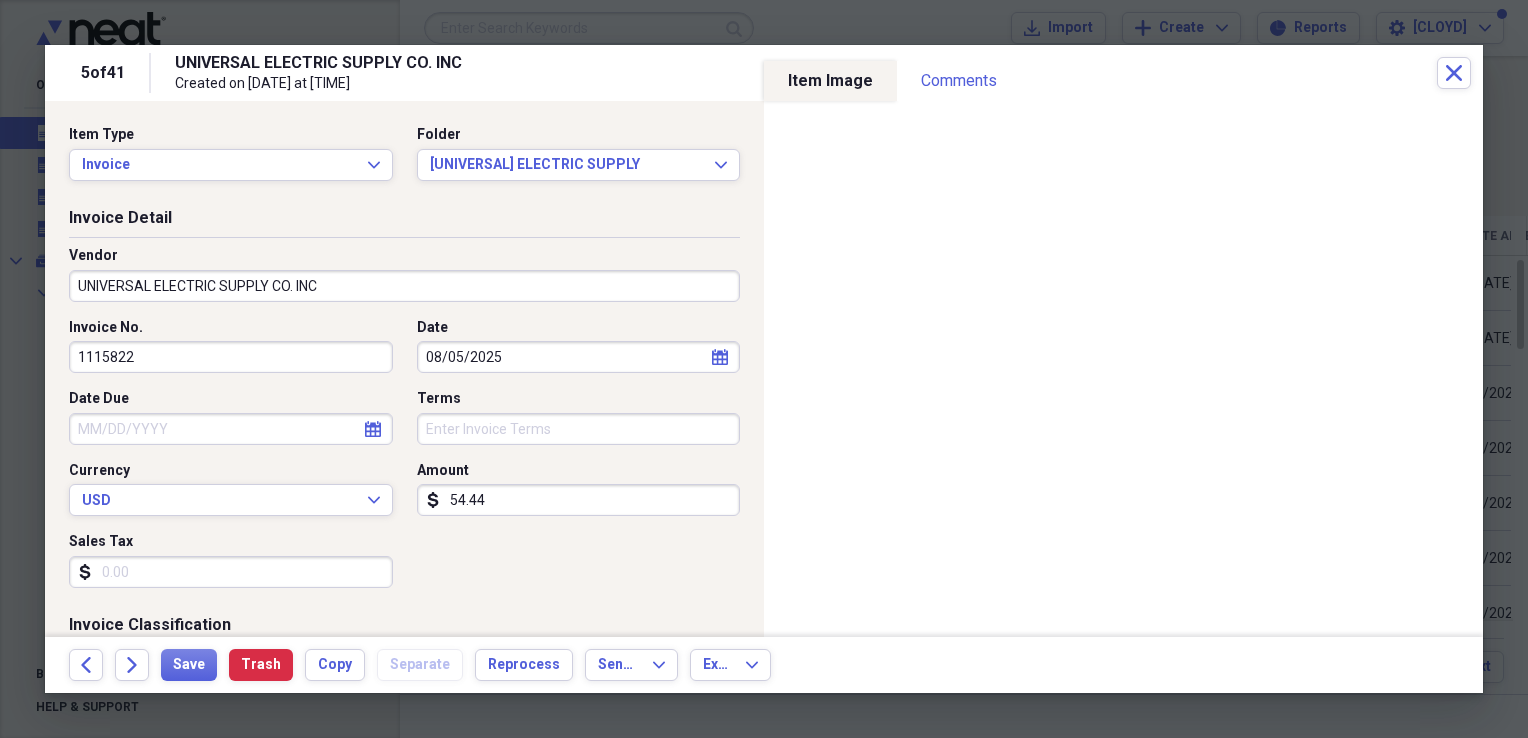 click on "54.44" at bounding box center [579, 500] 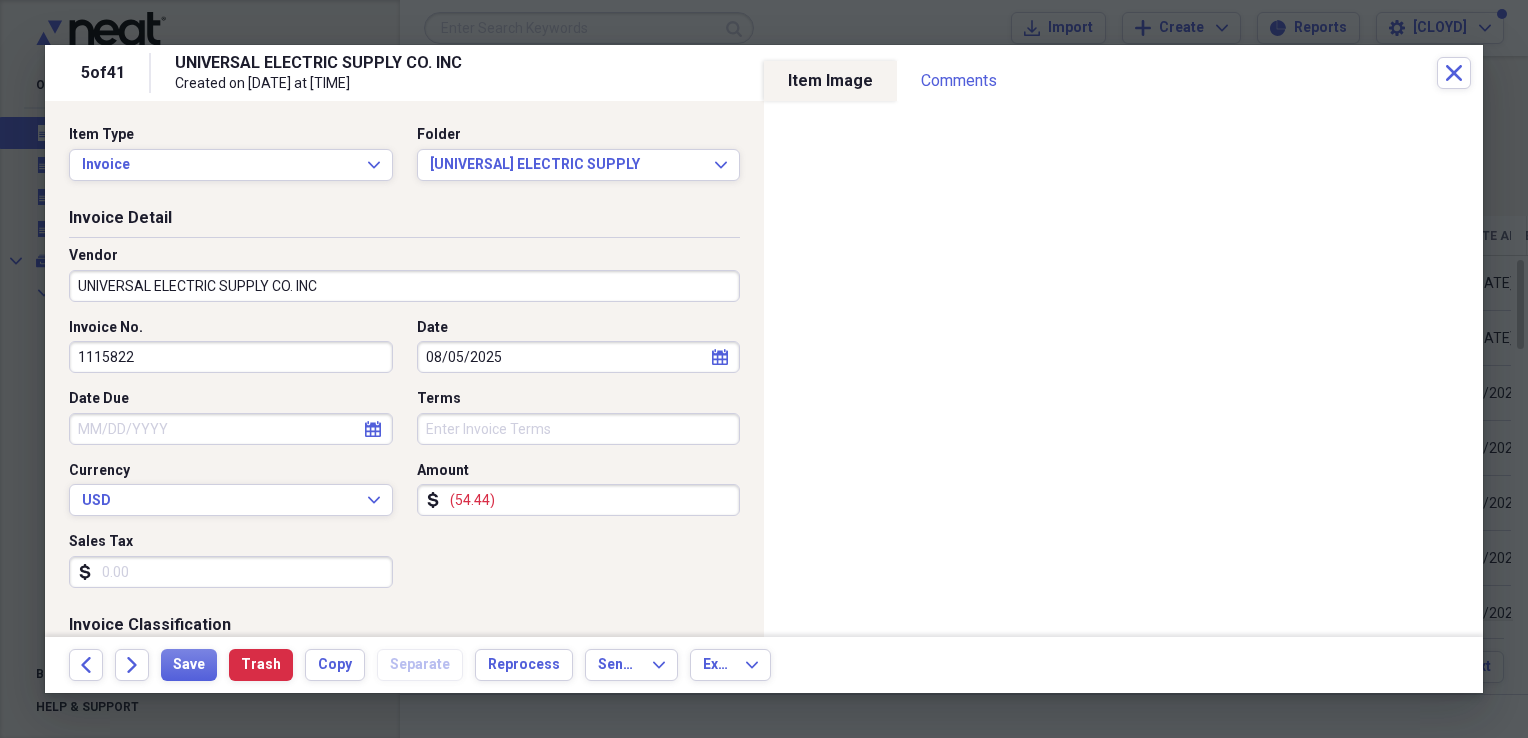 type on "(54.44)" 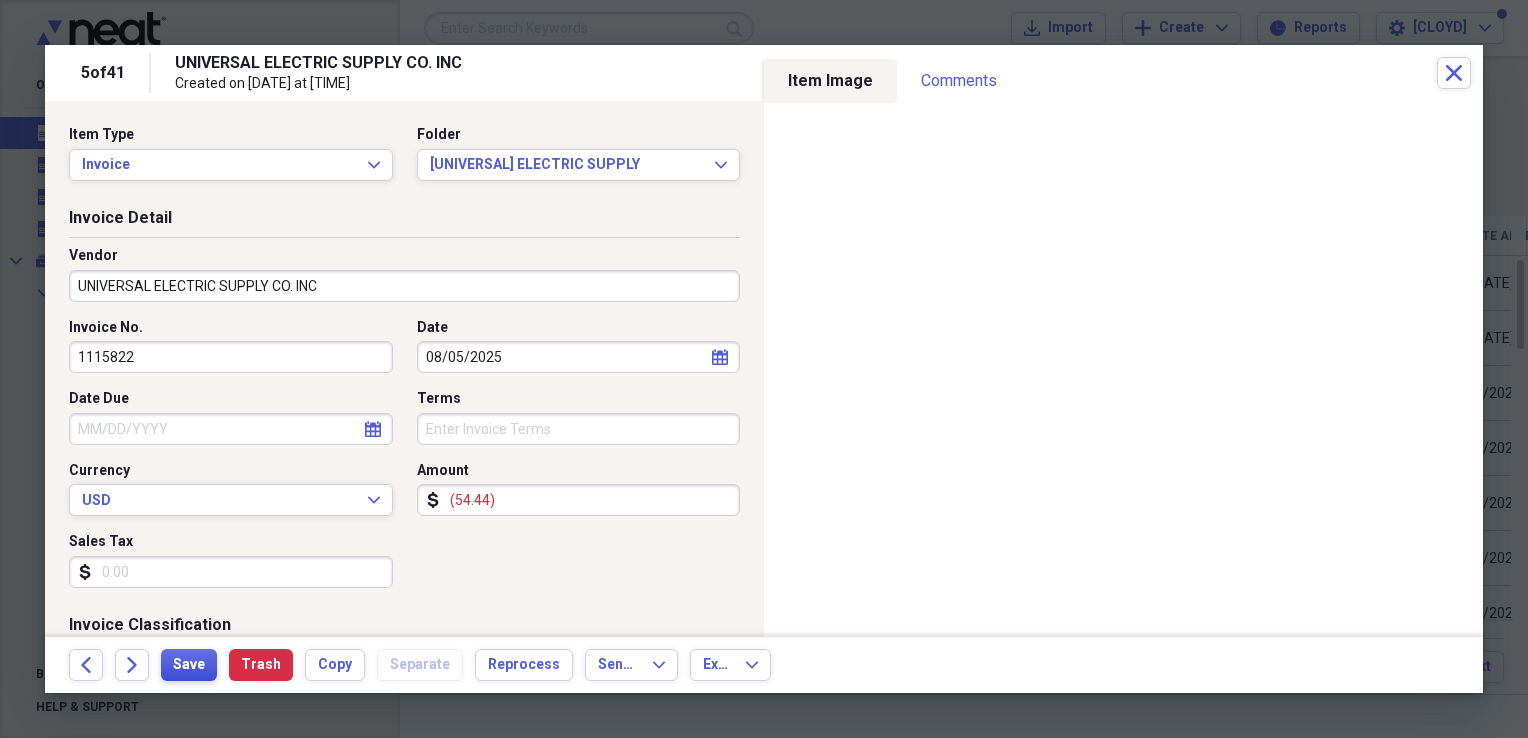 click on "Save" at bounding box center (189, 665) 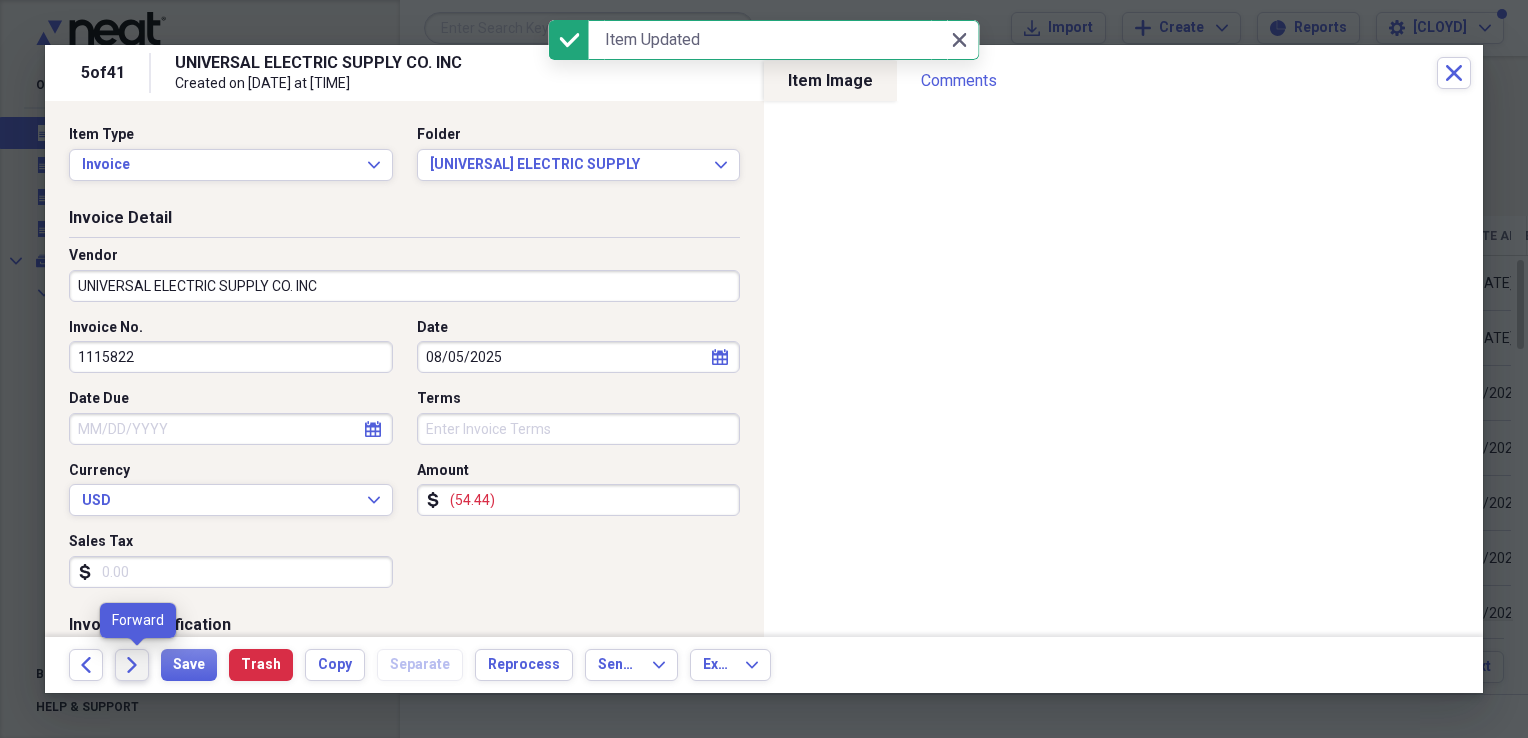 click 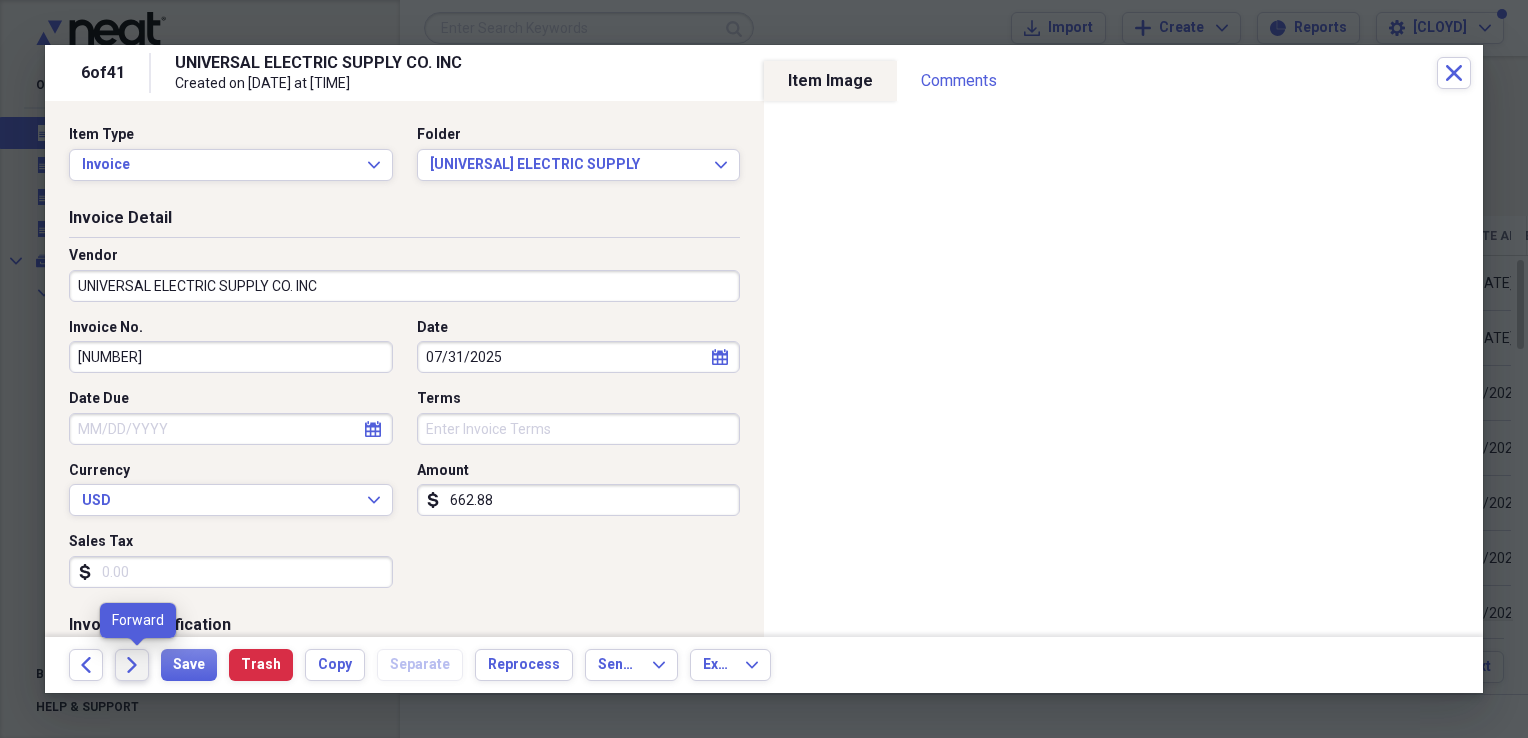 click 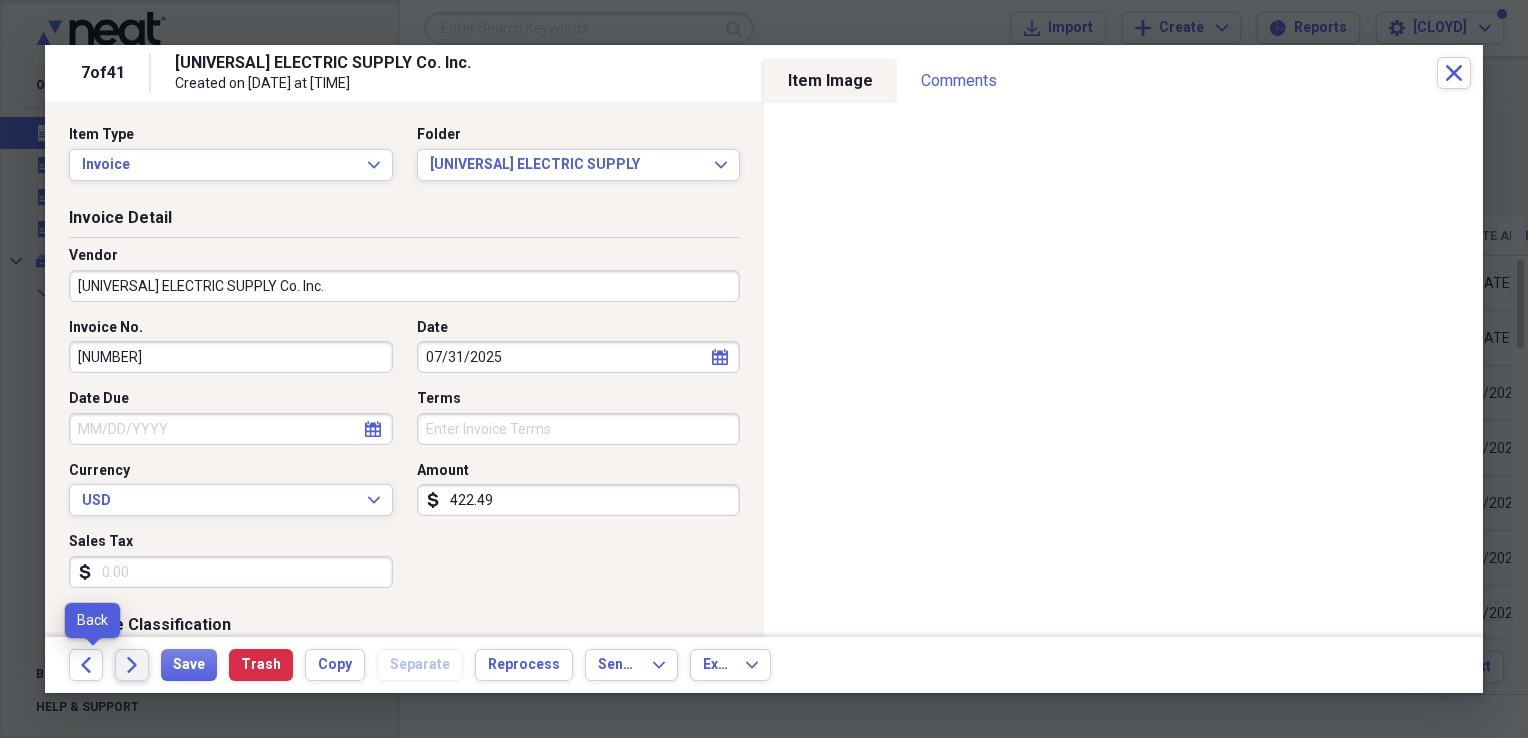 click on "Forward" at bounding box center (132, 665) 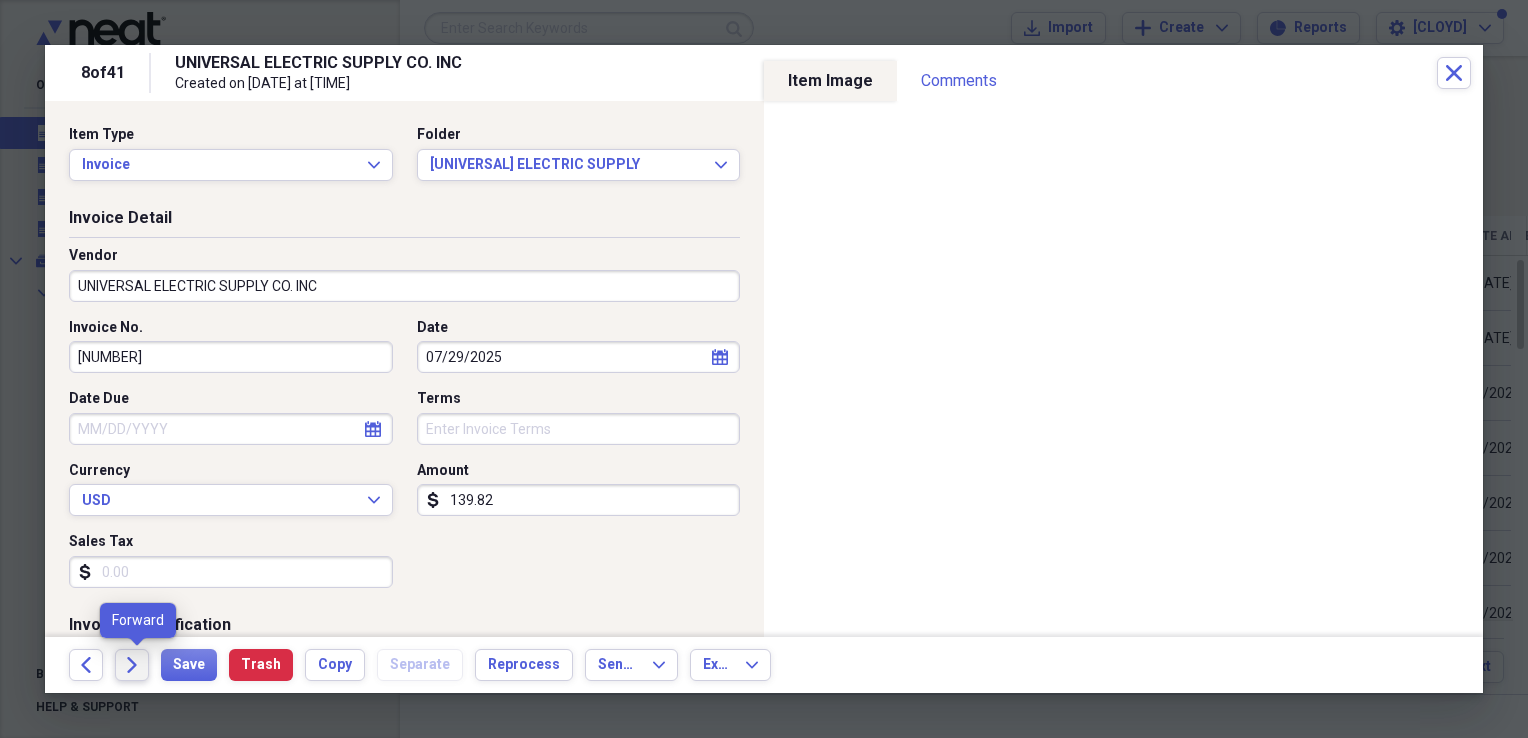 click on "Forward" 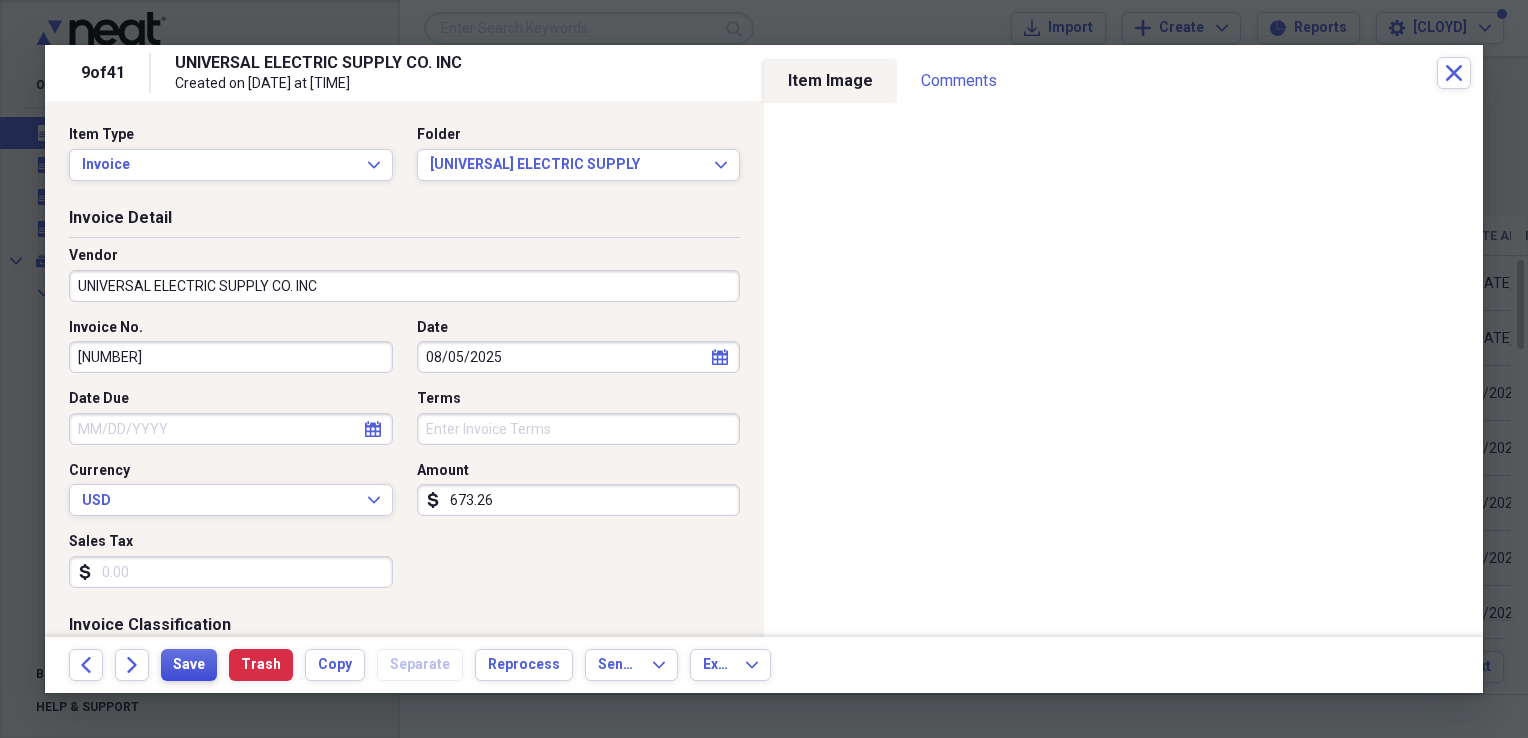 click on "Save" at bounding box center [189, 665] 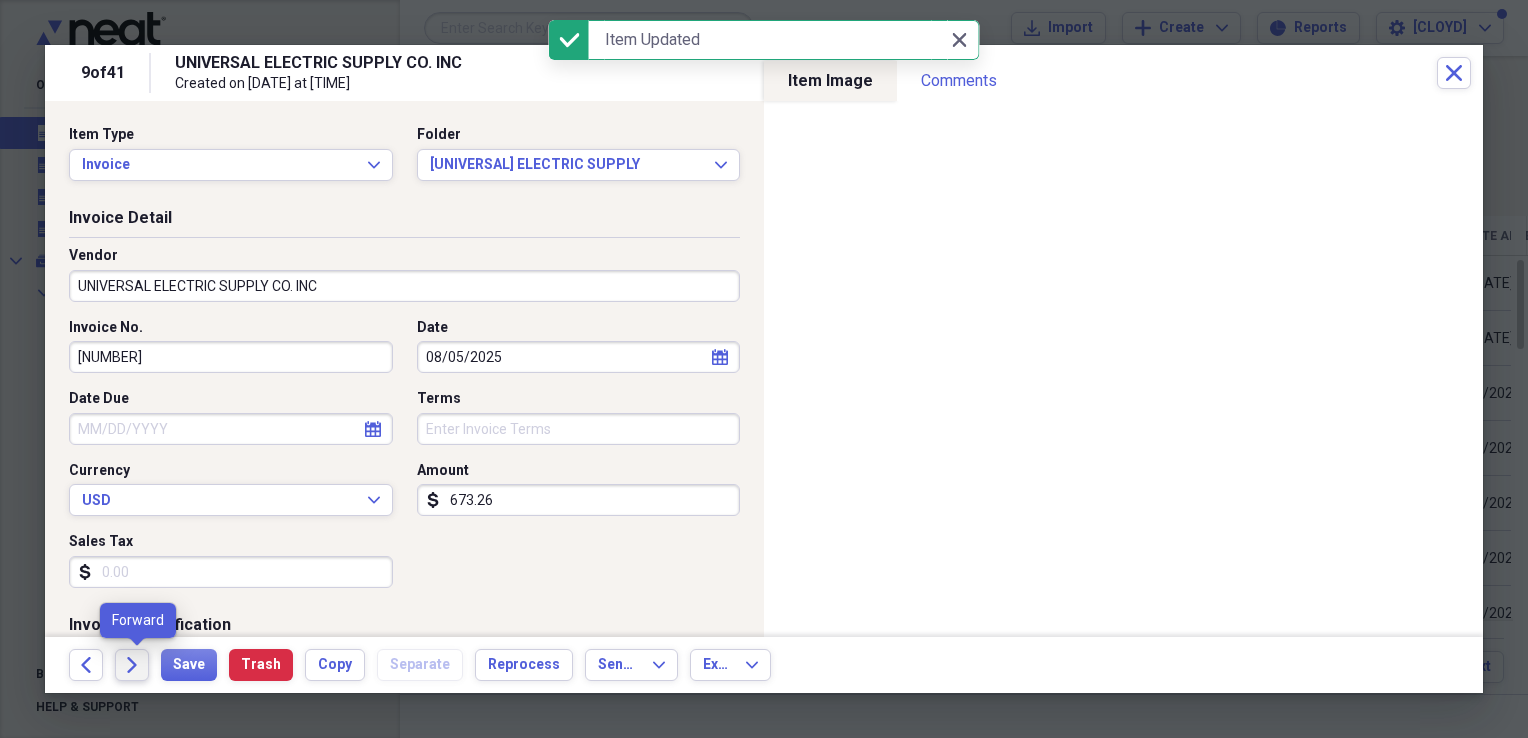 click on "Forward" 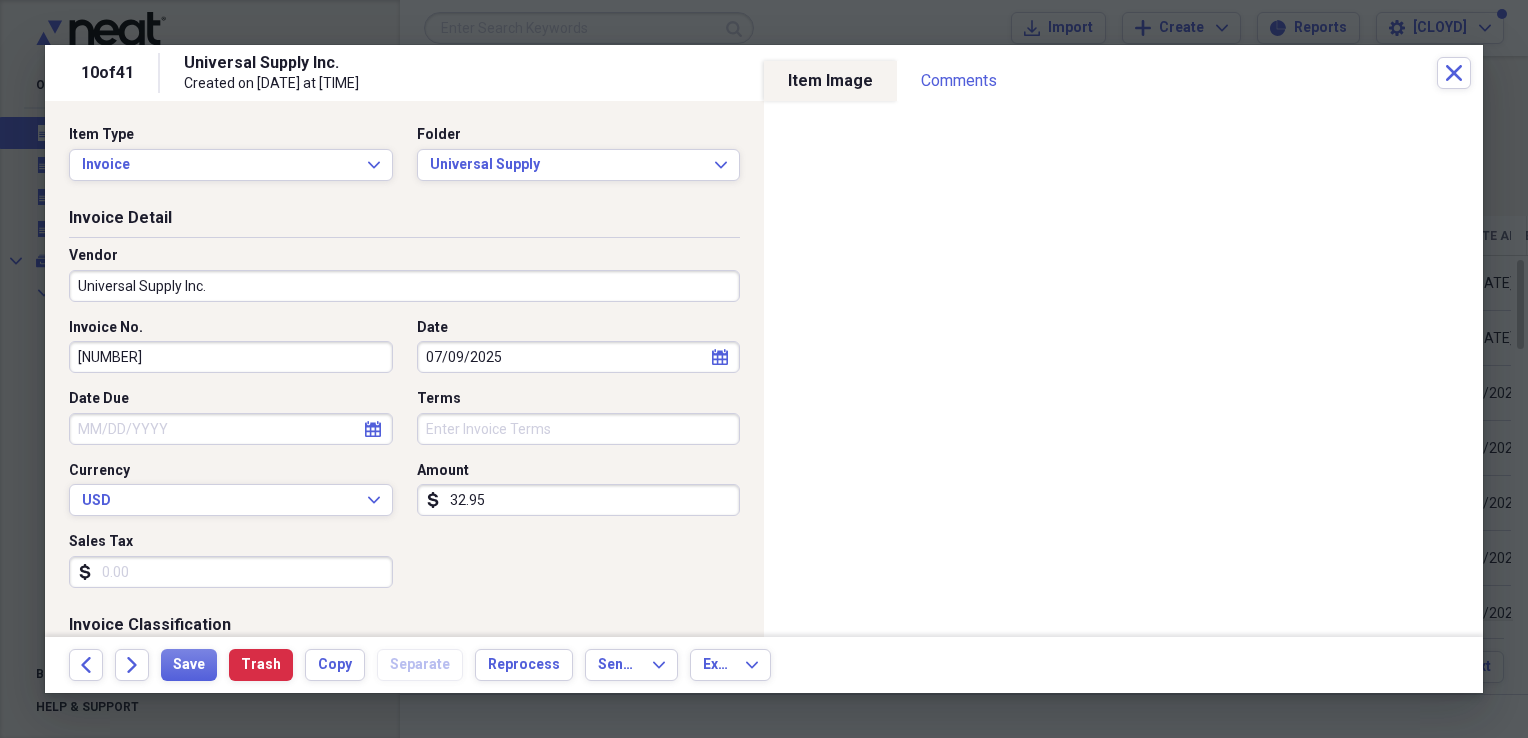 click on "Invoice No. [NUMBER] Date [DATE] calendar Calendar Date Due calendar Calendar Terms Currency USD Expand Amount dollar-sign [PRICE] Sales Tax dollar-sign" at bounding box center (404, 461) 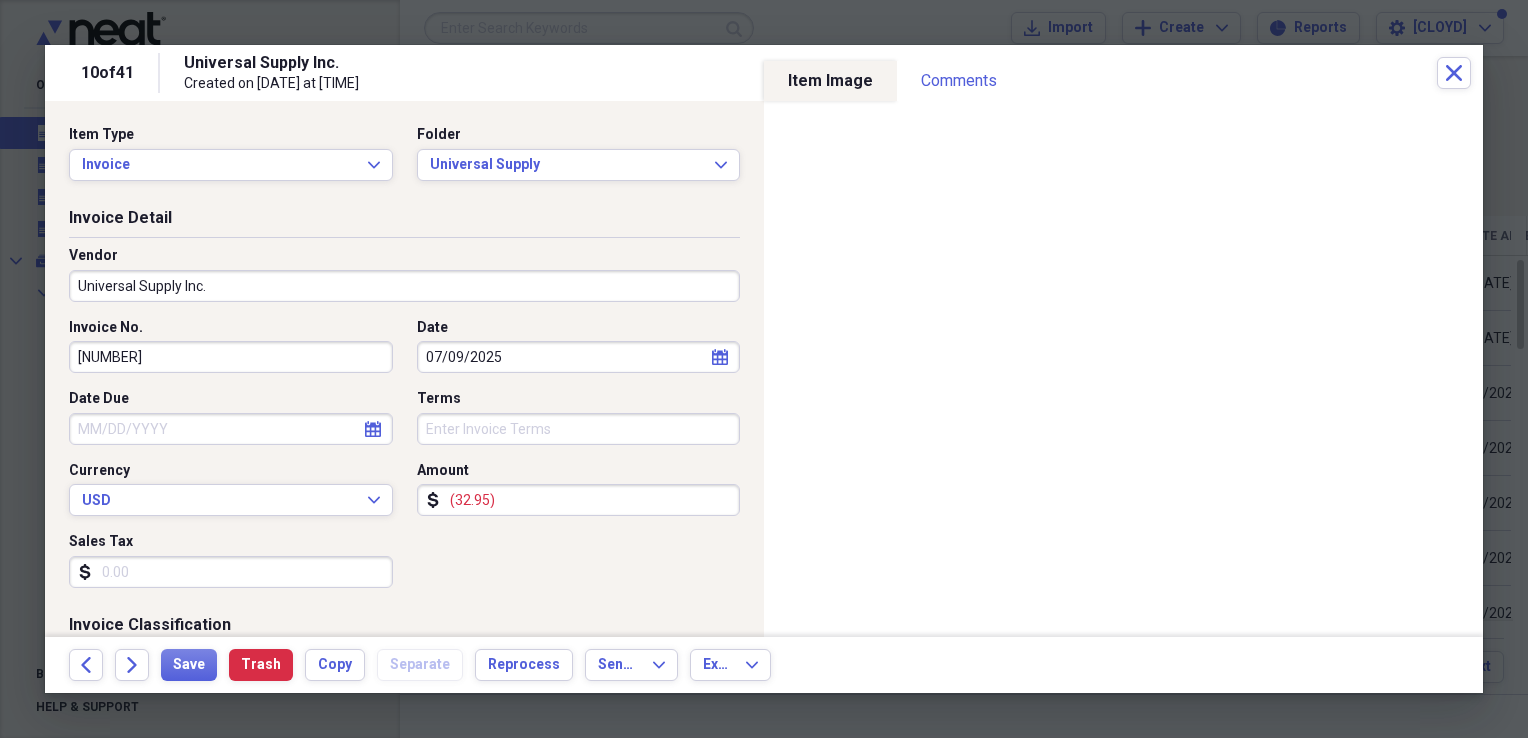 click on "Invoice No. [NUMBER] Date [DATE] calendar Calendar Date Due calendar Calendar Terms Currency USD Expand Amount dollar-sign ([PRICE]) Sales Tax dollar-sign" at bounding box center [404, 461] 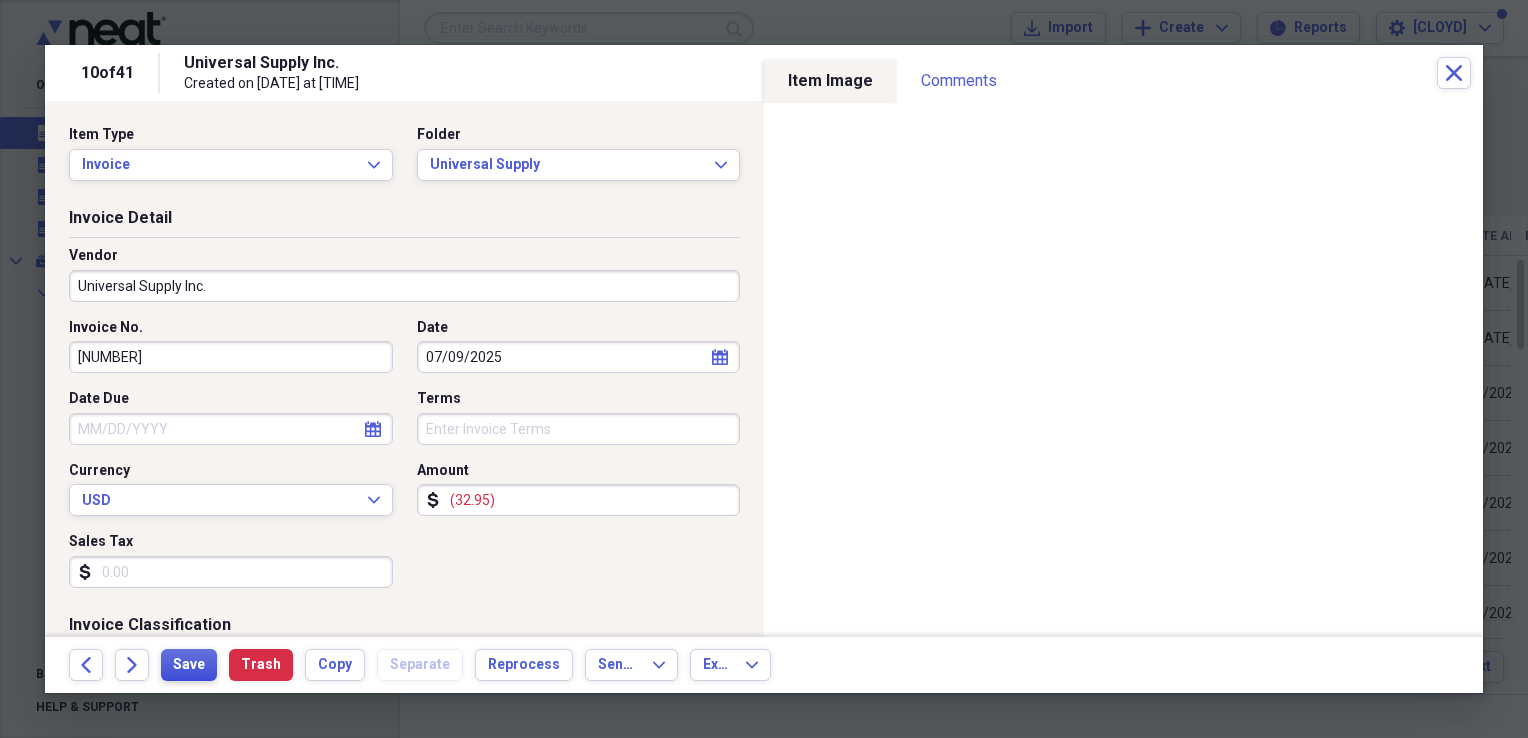 click on "Save" at bounding box center [189, 665] 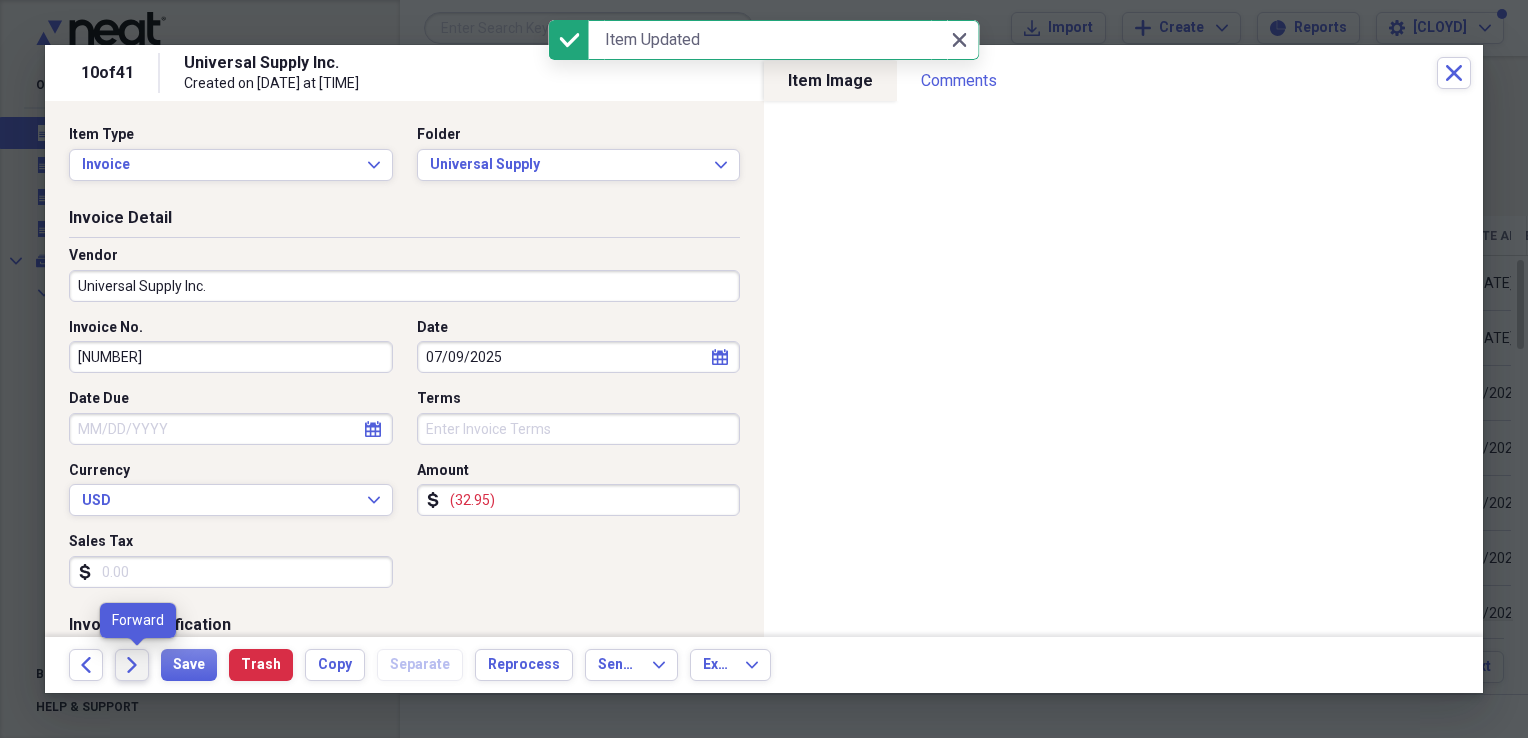 click on "Forward" 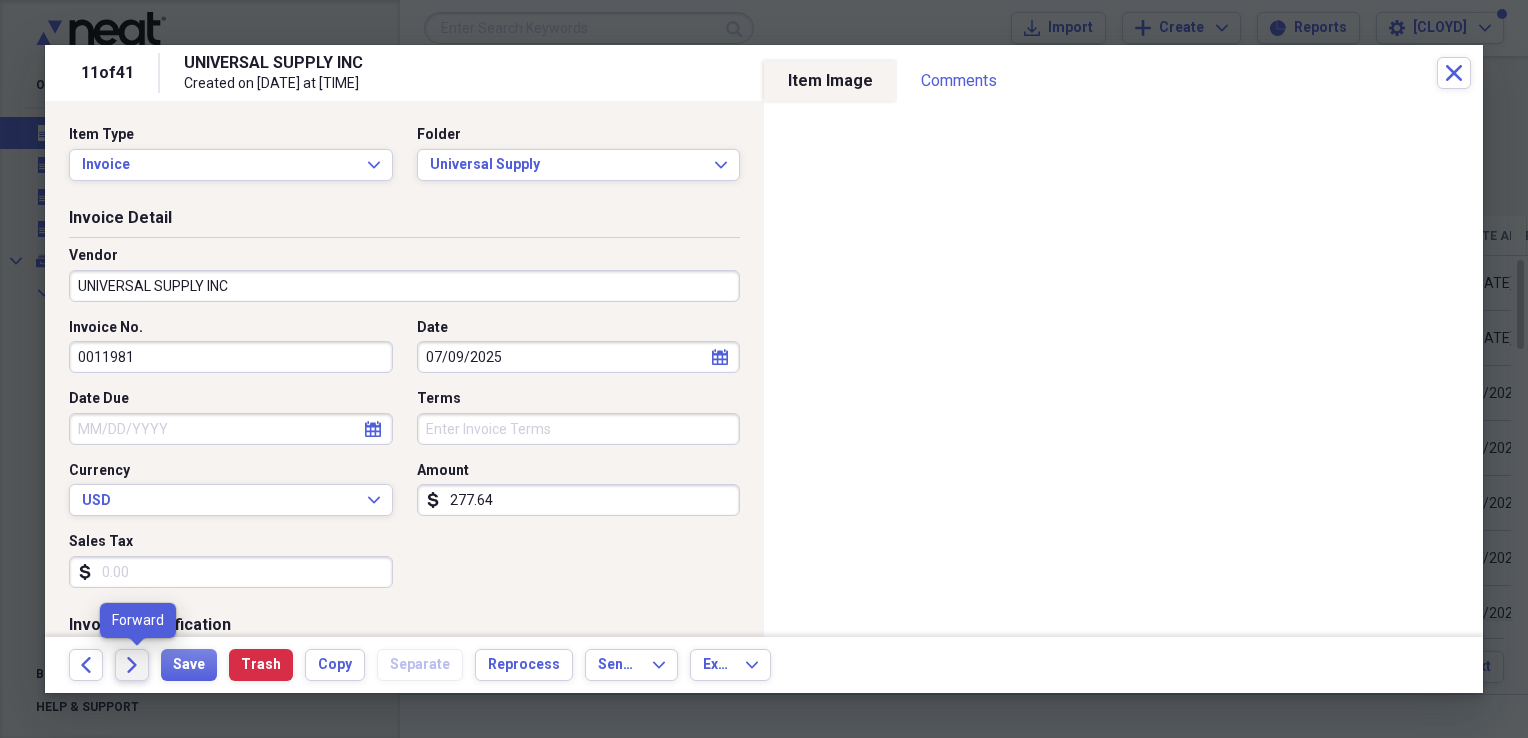 click on "Forward" 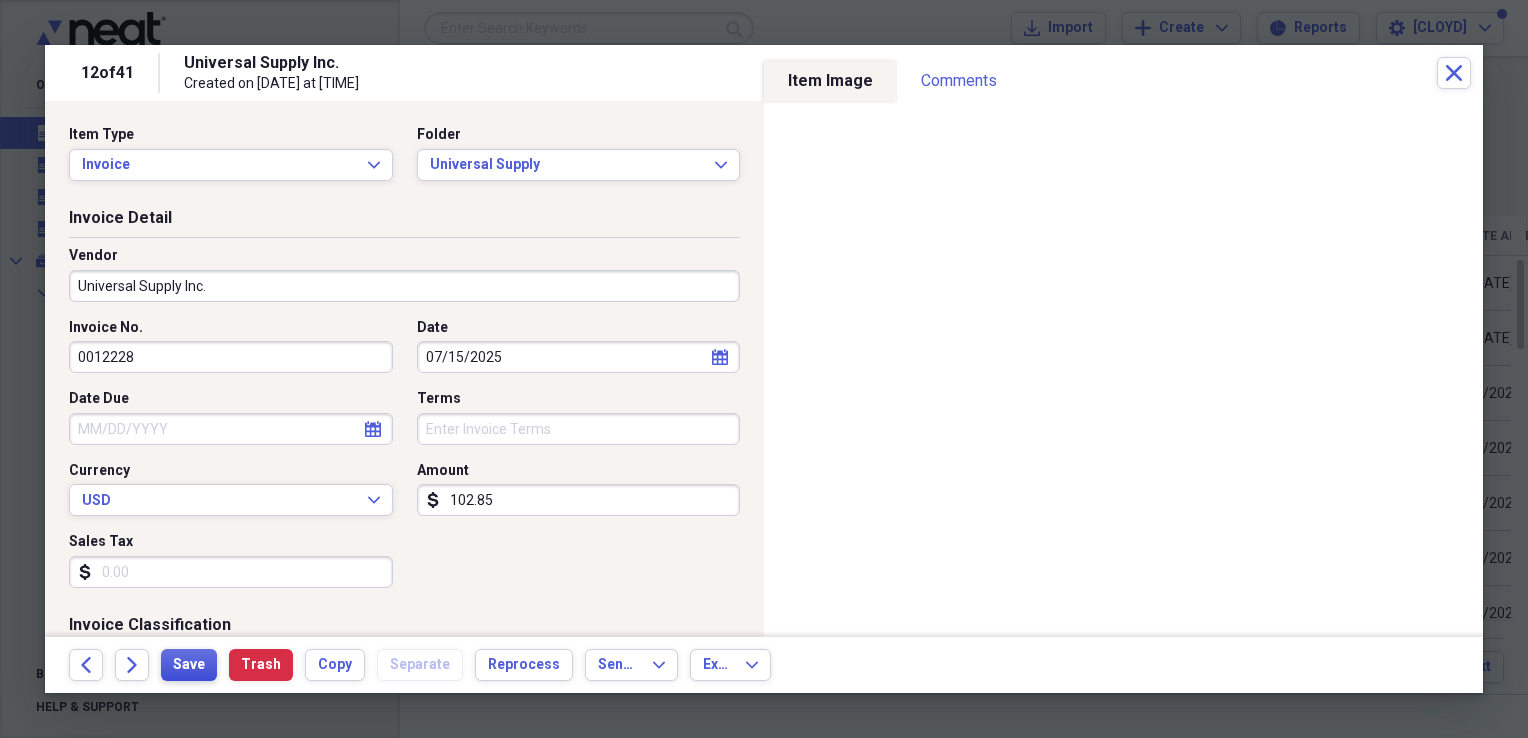 click on "Save" at bounding box center [189, 665] 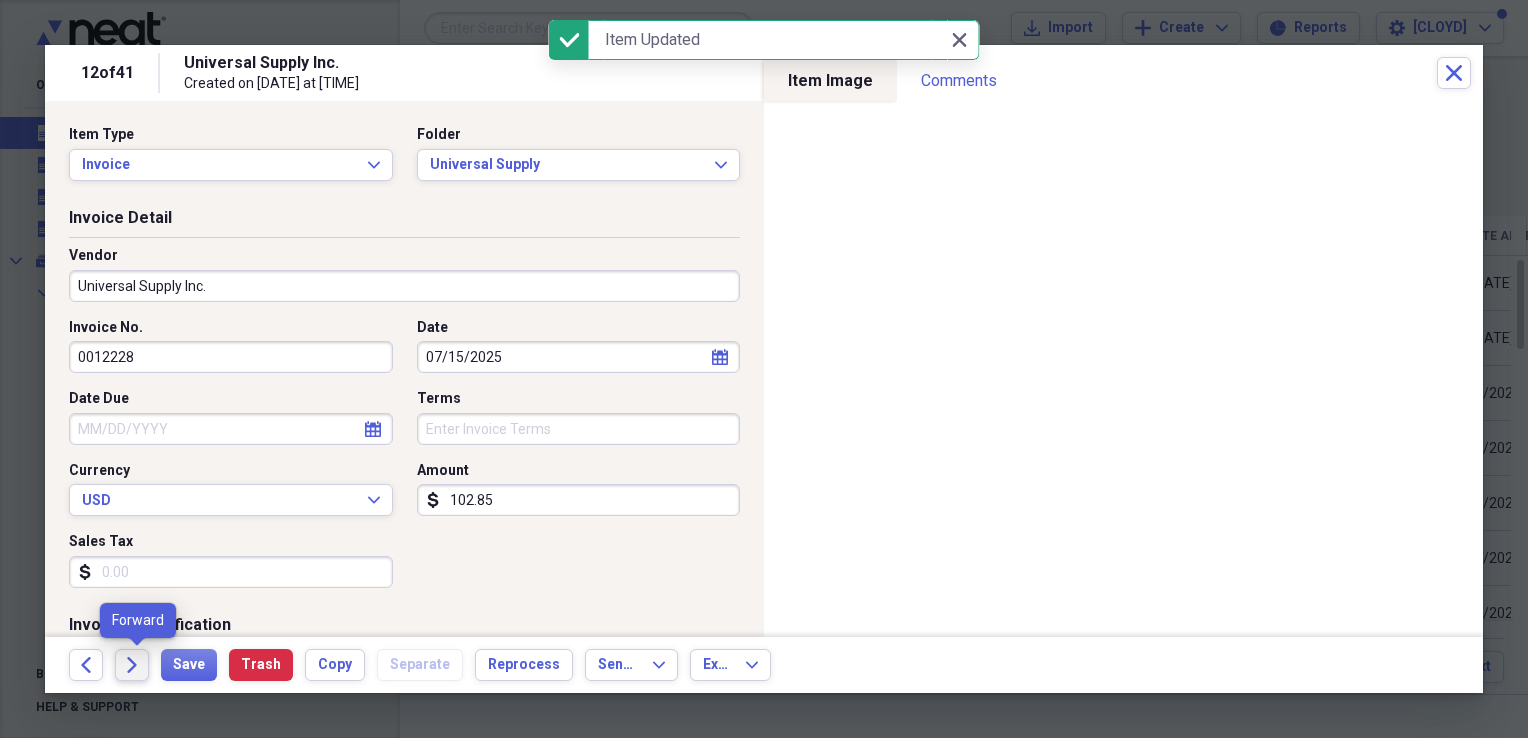 click on "Forward" at bounding box center [132, 665] 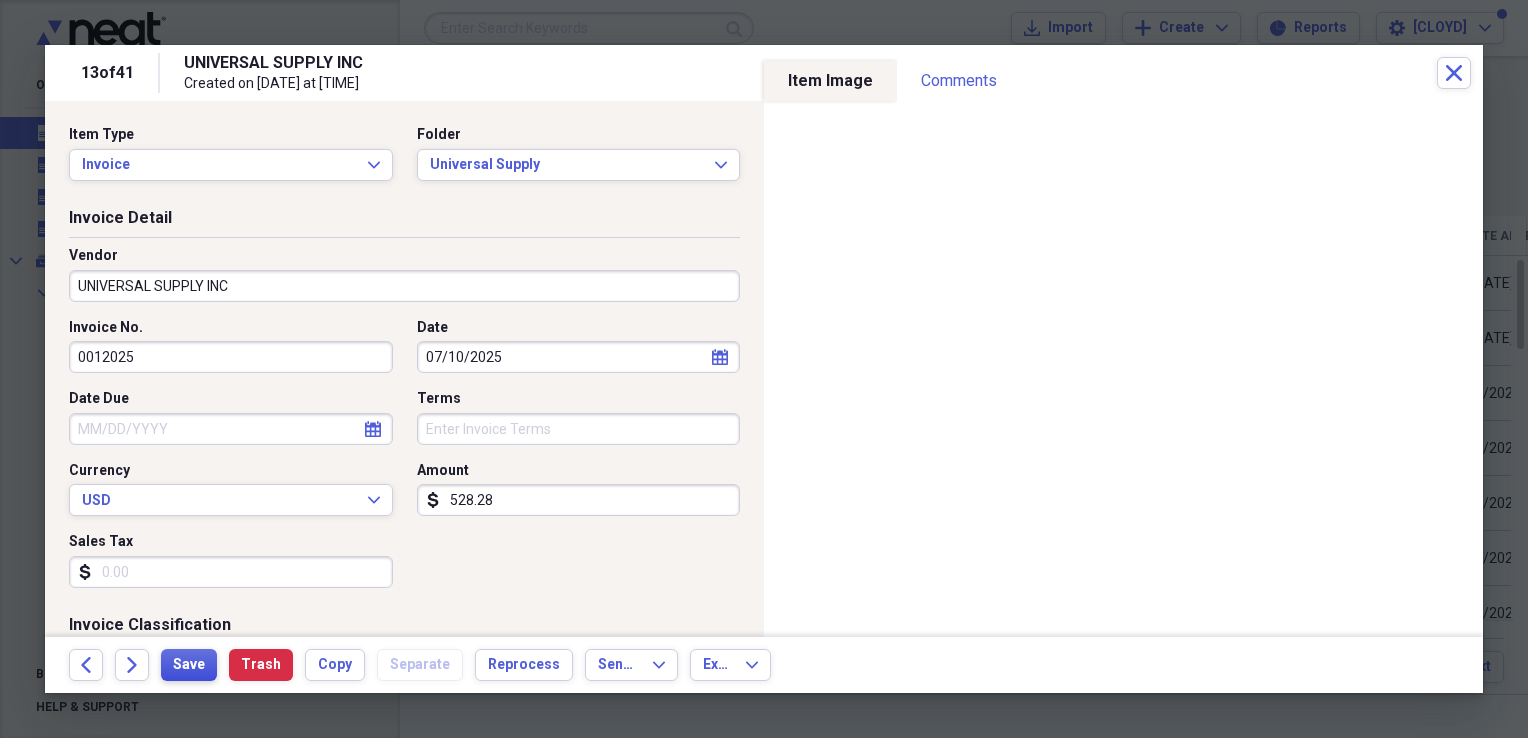click on "Save" at bounding box center [189, 665] 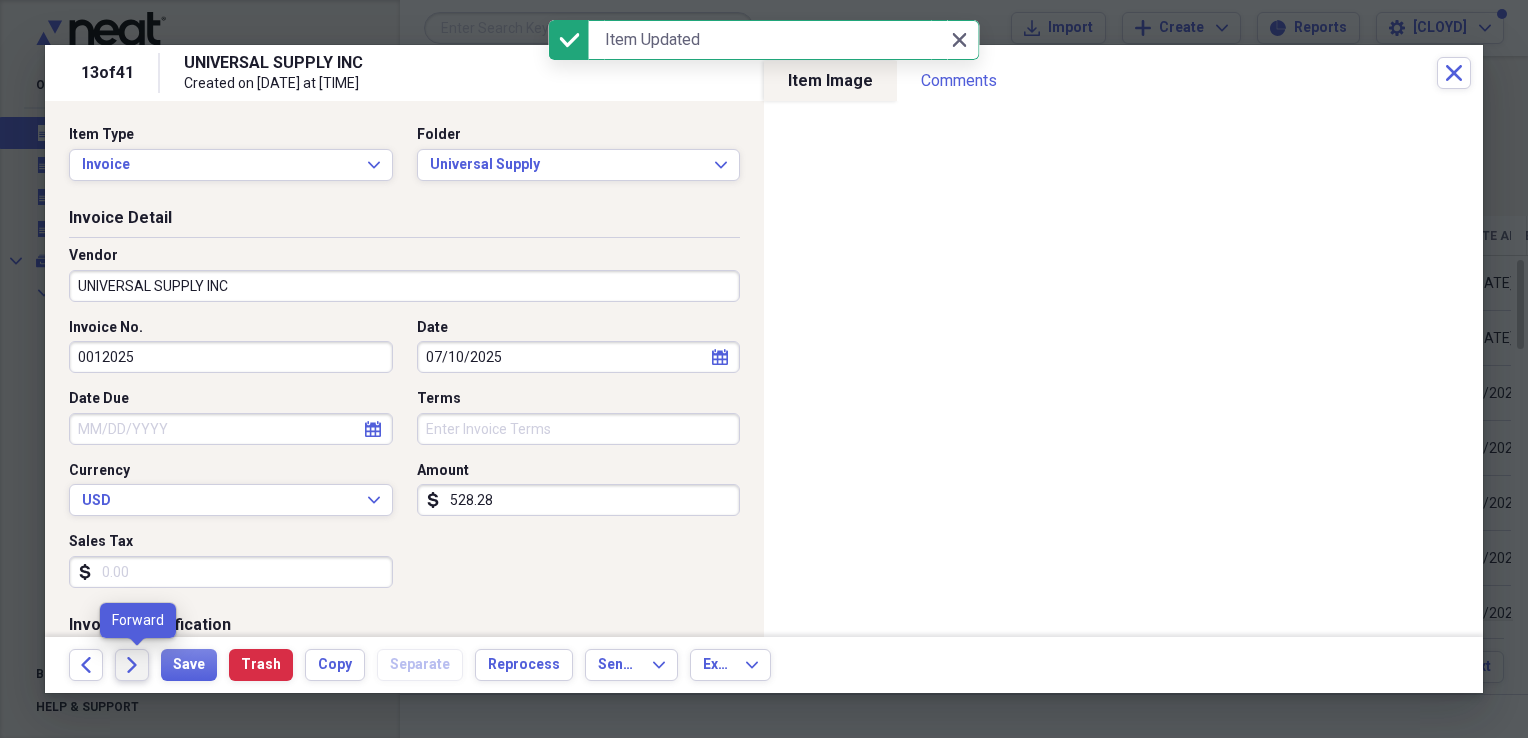 click on "Forward" 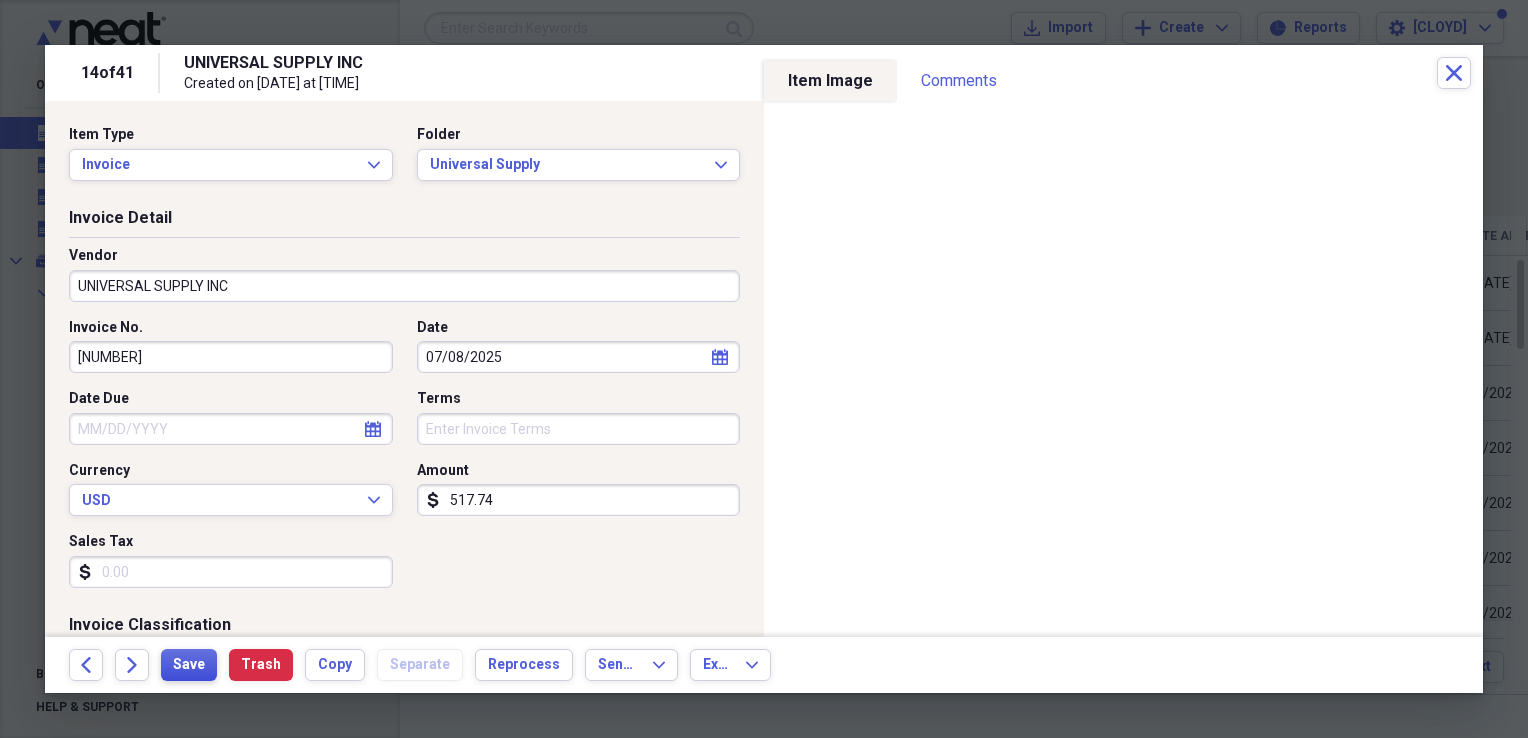 click on "Save" at bounding box center (189, 665) 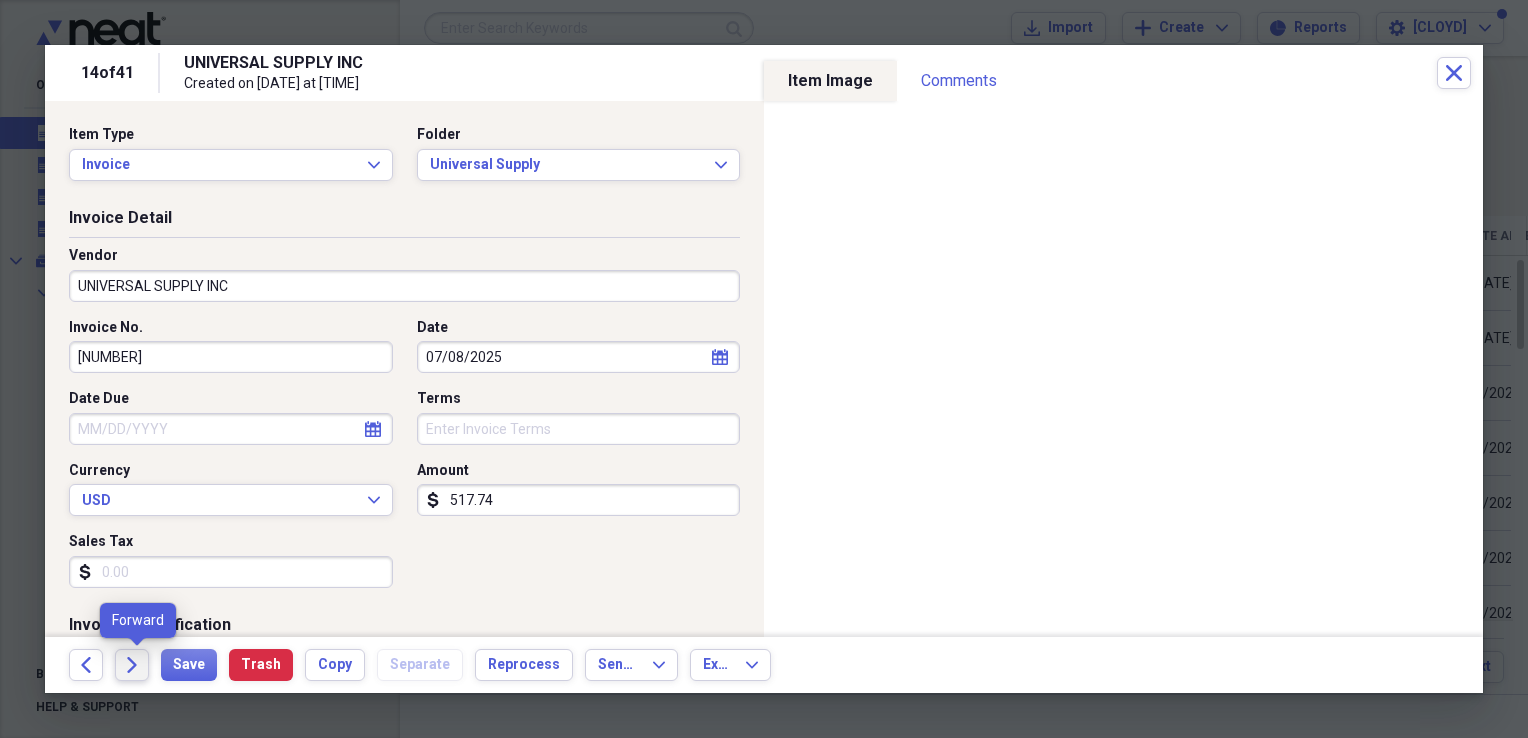 click on "Forward" at bounding box center (132, 665) 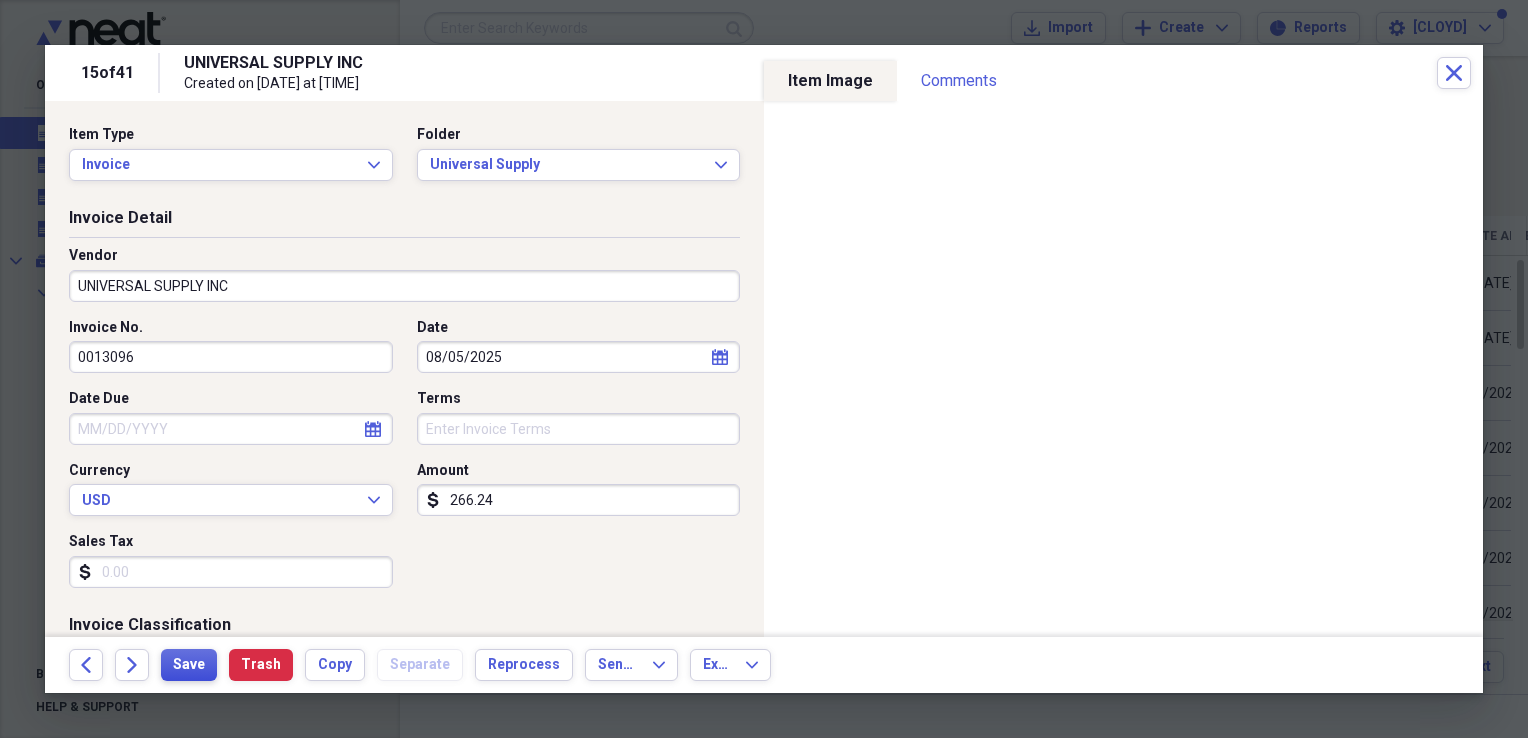 click on "Save" at bounding box center [189, 665] 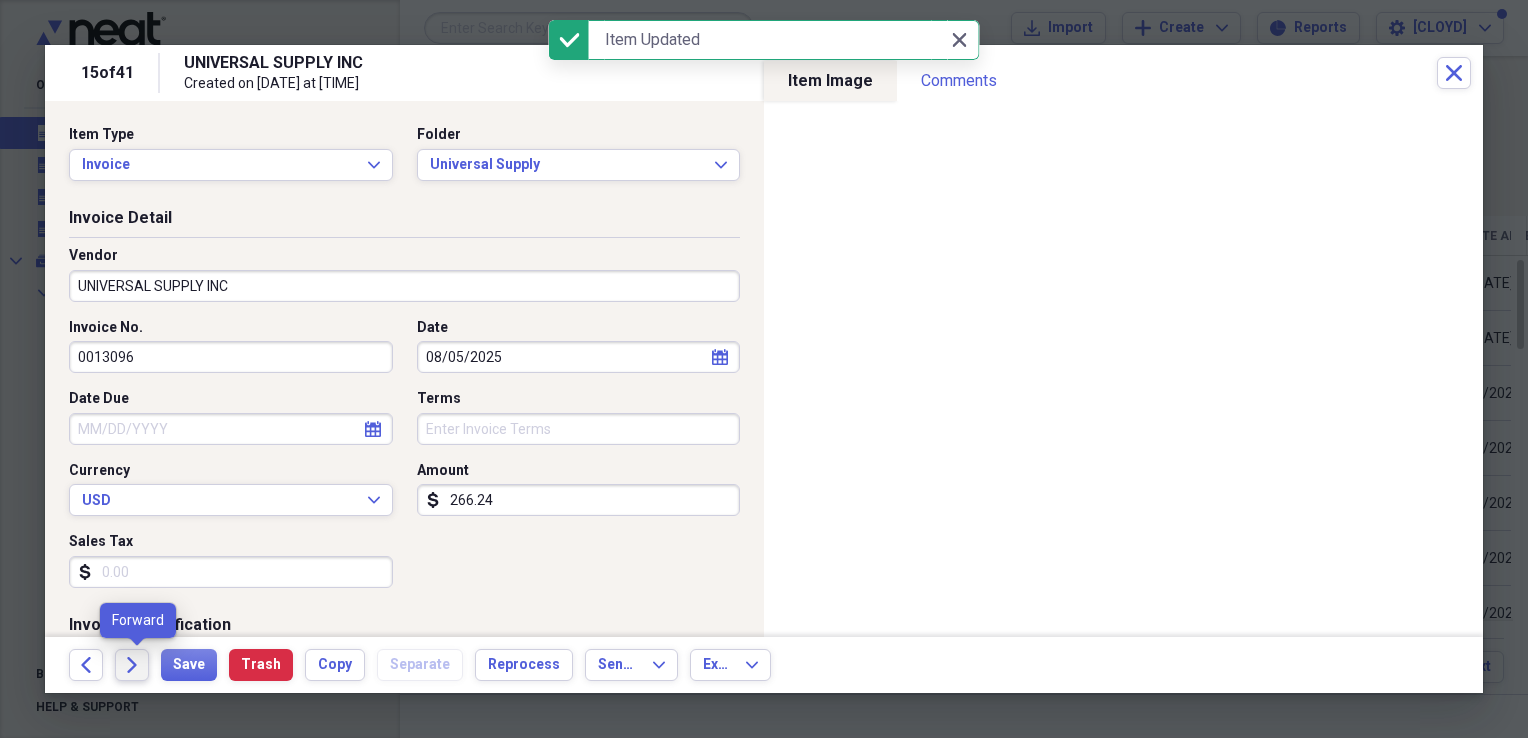 click on "Forward" 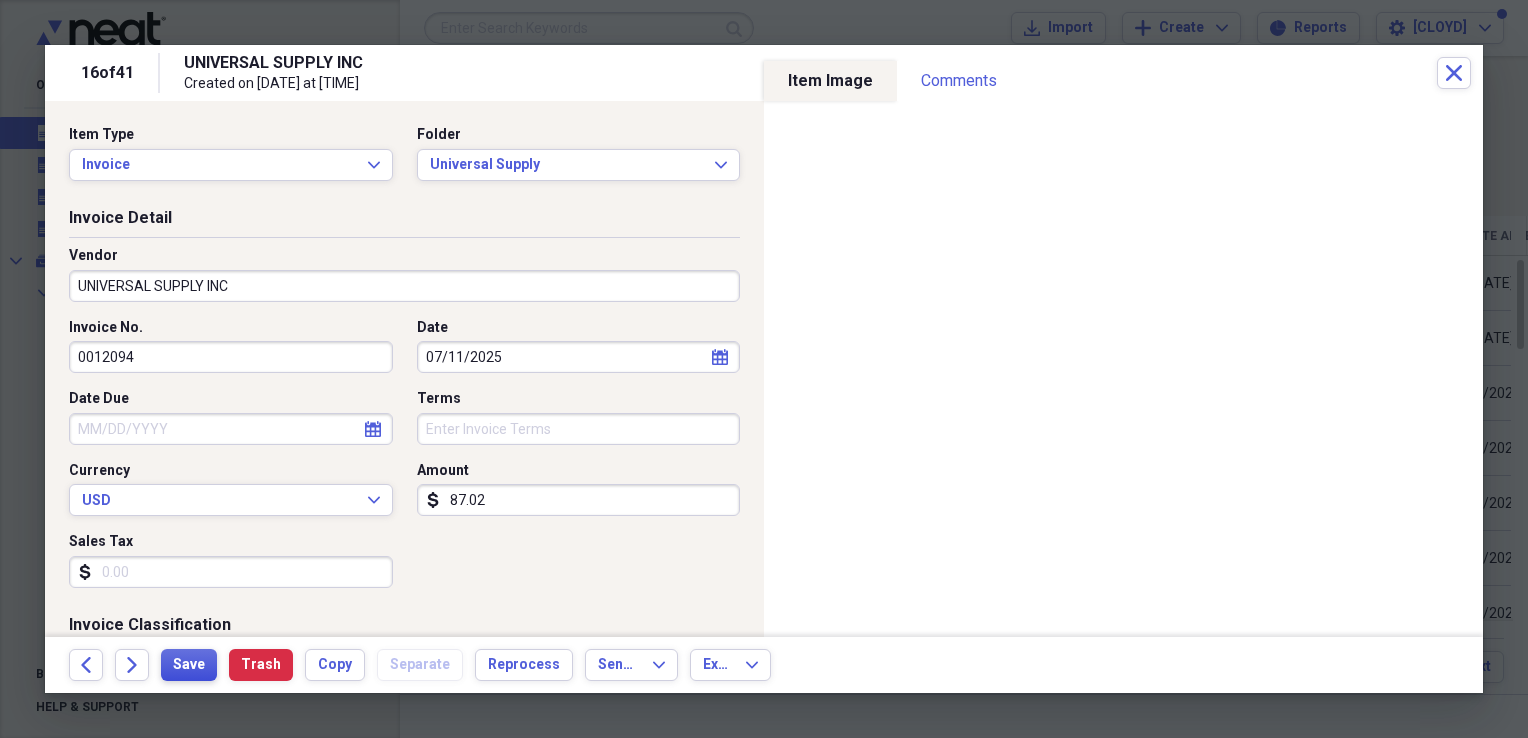 click on "Save" at bounding box center (189, 665) 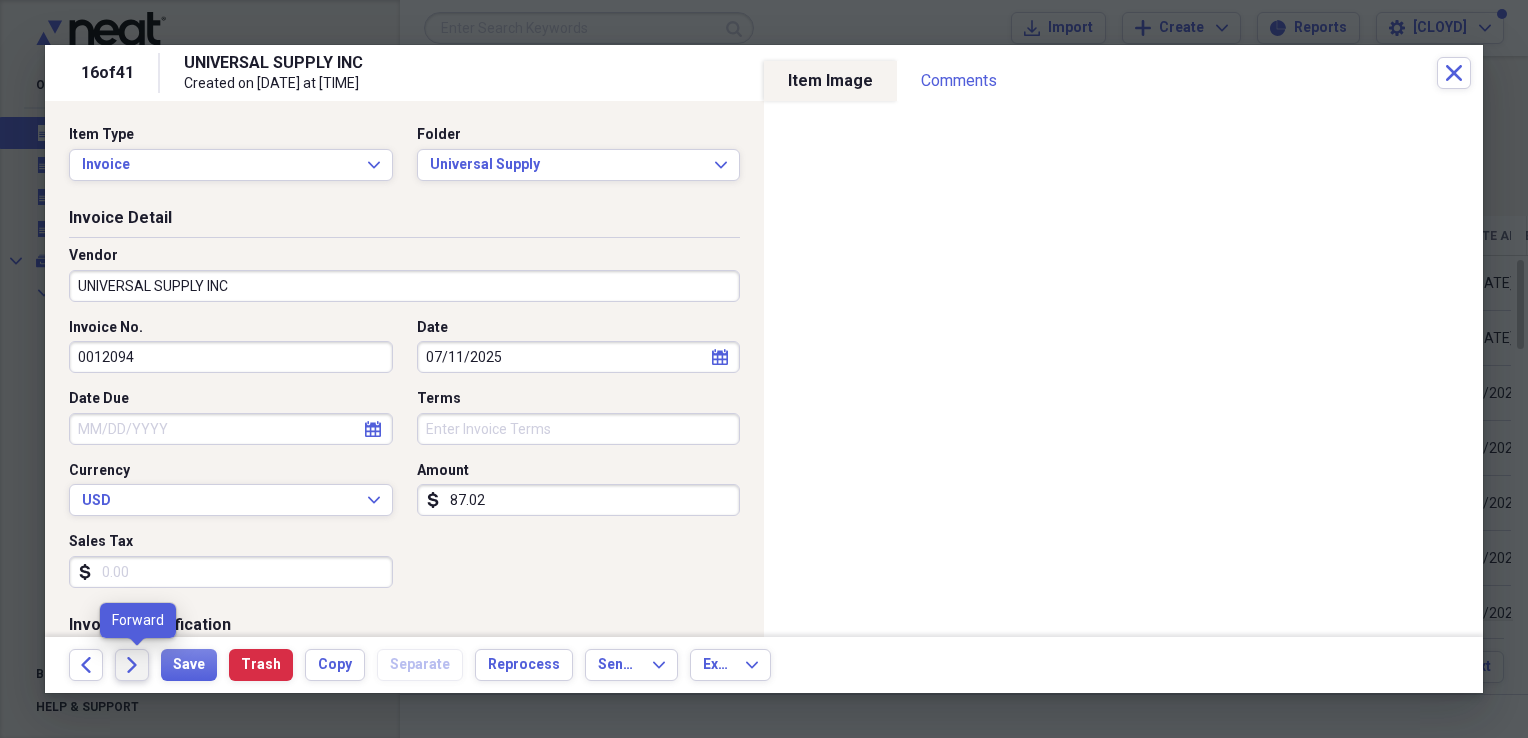 click on "Forward" 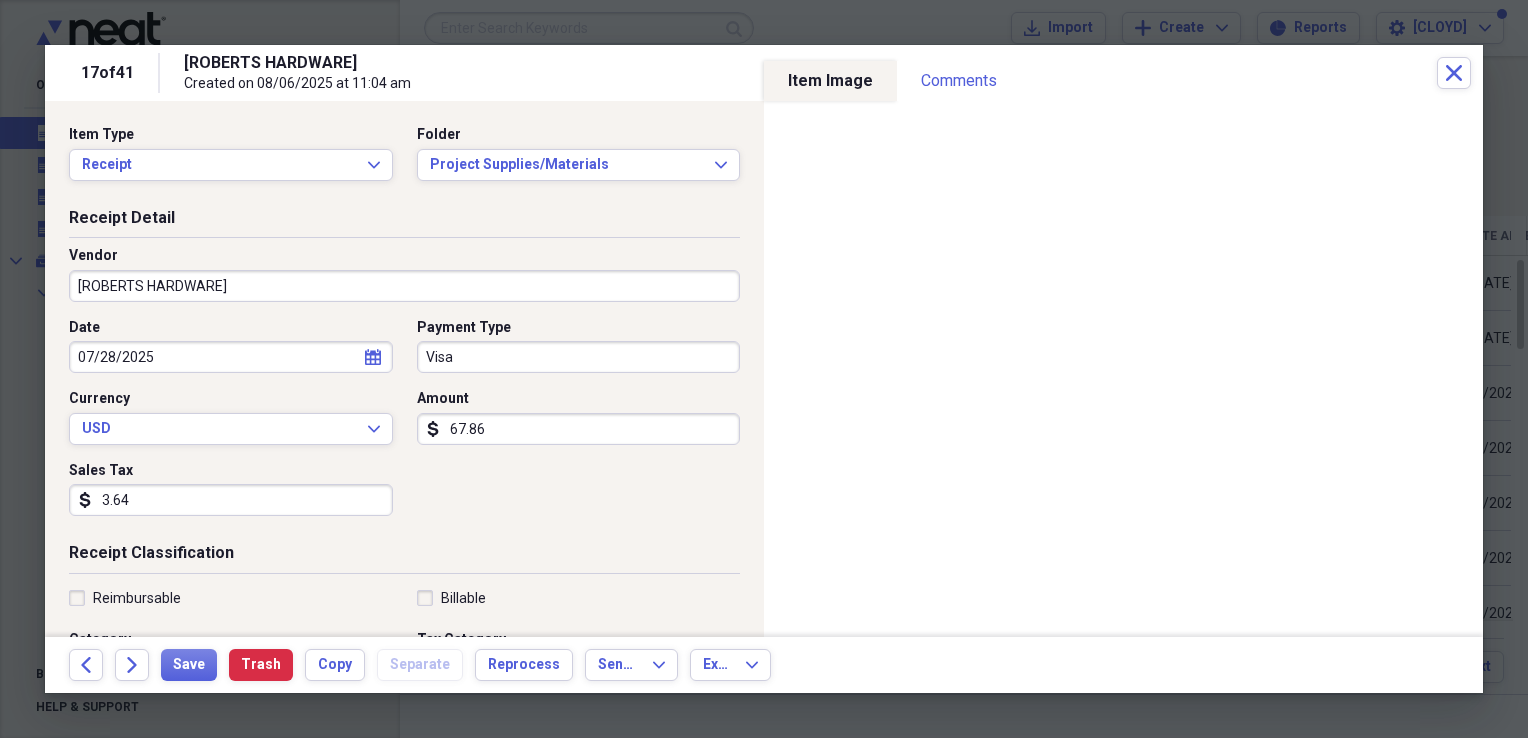 drag, startPoint x: 494, startPoint y: 429, endPoint x: 395, endPoint y: 428, distance: 99.00505 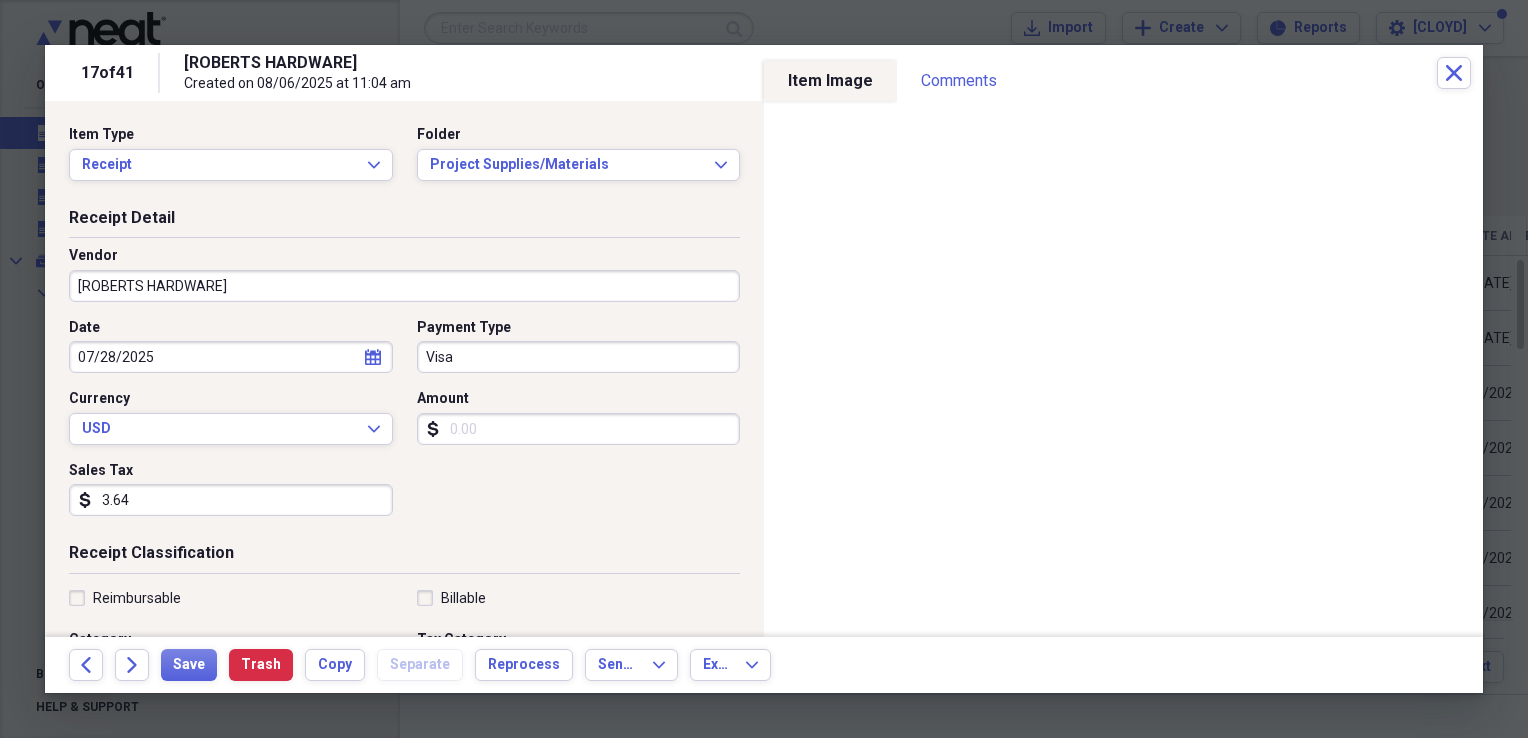 click on "Amount" at bounding box center [579, 429] 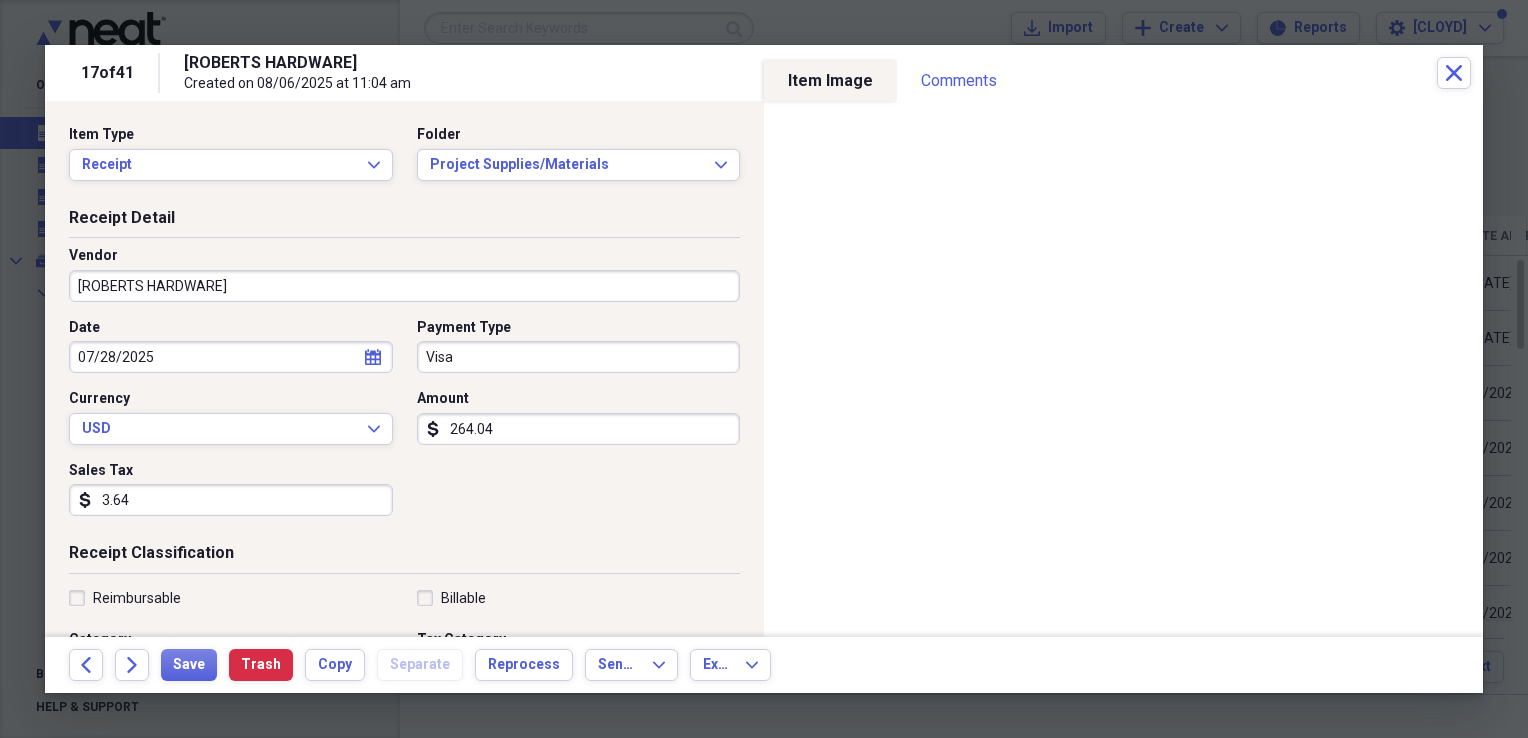 type on "264.04" 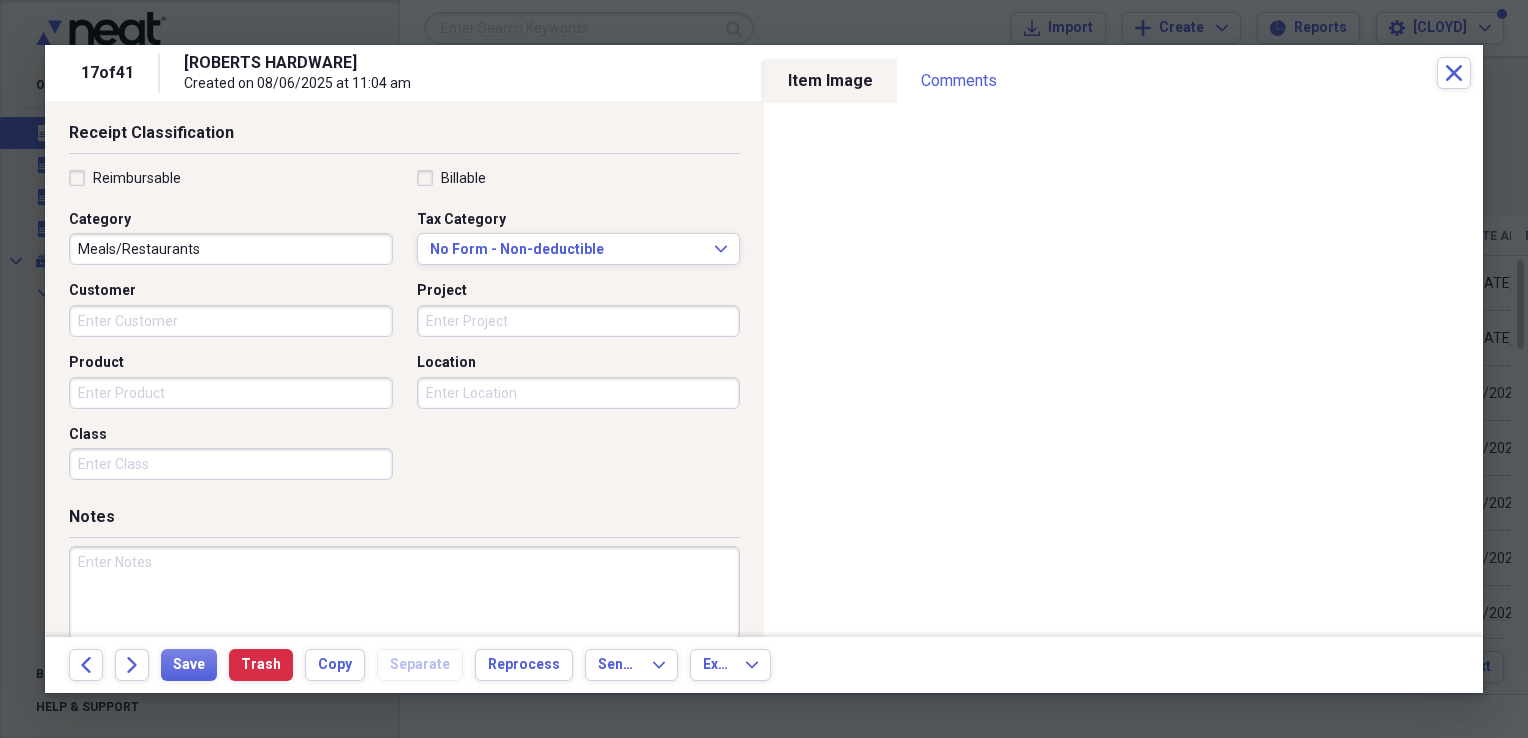 scroll, scrollTop: 483, scrollLeft: 0, axis: vertical 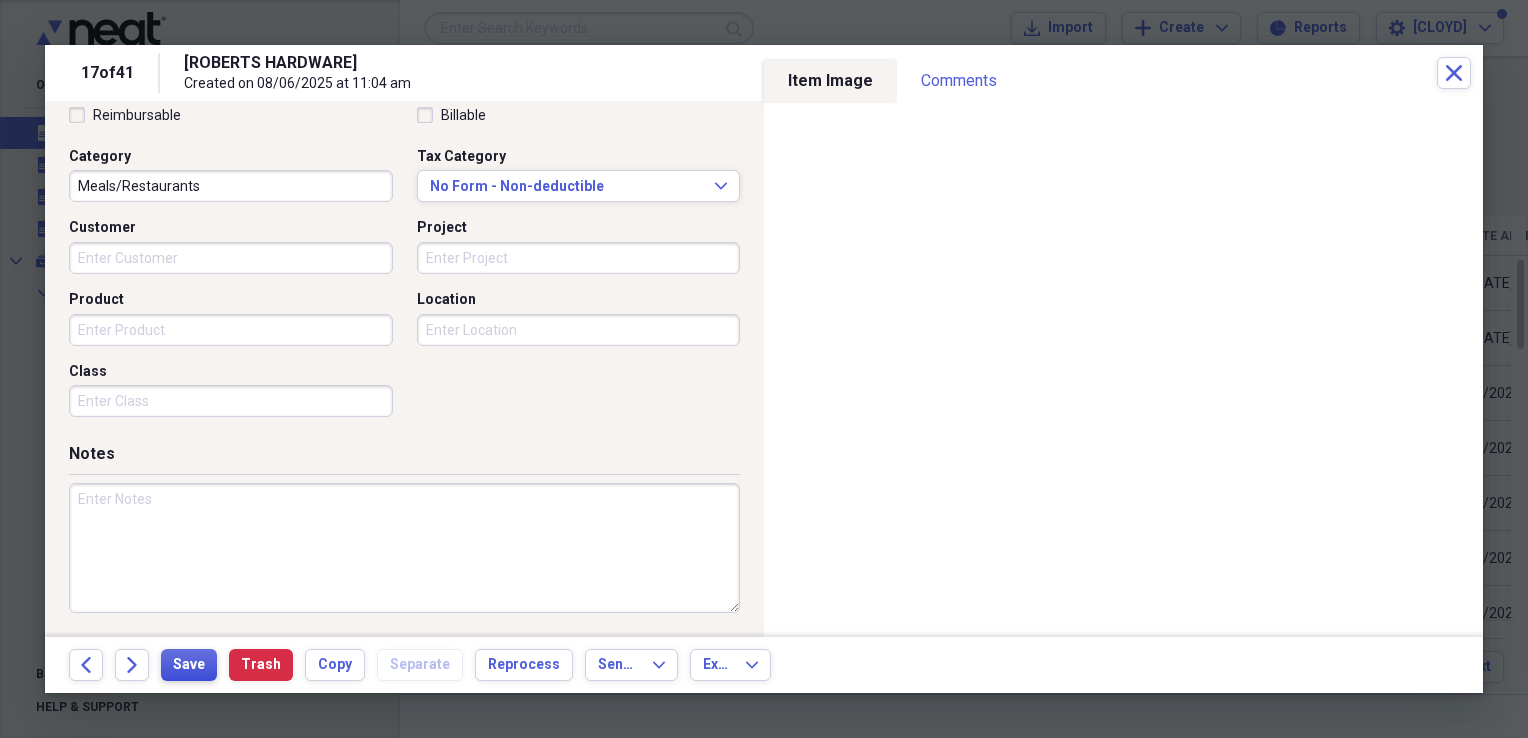 click on "Save" at bounding box center [189, 665] 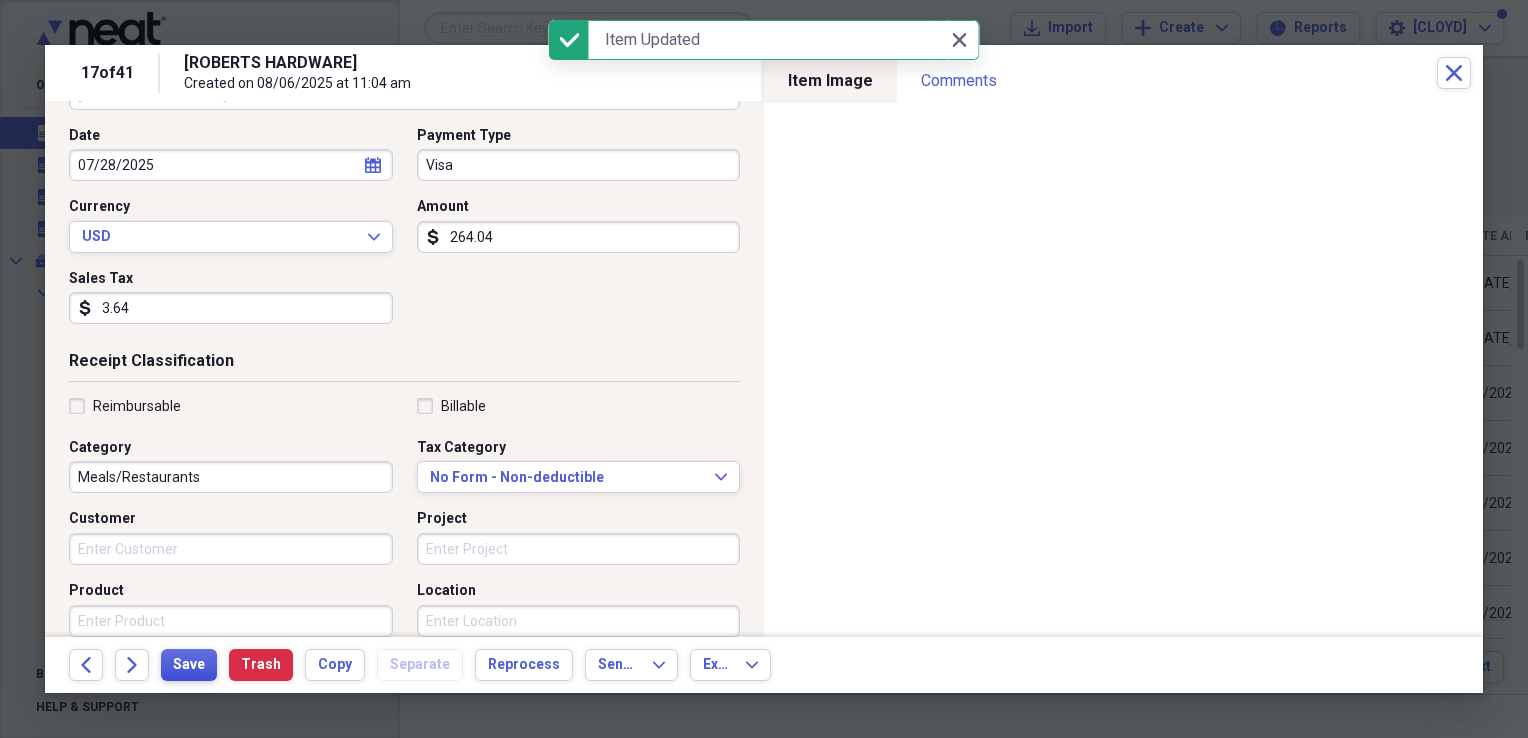scroll, scrollTop: 0, scrollLeft: 0, axis: both 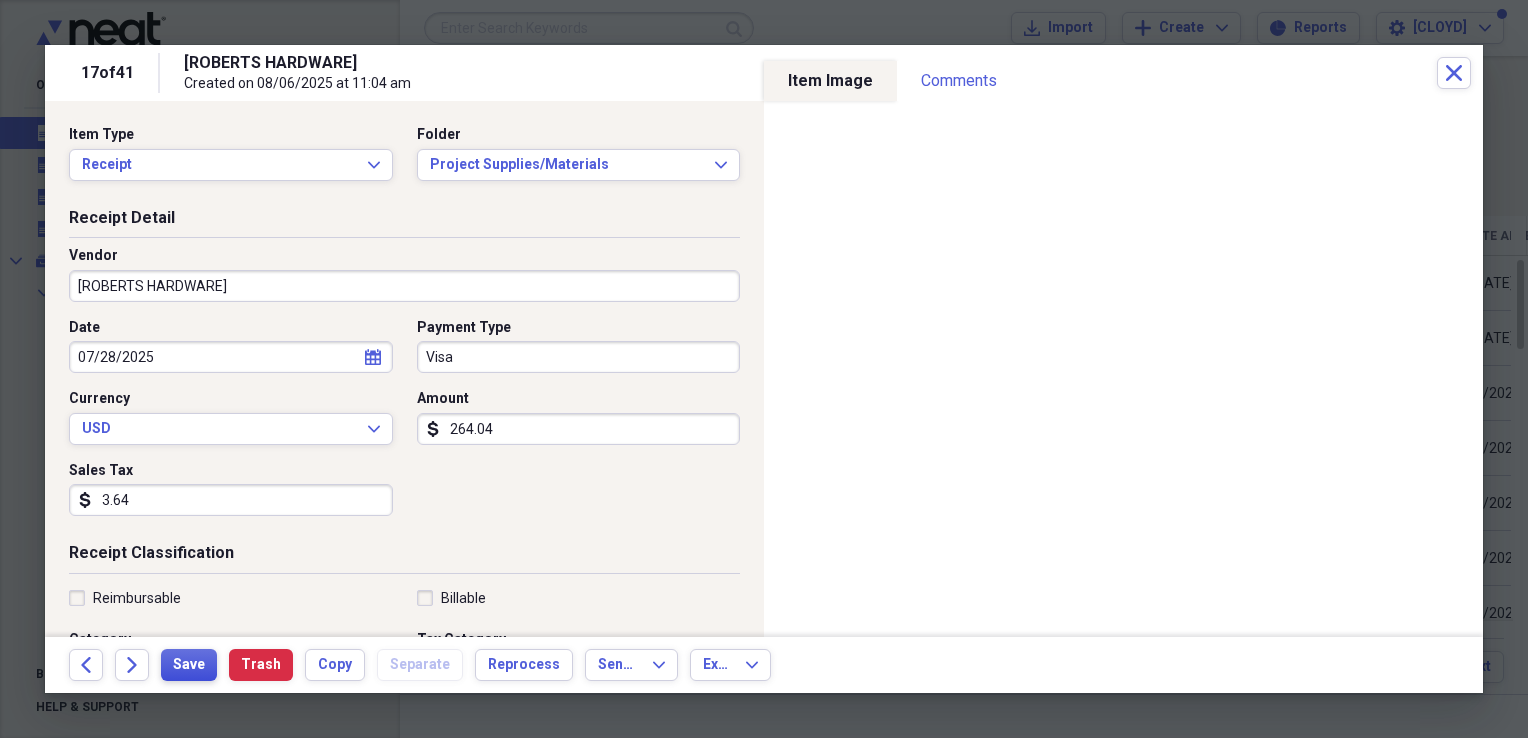 click on "Save" at bounding box center [189, 665] 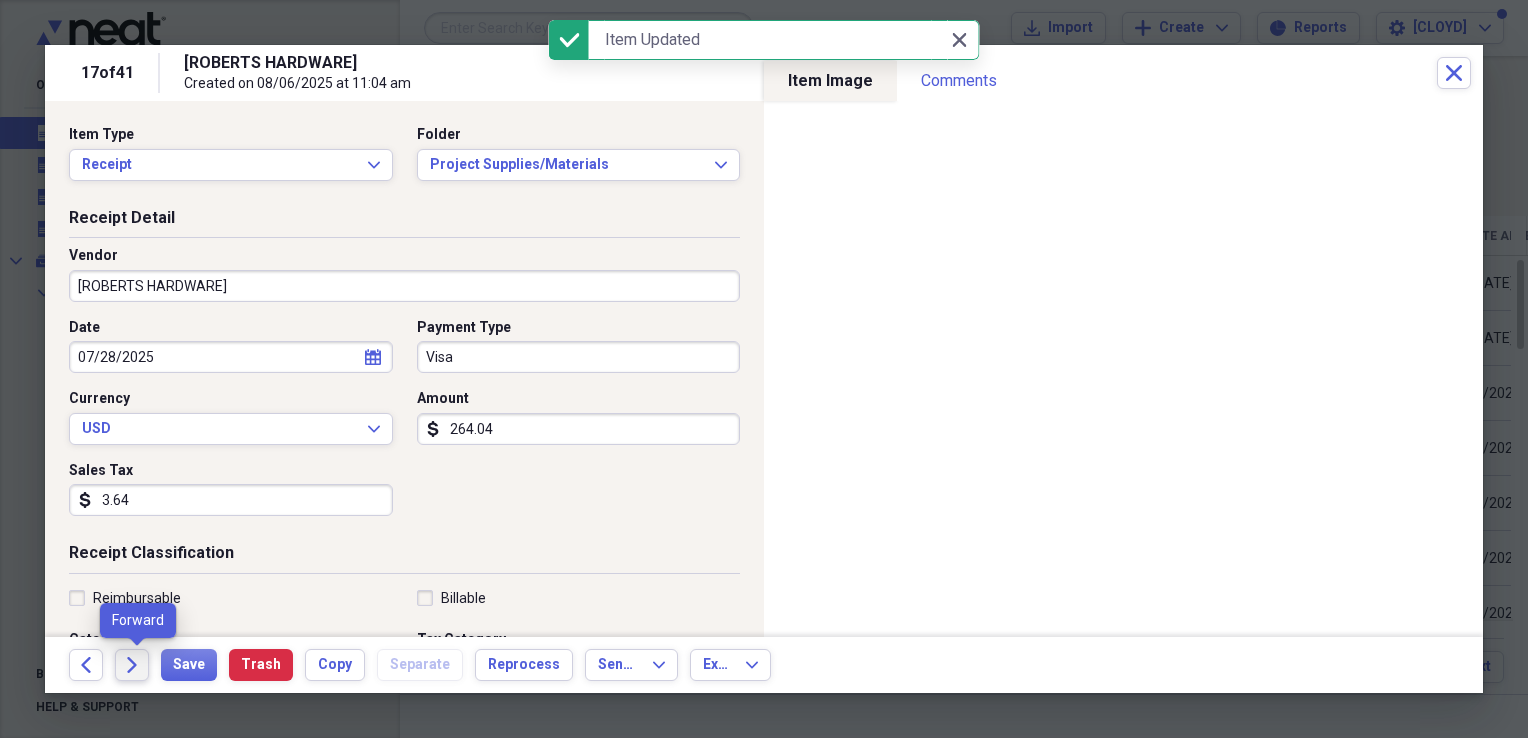click on "Forward" 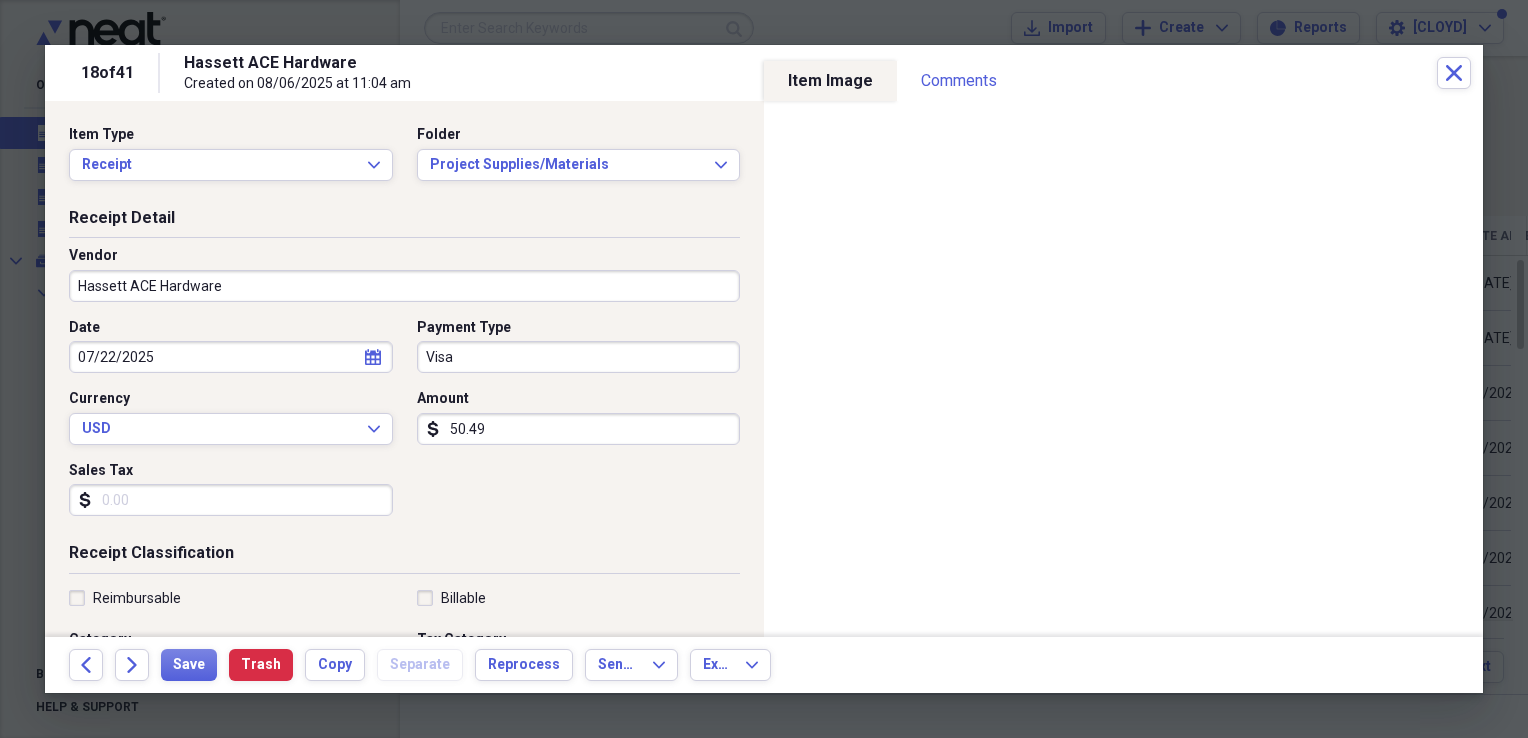 type on "0.08" 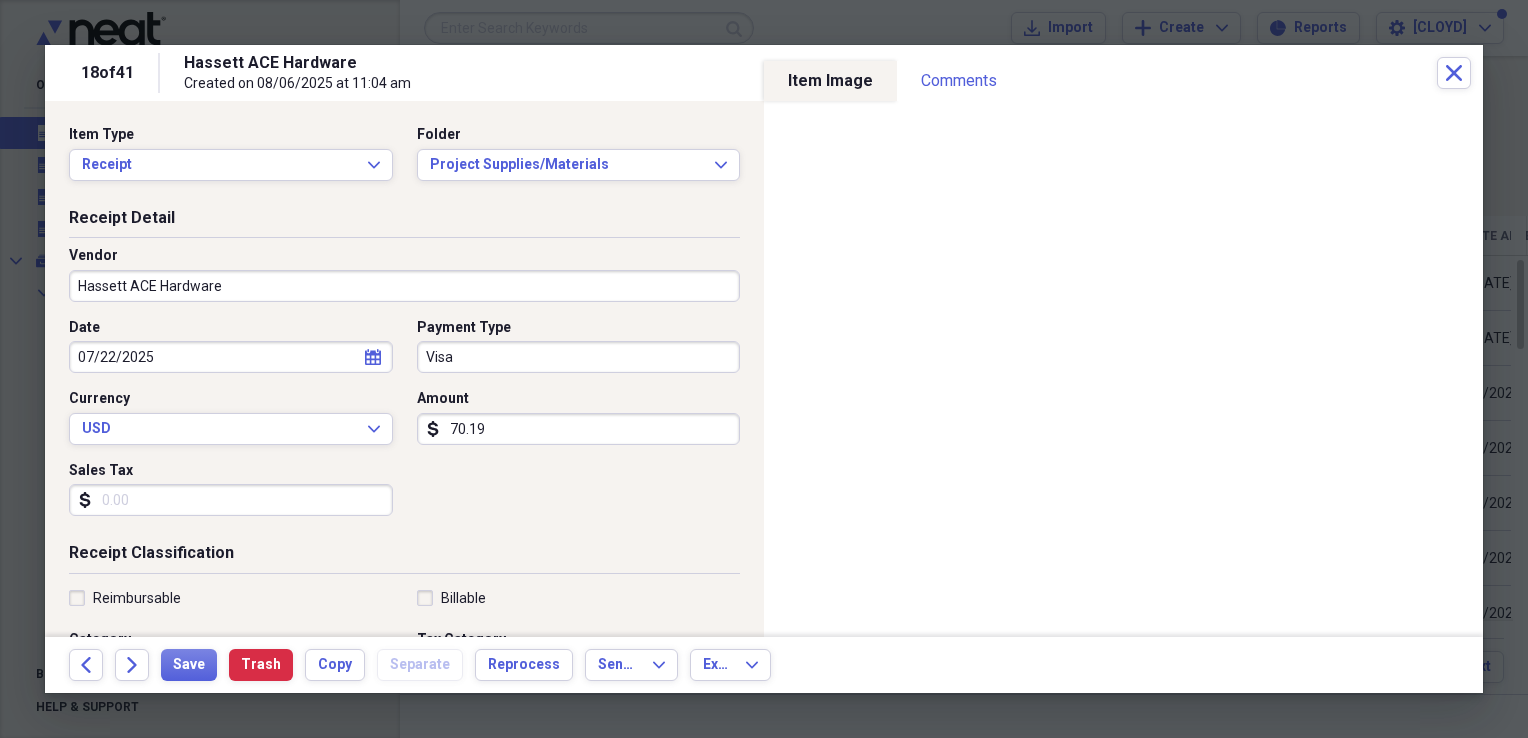 drag, startPoint x: 476, startPoint y: 432, endPoint x: 491, endPoint y: 432, distance: 15 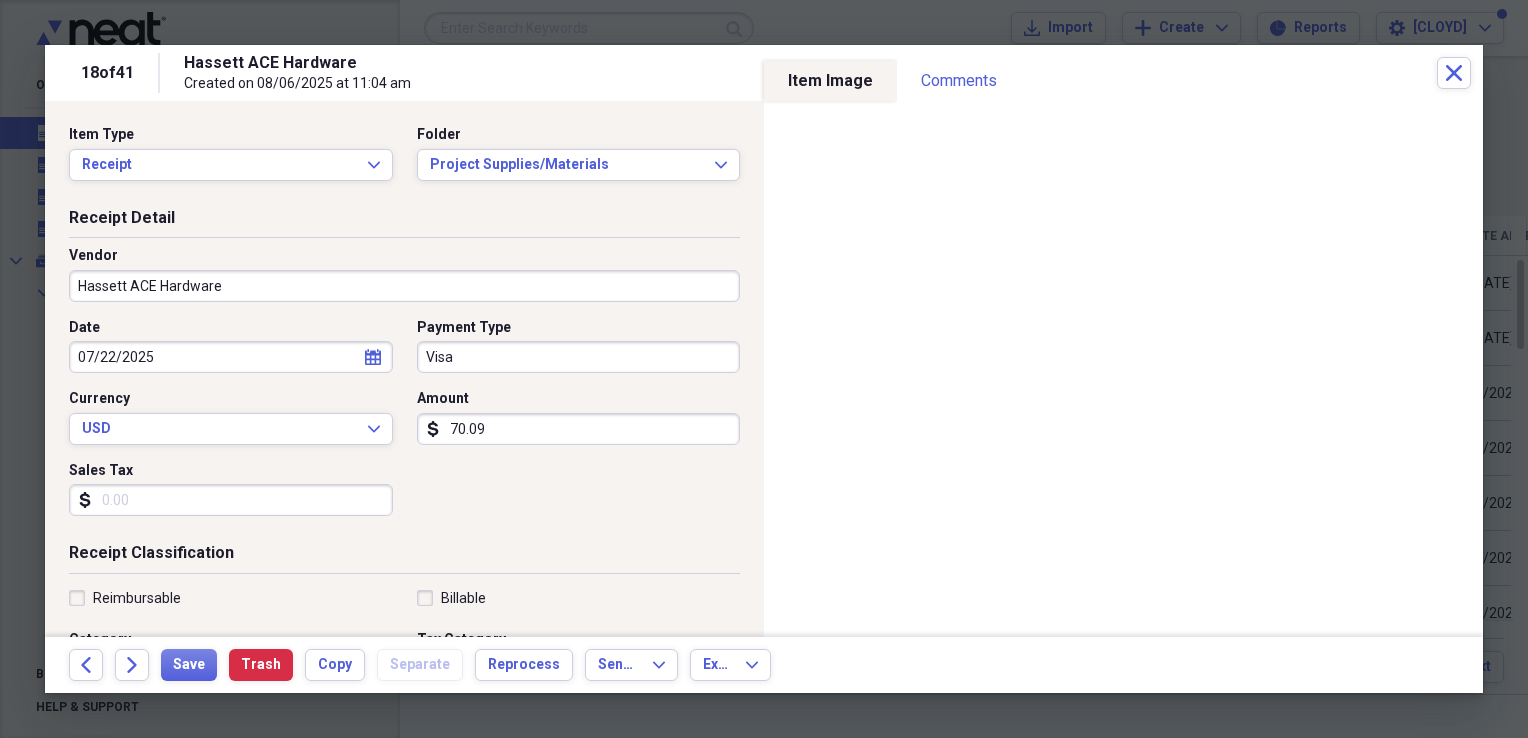 type on "70.09" 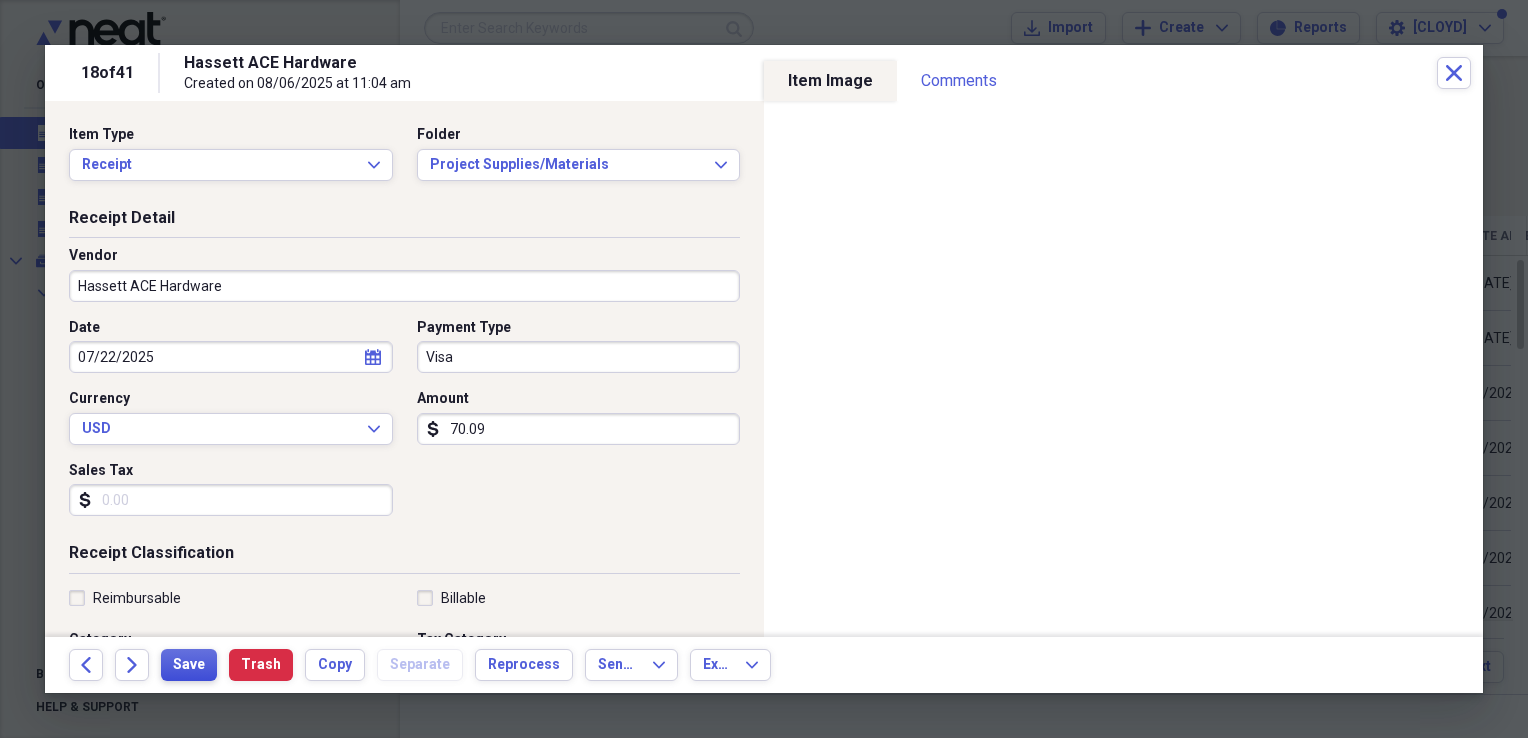 click on "Save" at bounding box center [189, 665] 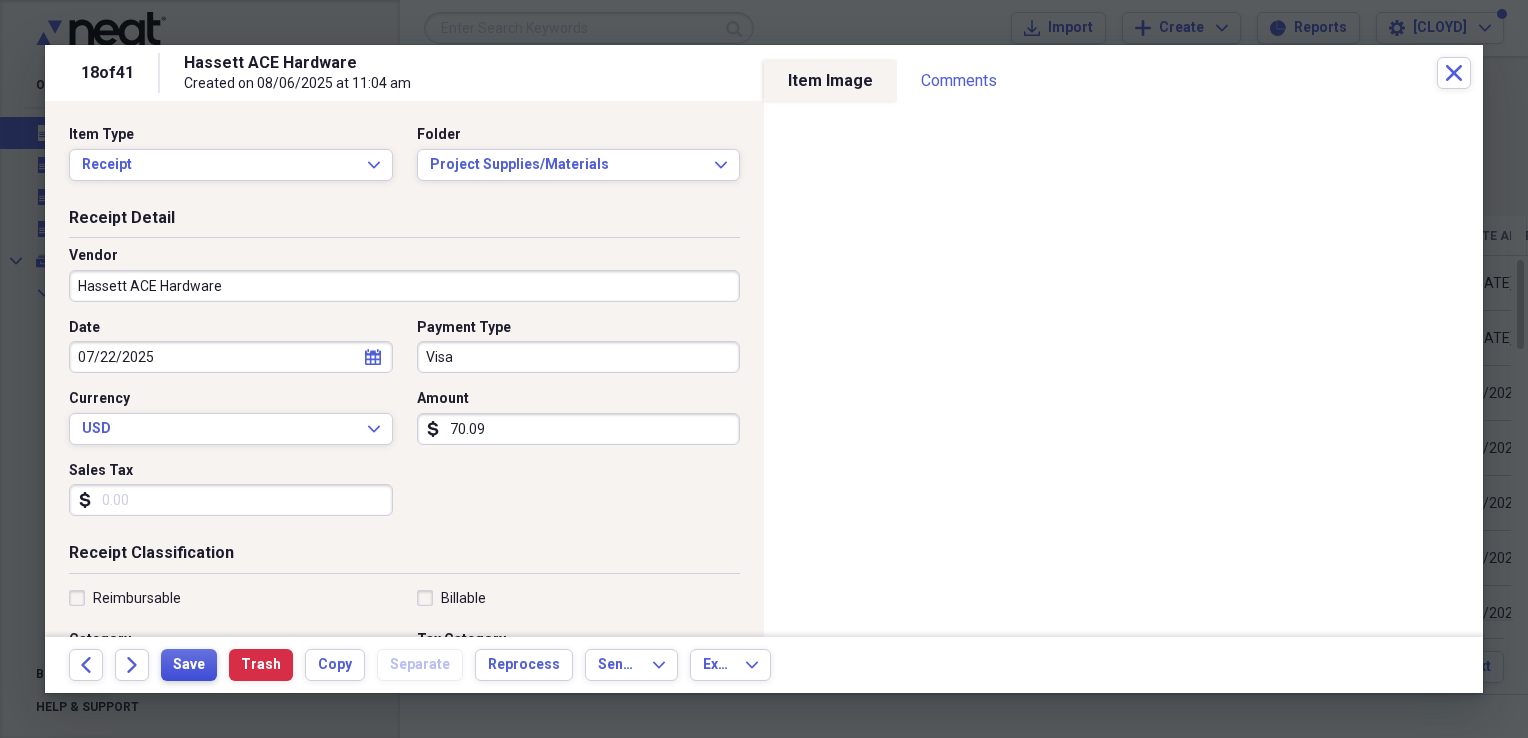 click on "Save" at bounding box center [189, 665] 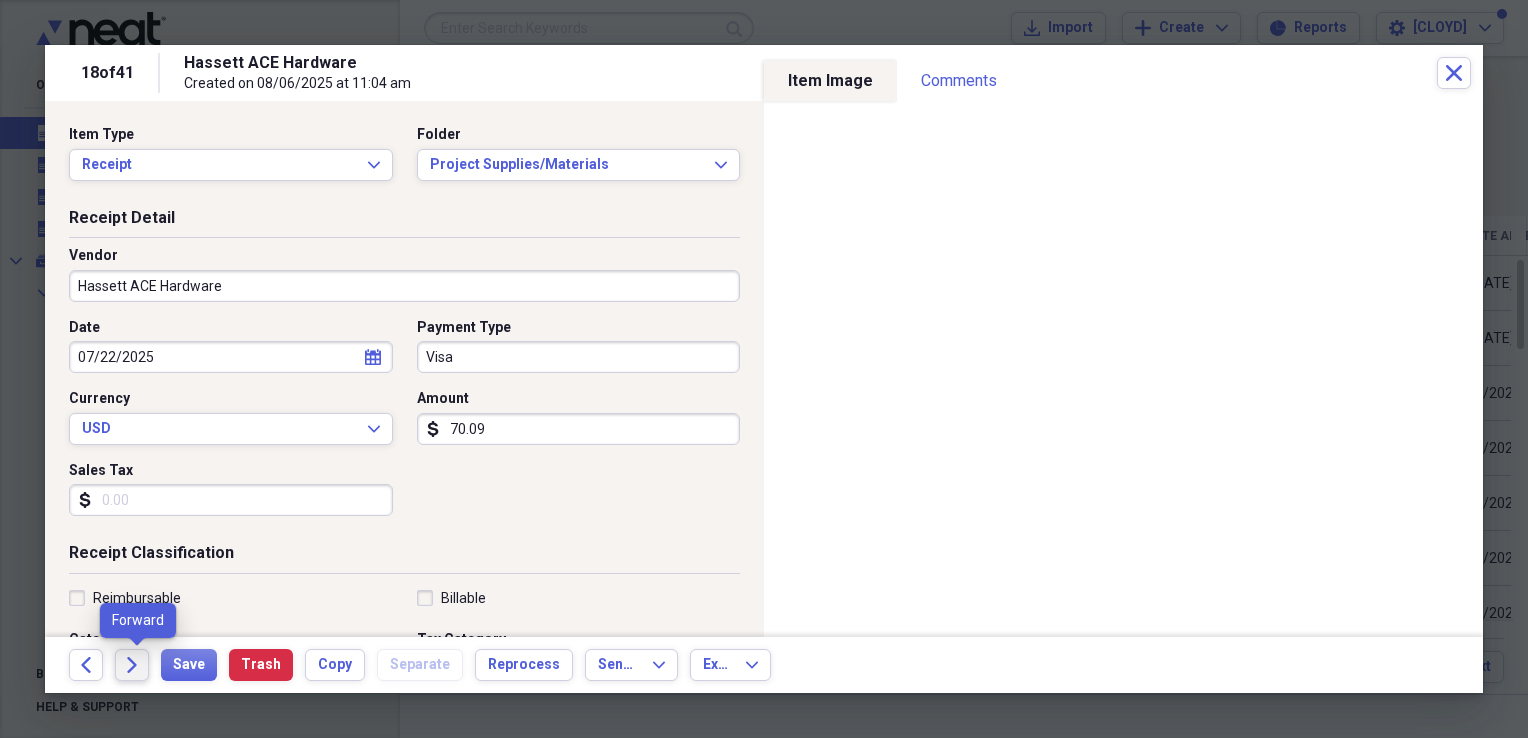 click on "Forward" at bounding box center (132, 665) 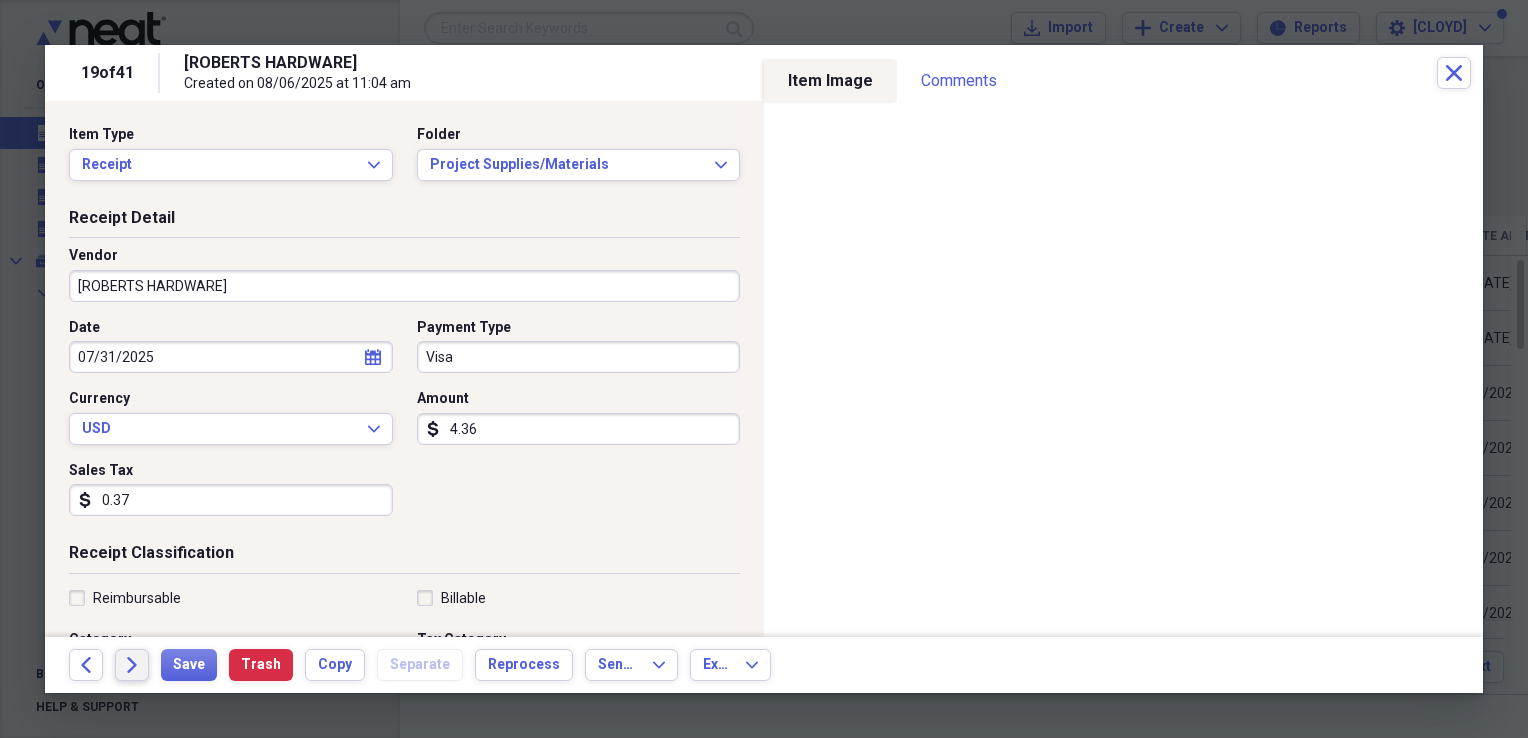 click 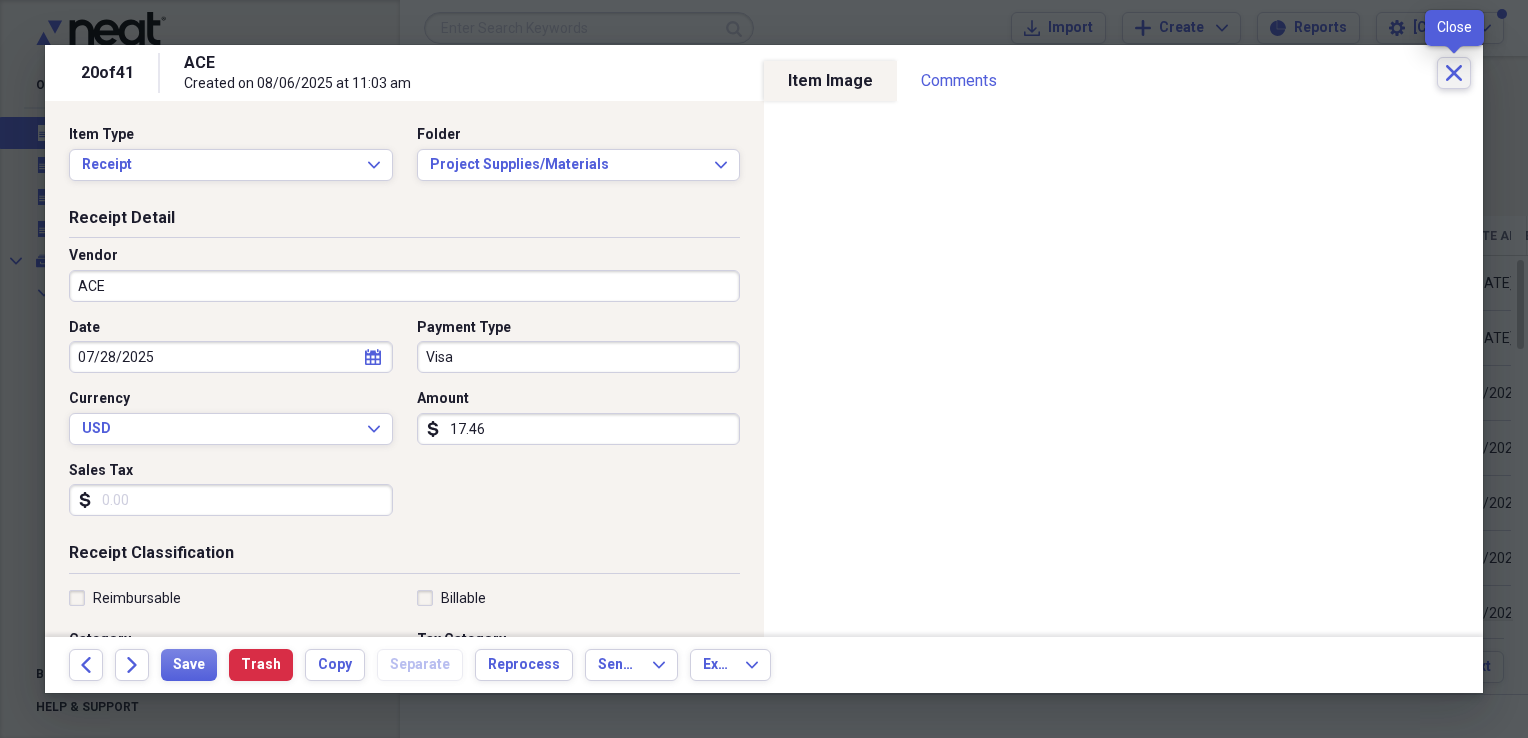 click on "Close" at bounding box center (1454, 73) 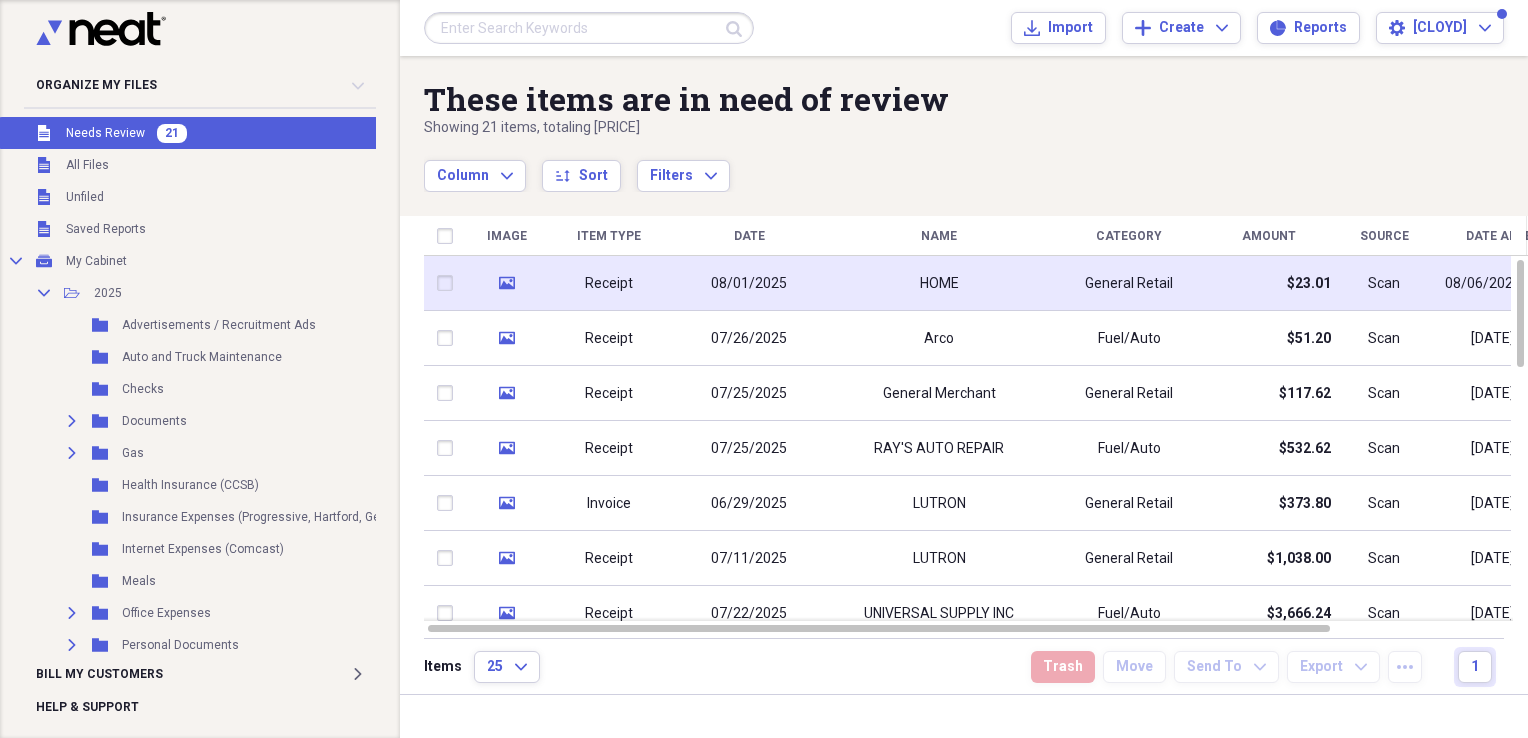 click on "Receipt" at bounding box center [609, 284] 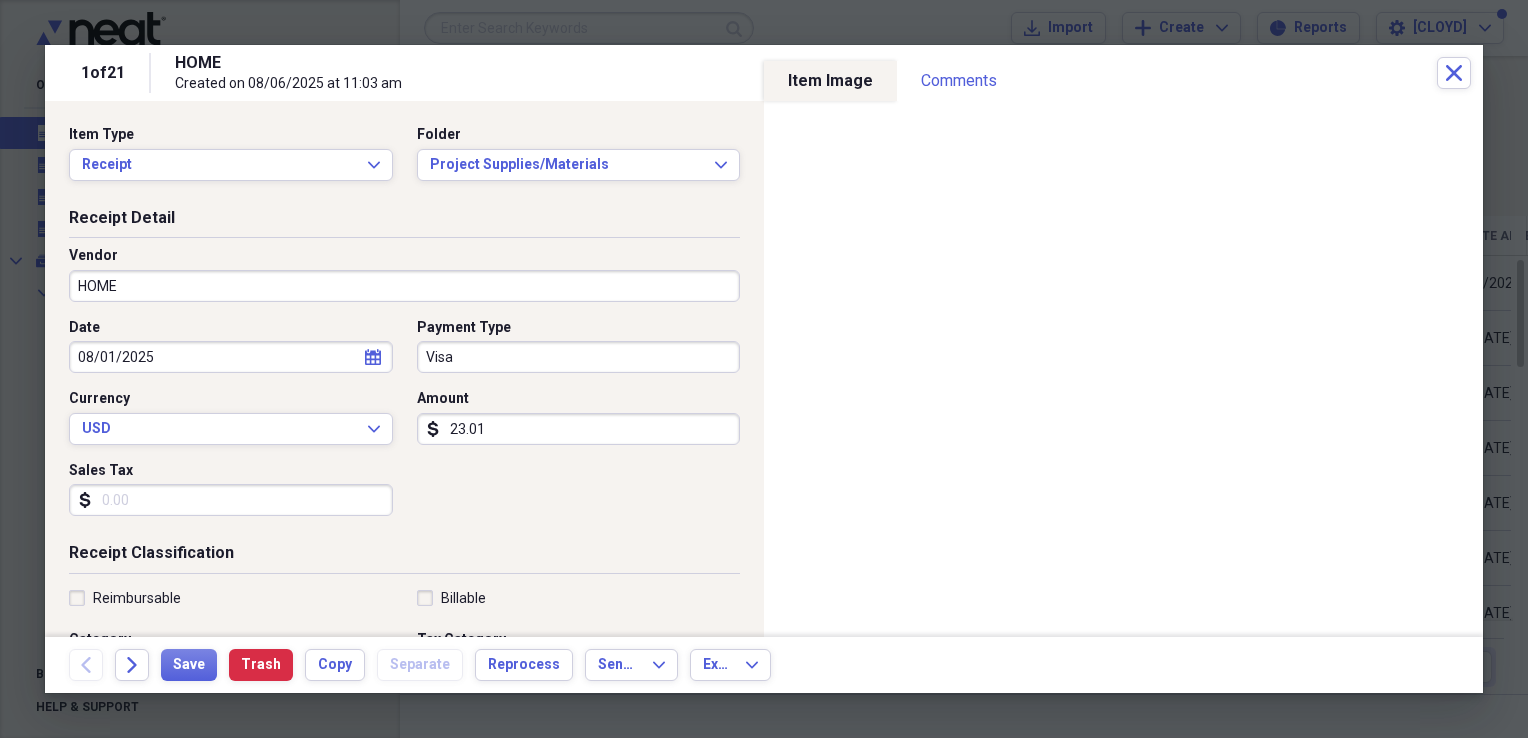 click on "HOME" at bounding box center [404, 286] 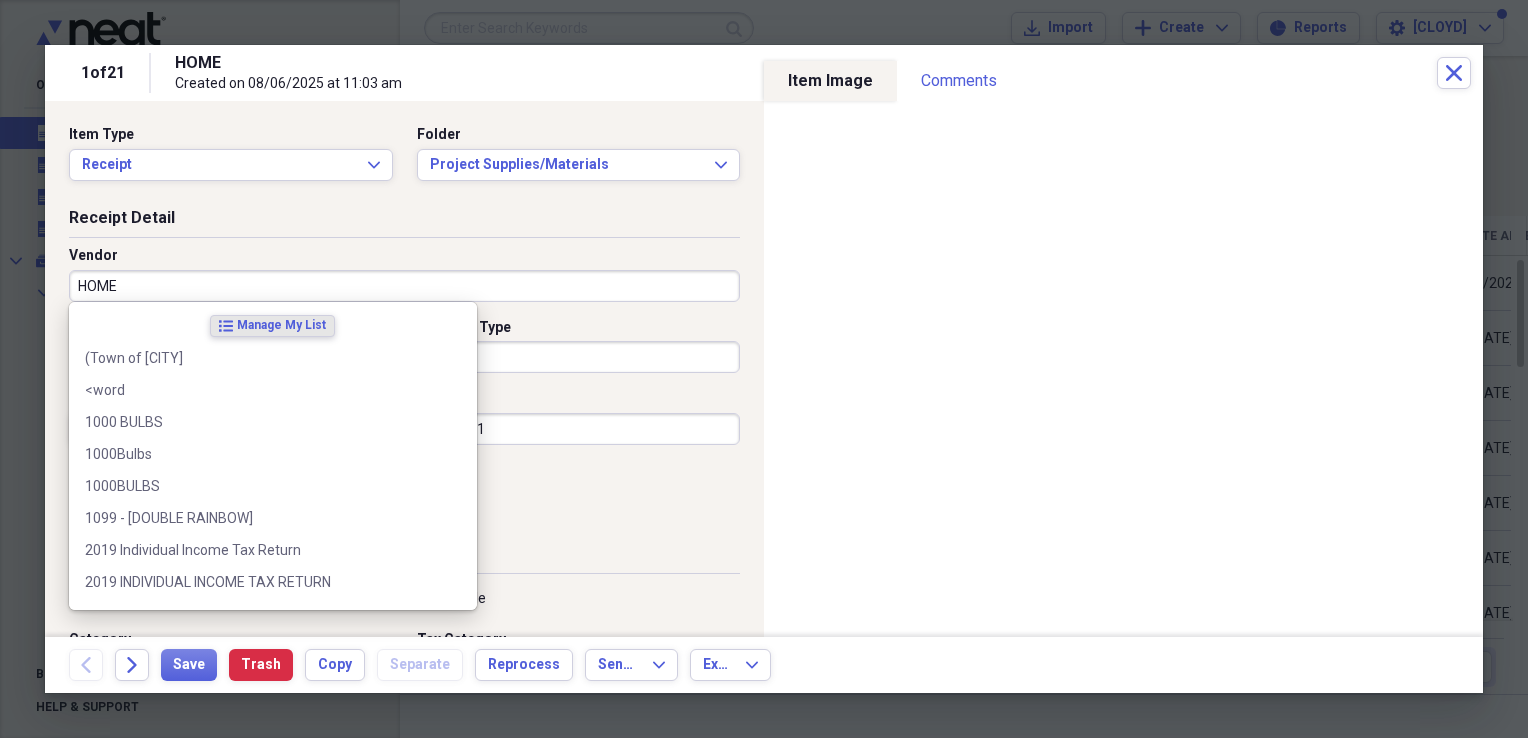 click on "HOME" at bounding box center [404, 286] 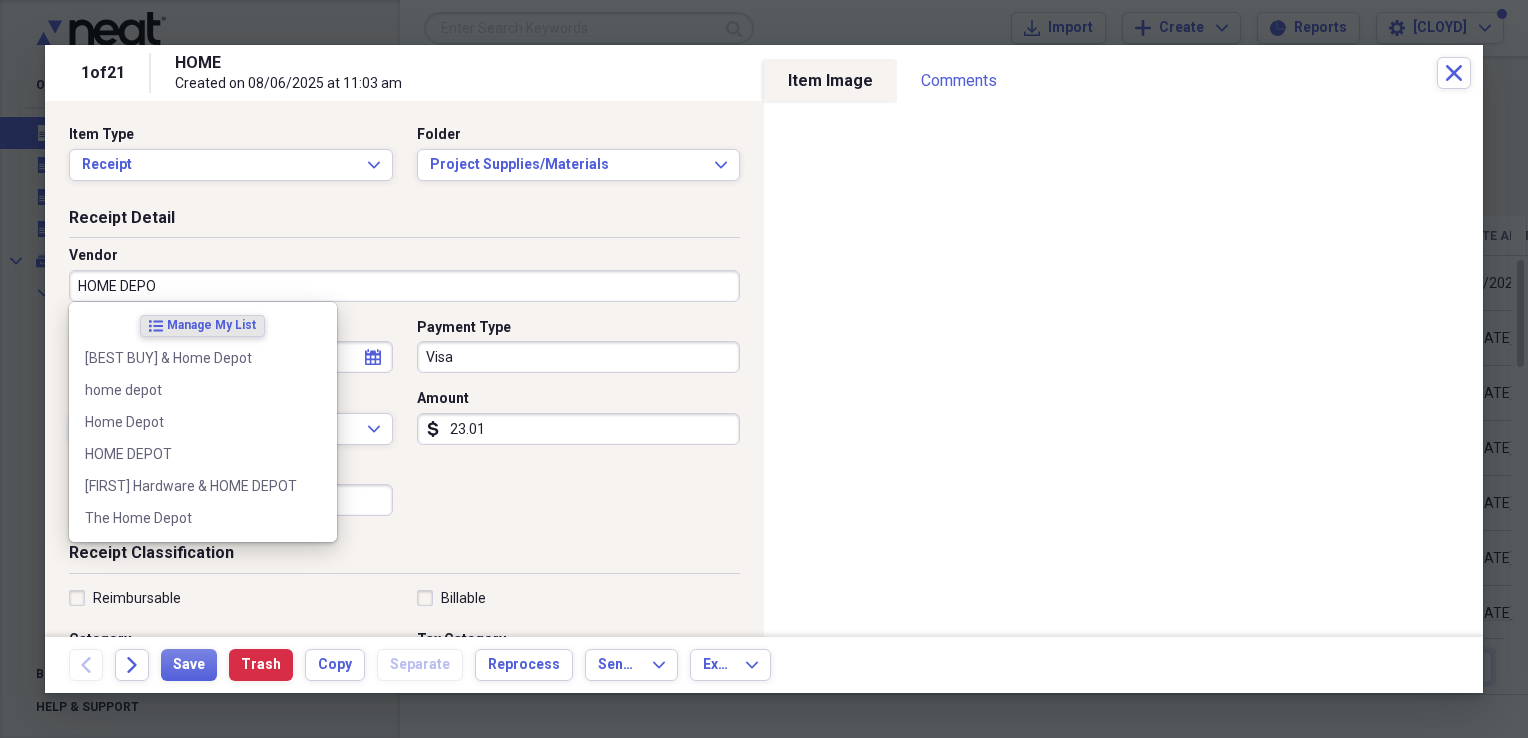 type on "HOME DEPOT" 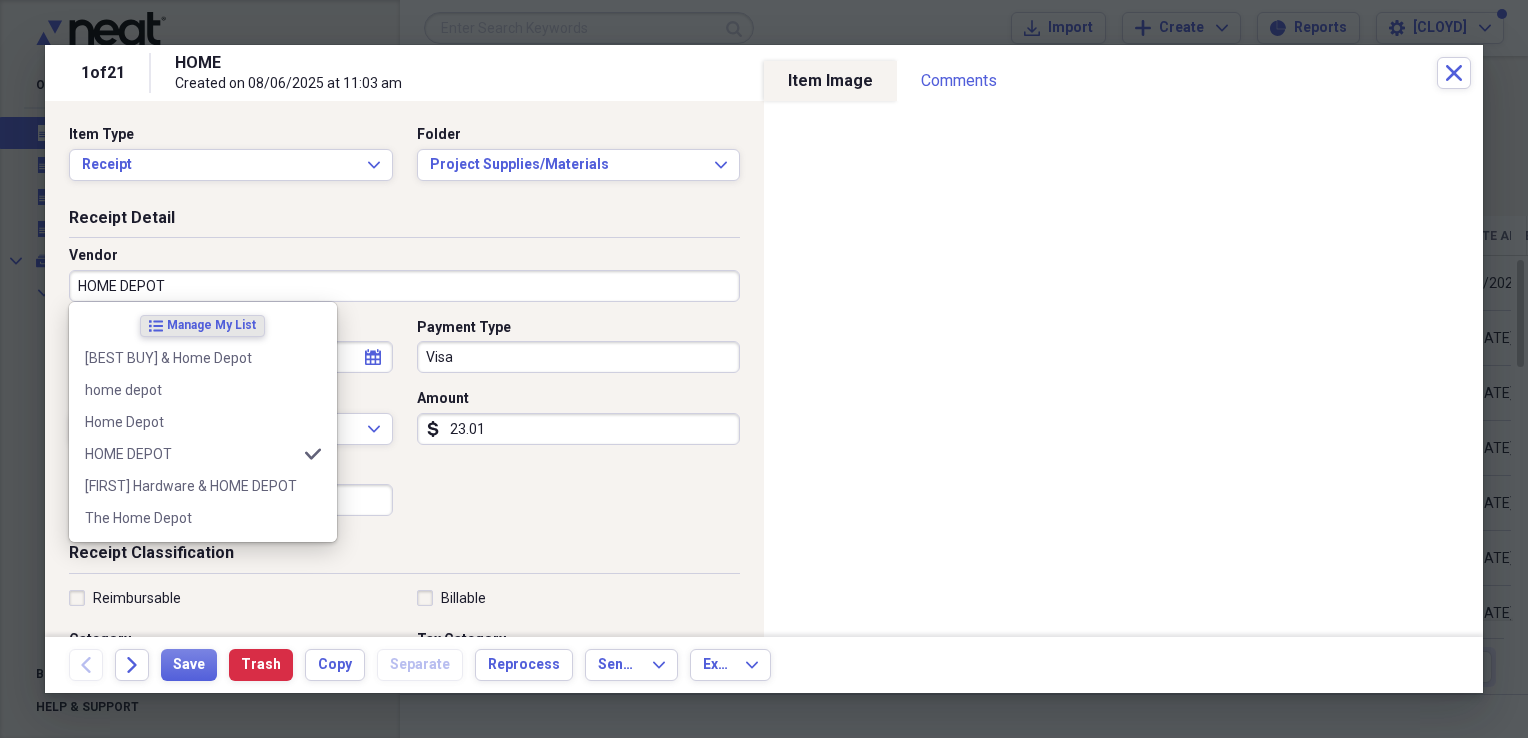 type on "Sports" 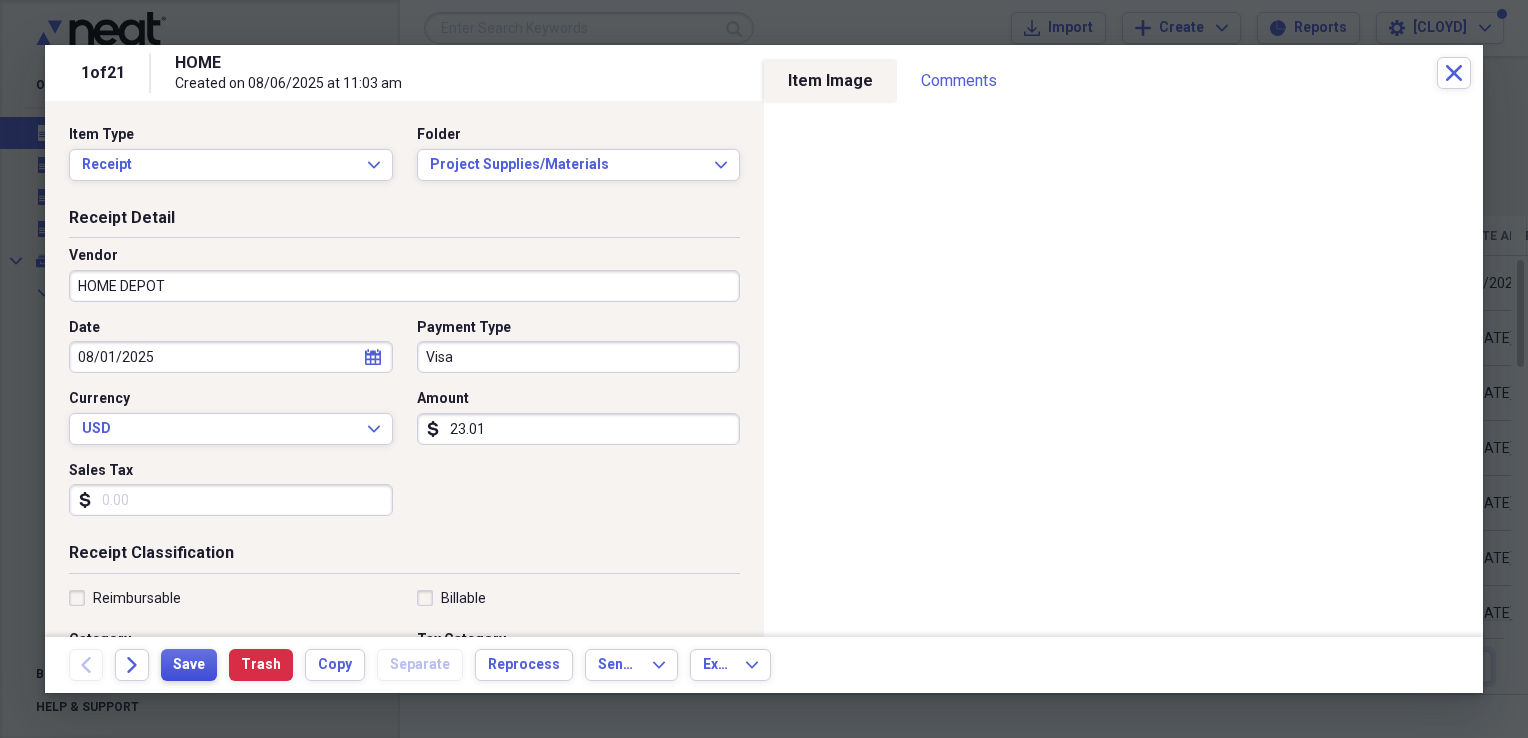click on "Save" at bounding box center (189, 665) 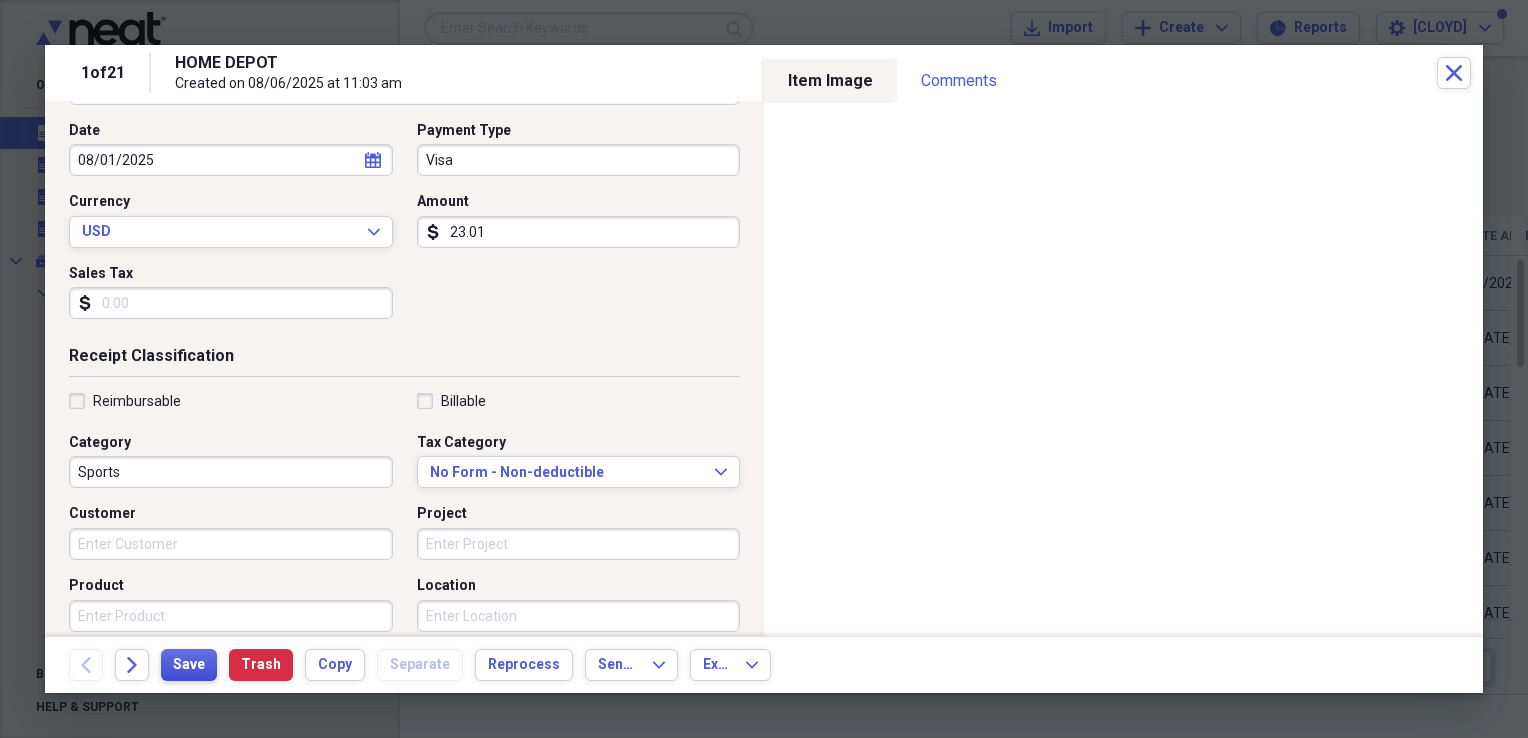 scroll, scrollTop: 200, scrollLeft: 0, axis: vertical 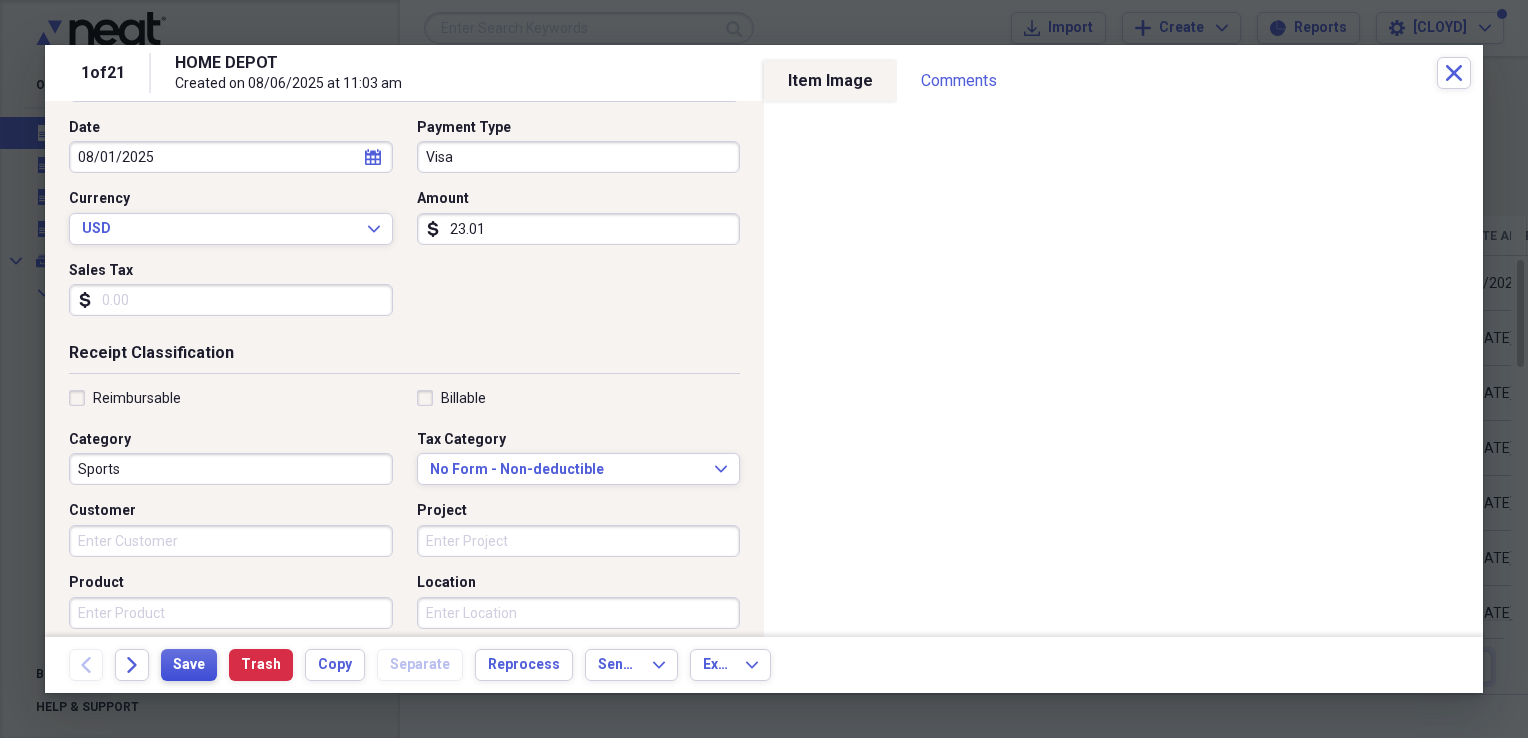 click on "Save" at bounding box center [189, 665] 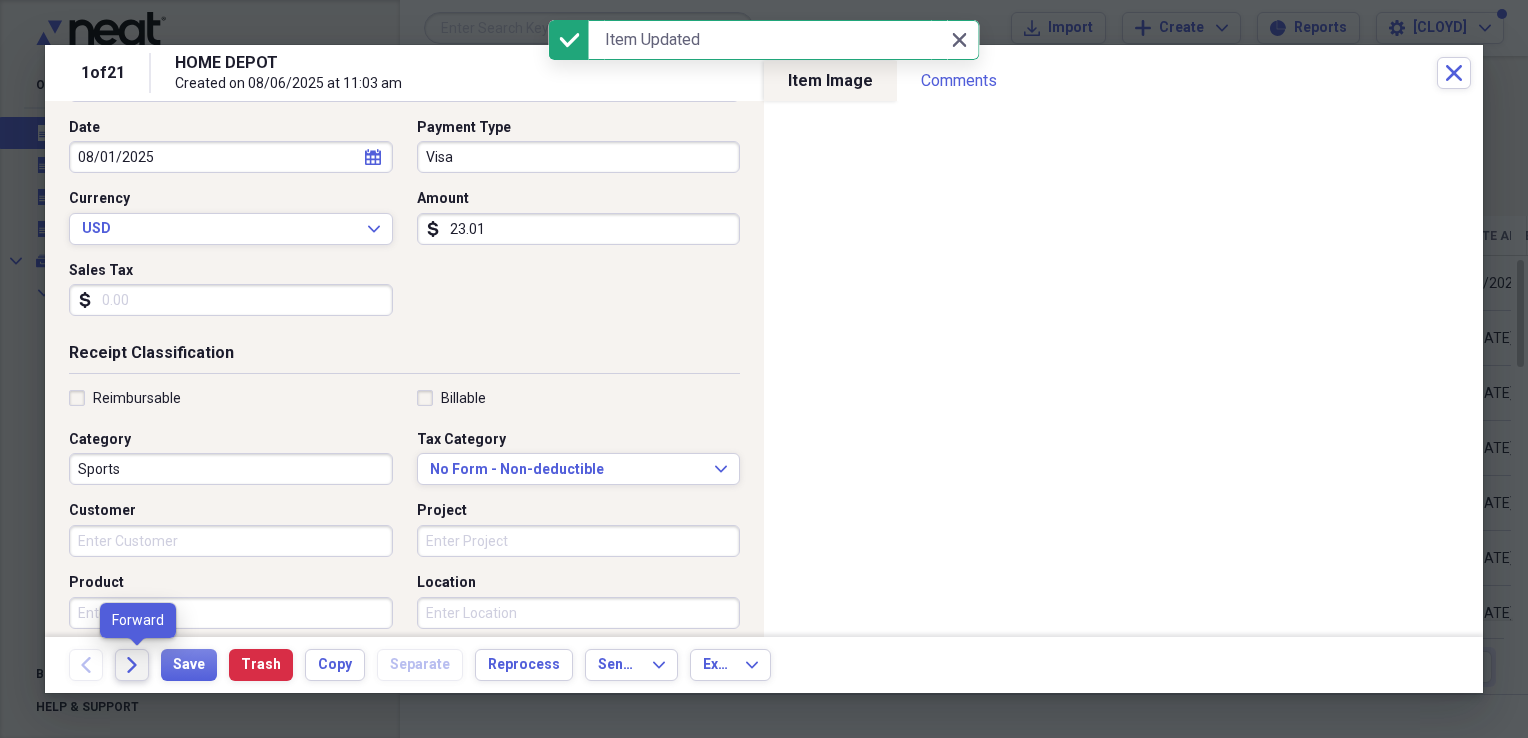 click on "Forward" 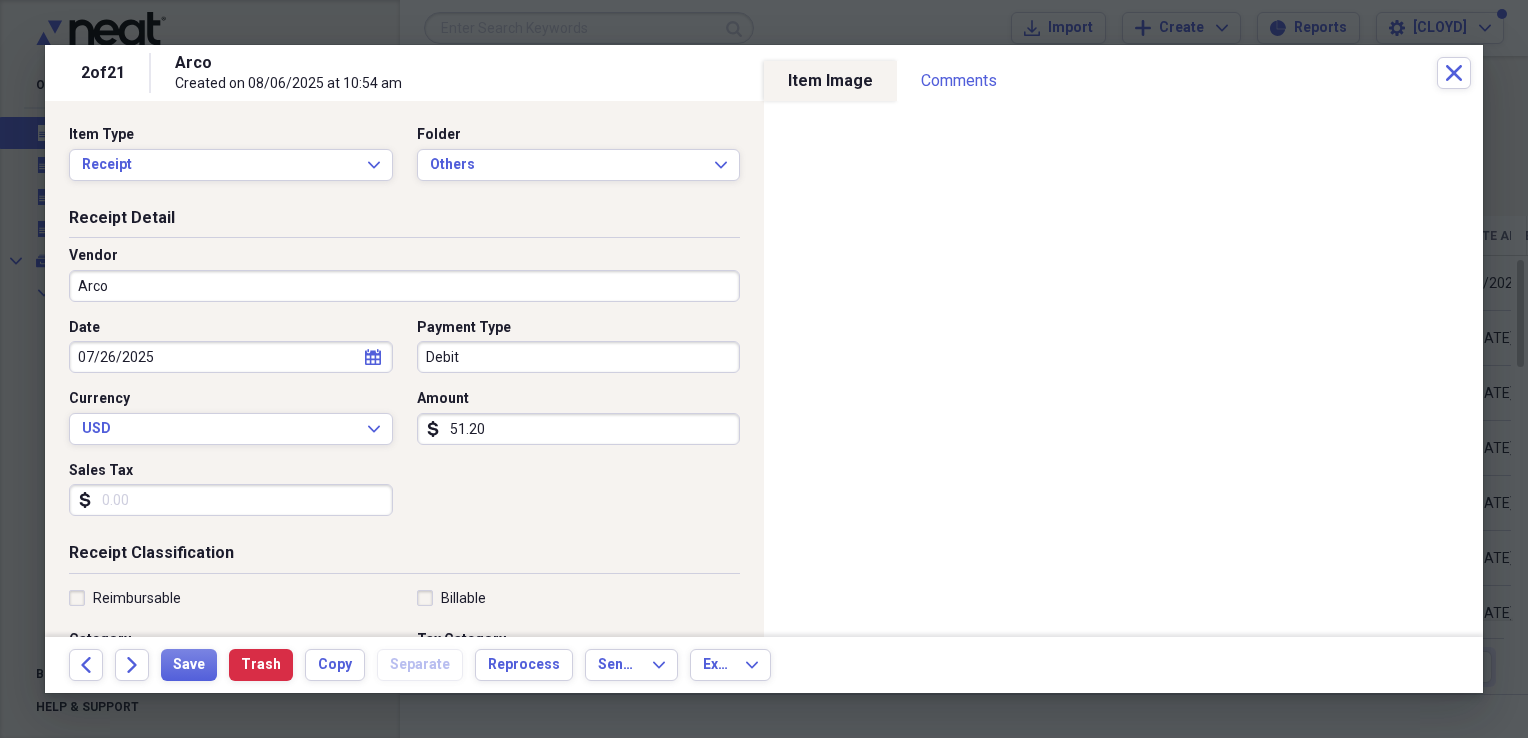 click on "51.20" at bounding box center (579, 429) 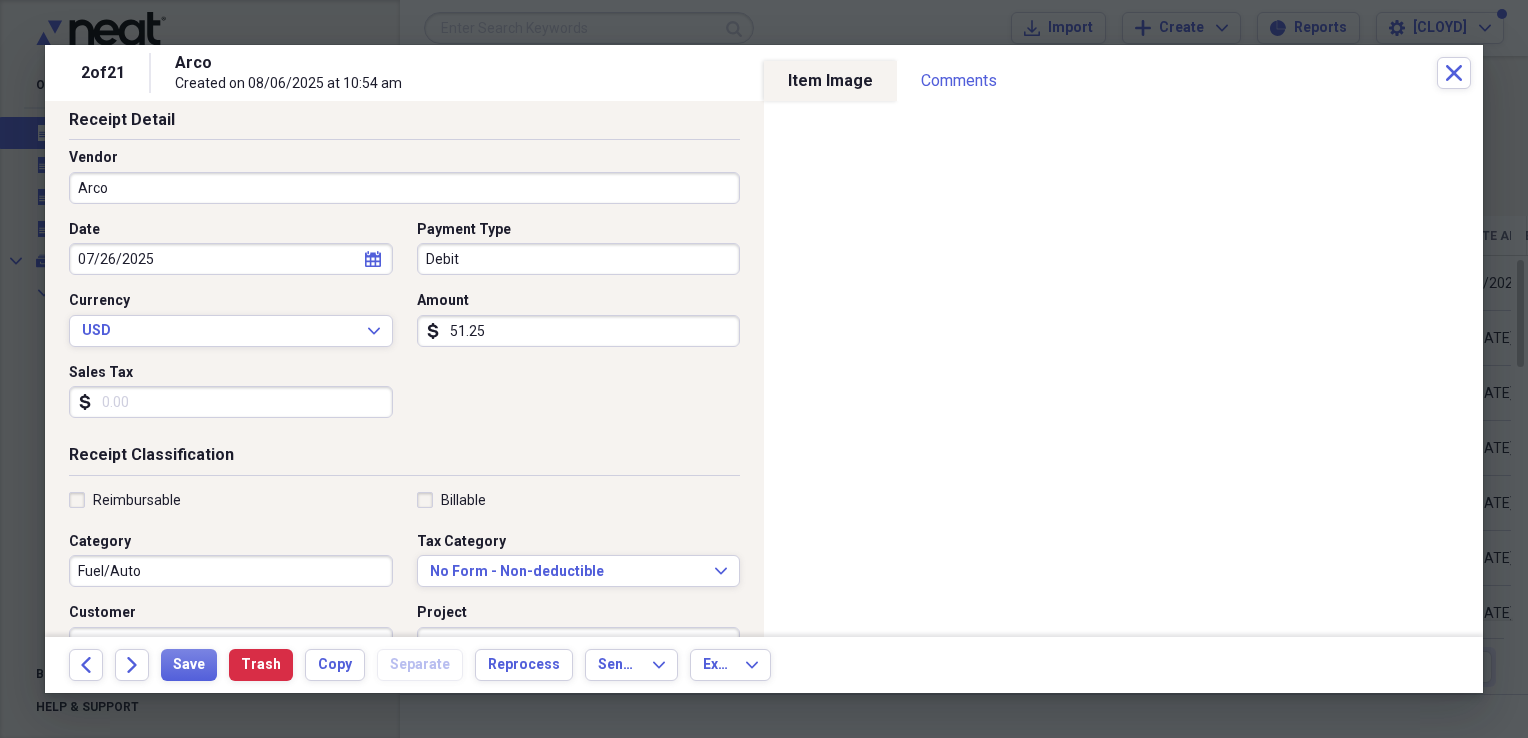 scroll, scrollTop: 0, scrollLeft: 0, axis: both 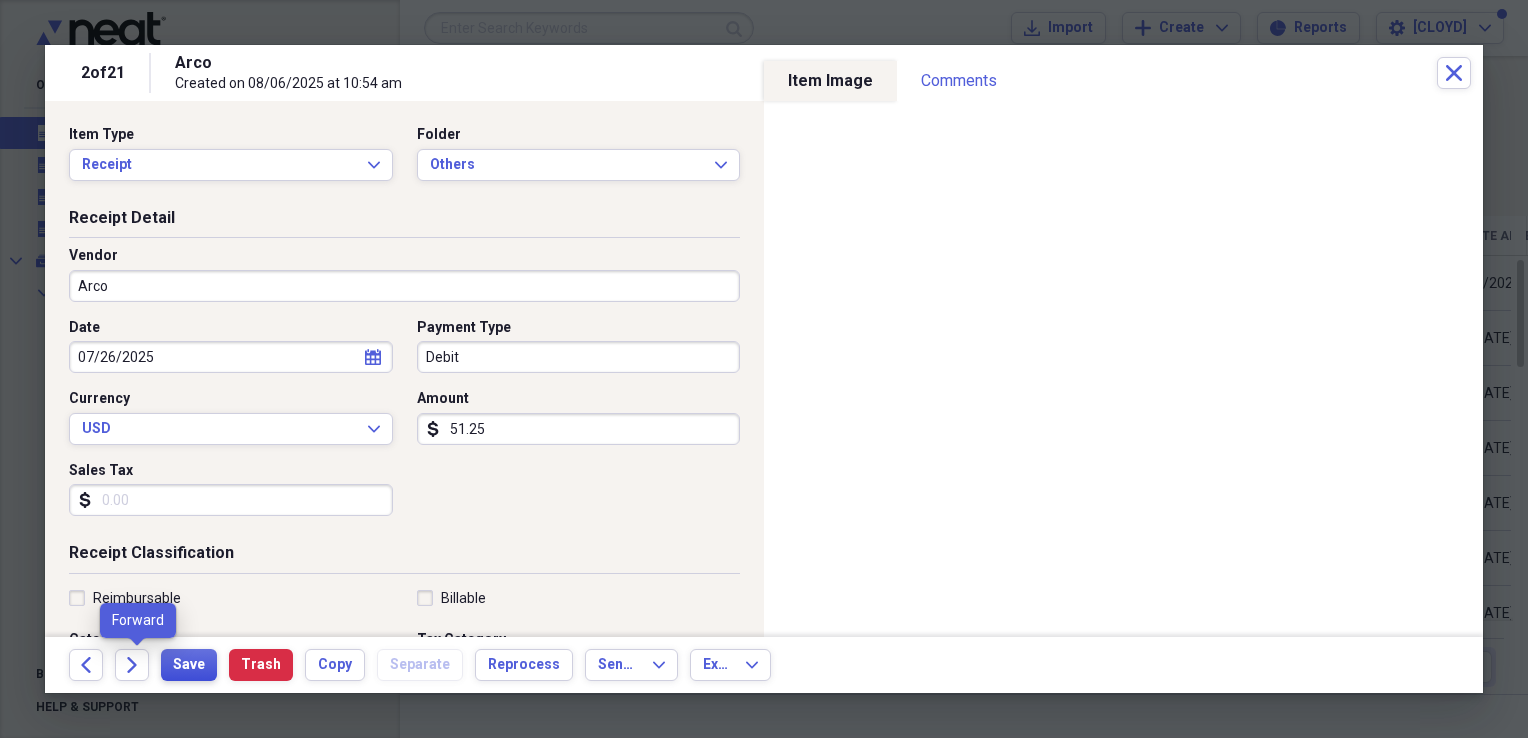 type on "51.25" 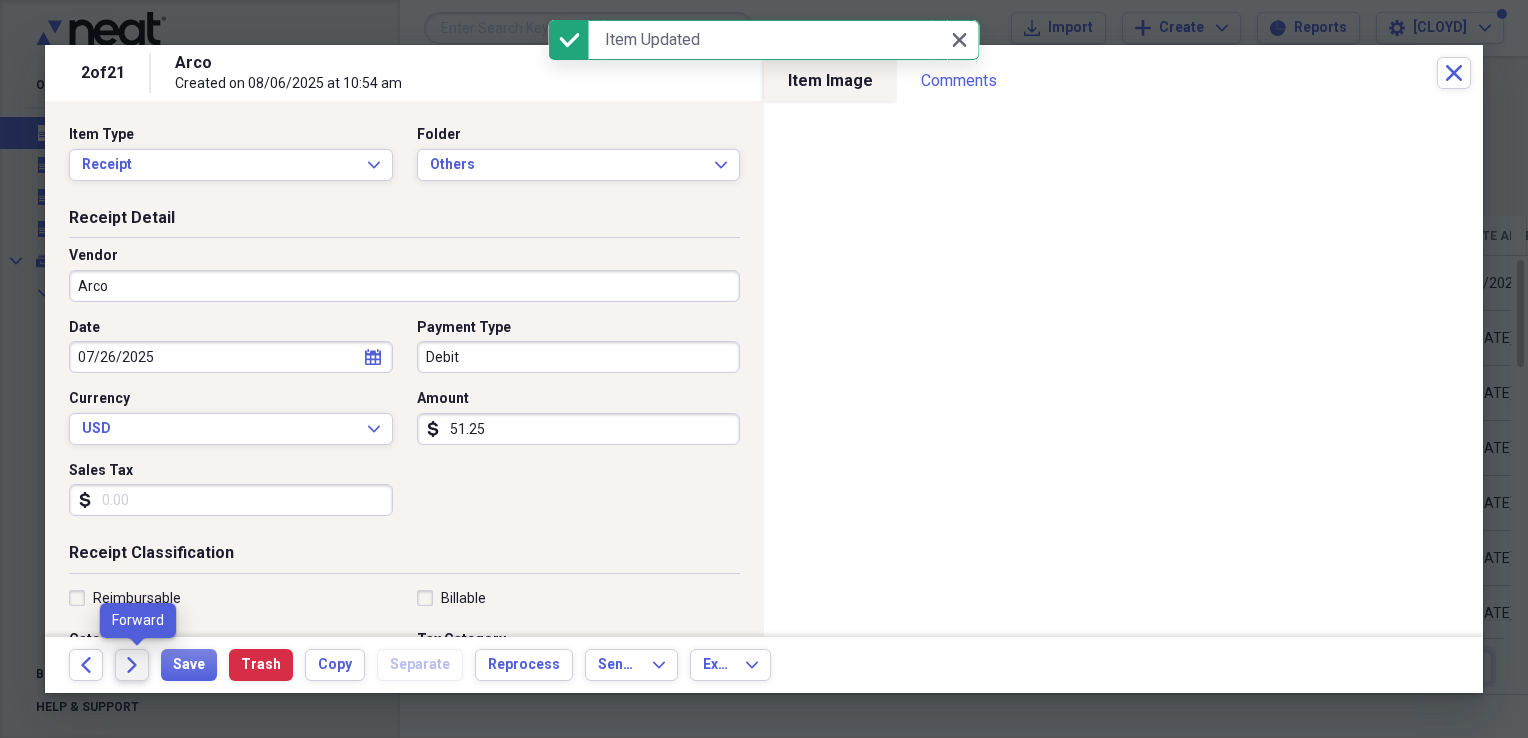 click on "Forward" 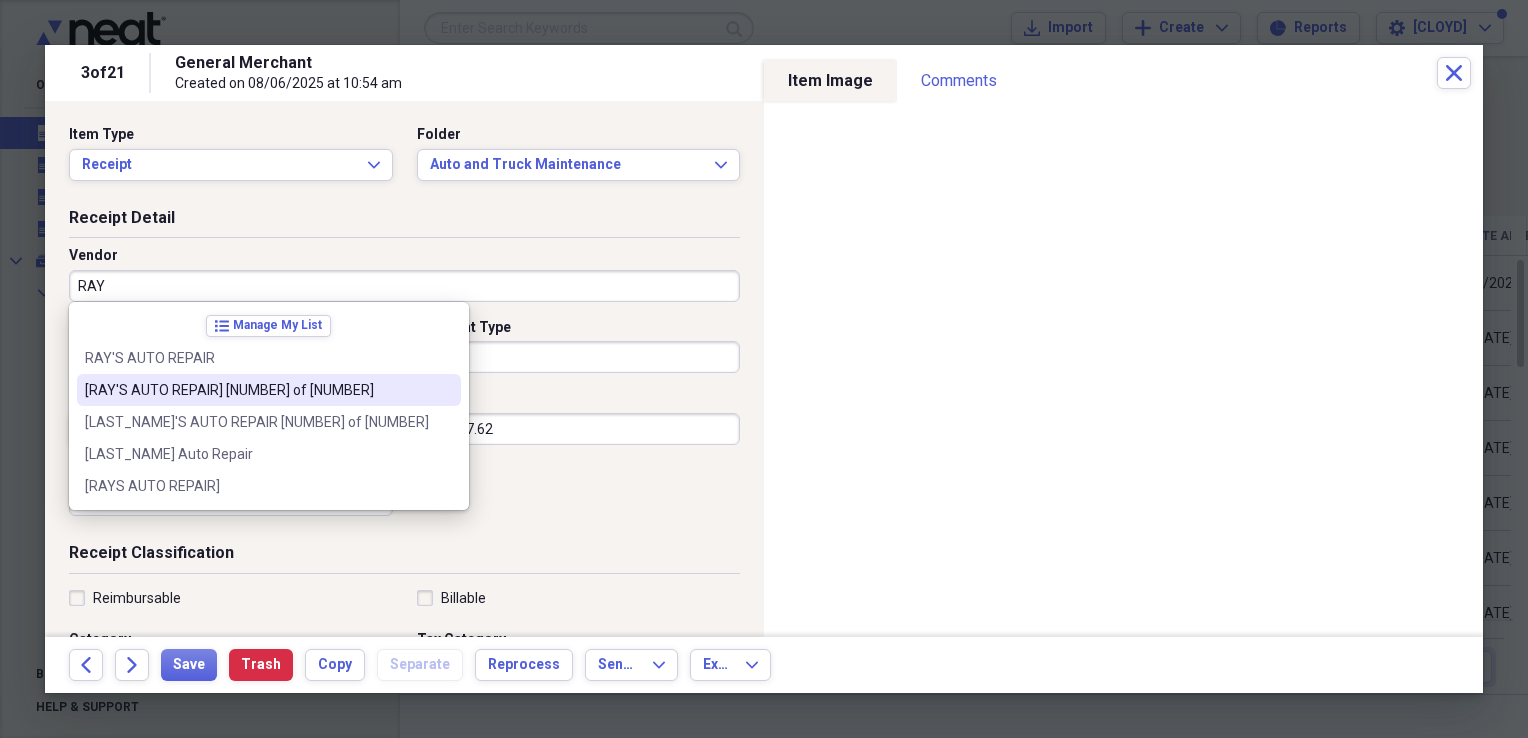 click on "RAY'S AUTO REPAIR" at bounding box center (257, 358) 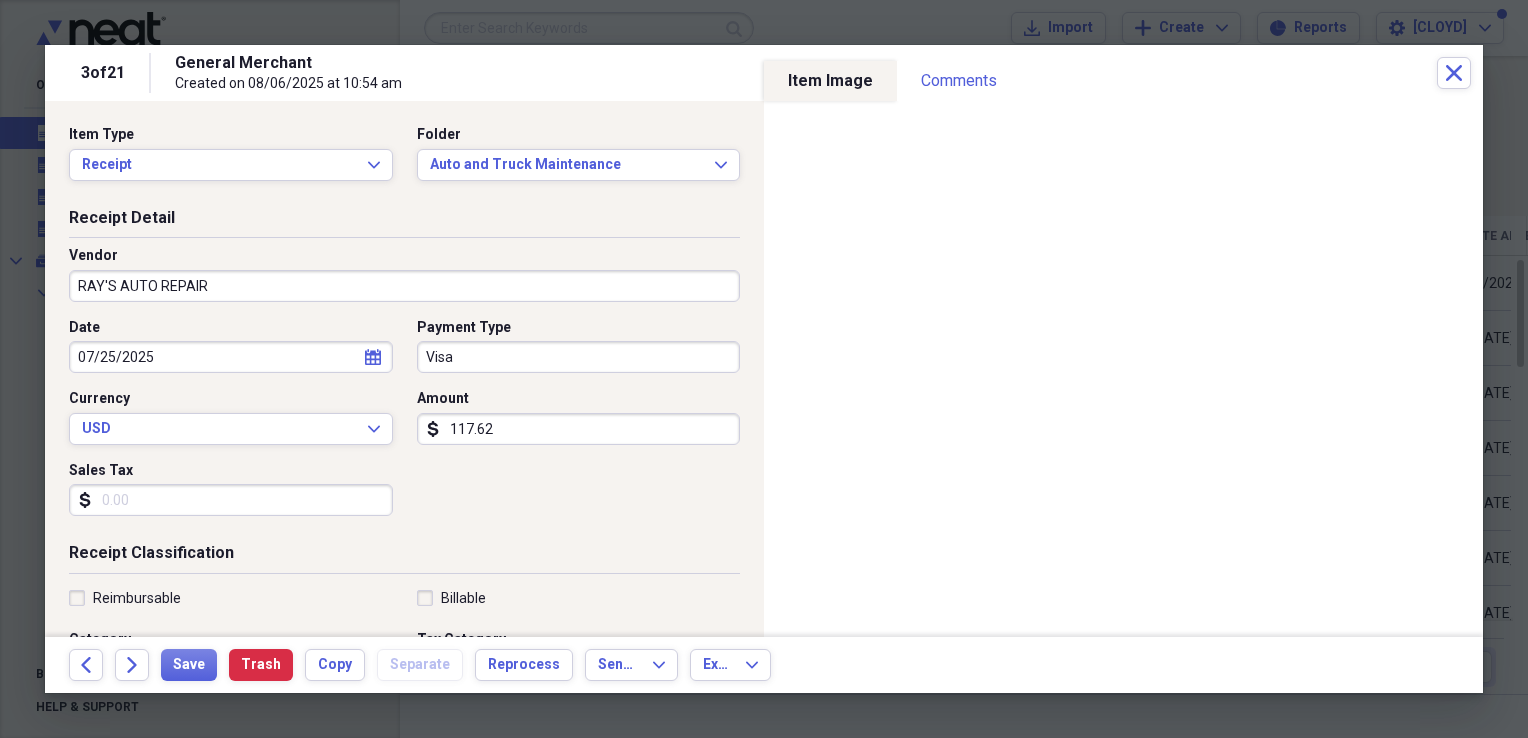 type on "Fuel/Auto" 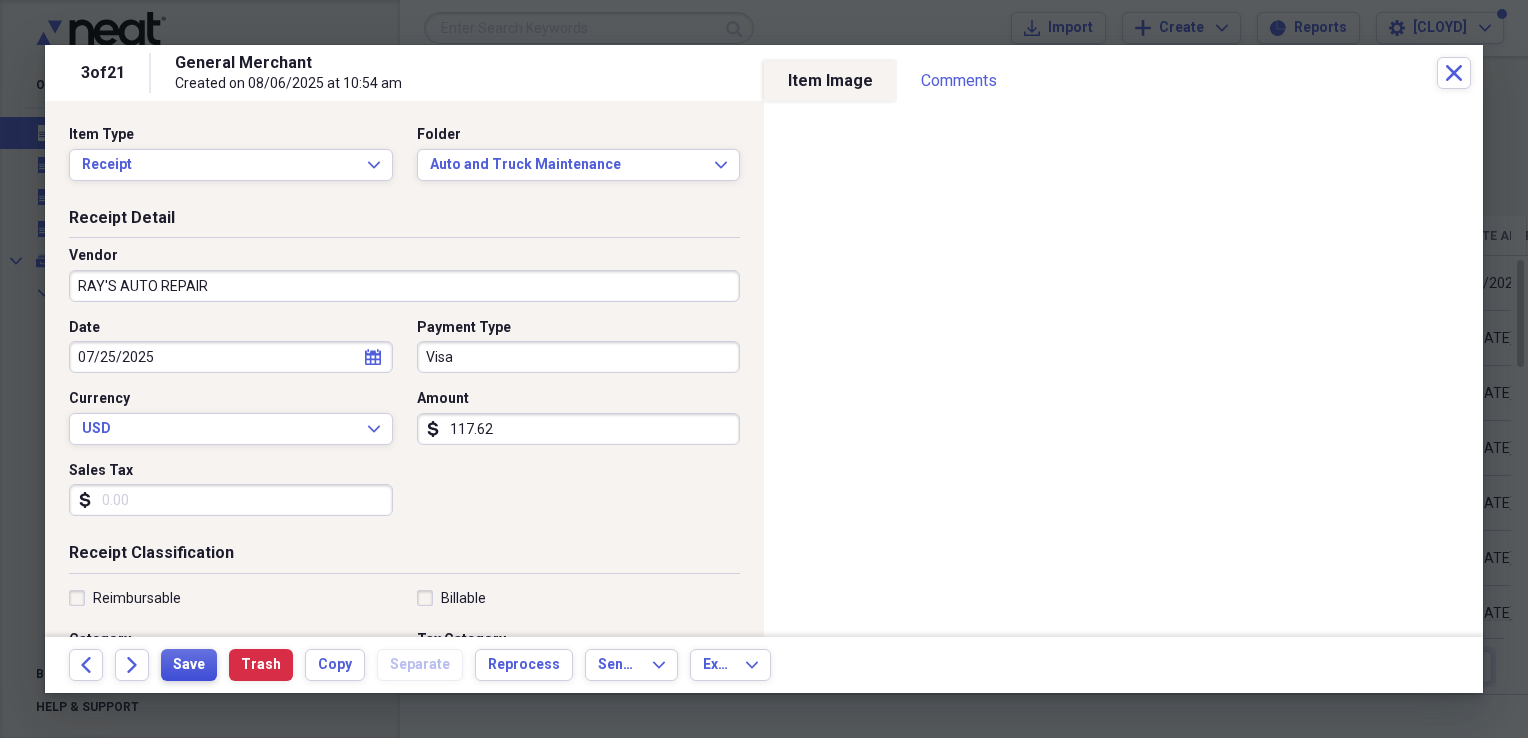 click on "Save" at bounding box center (189, 665) 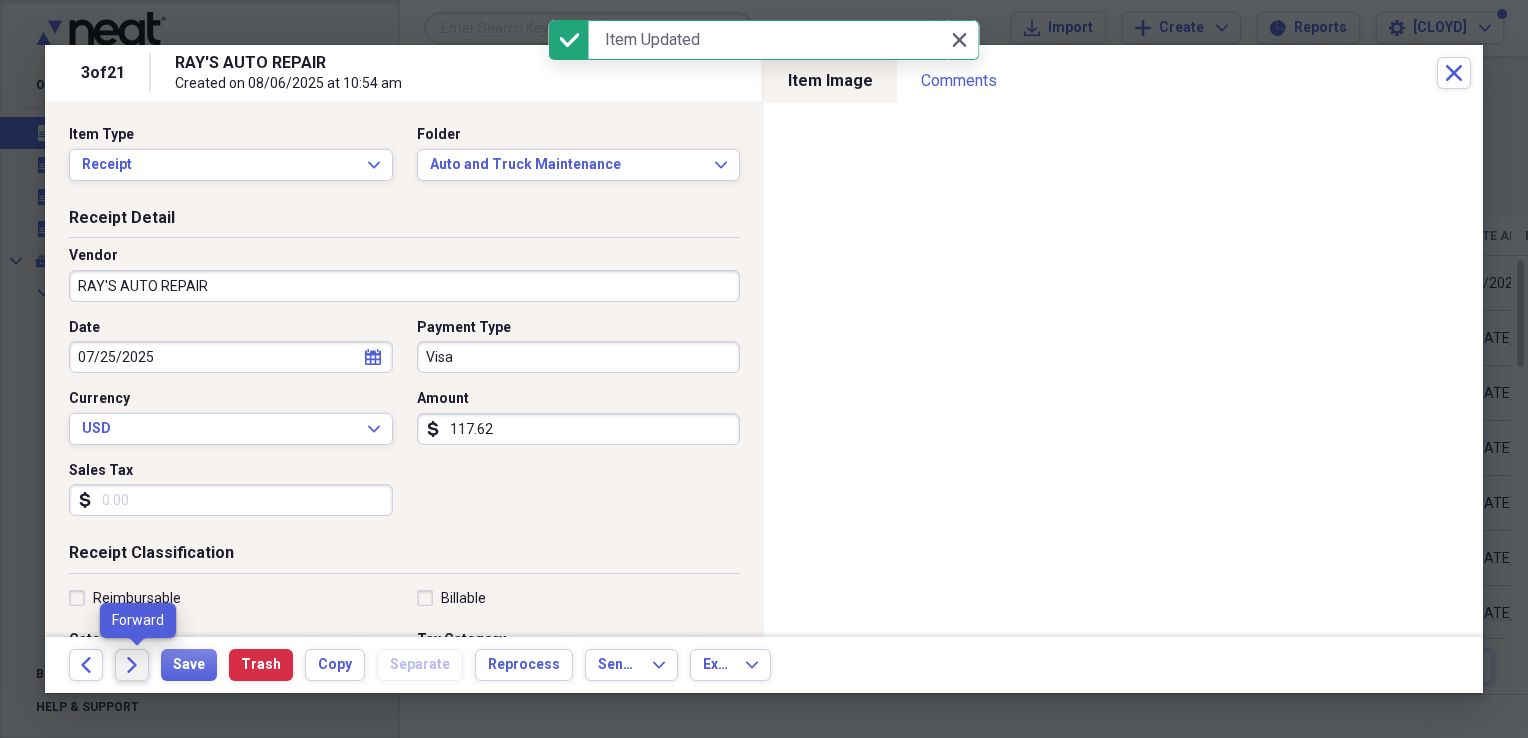 click on "Forward" 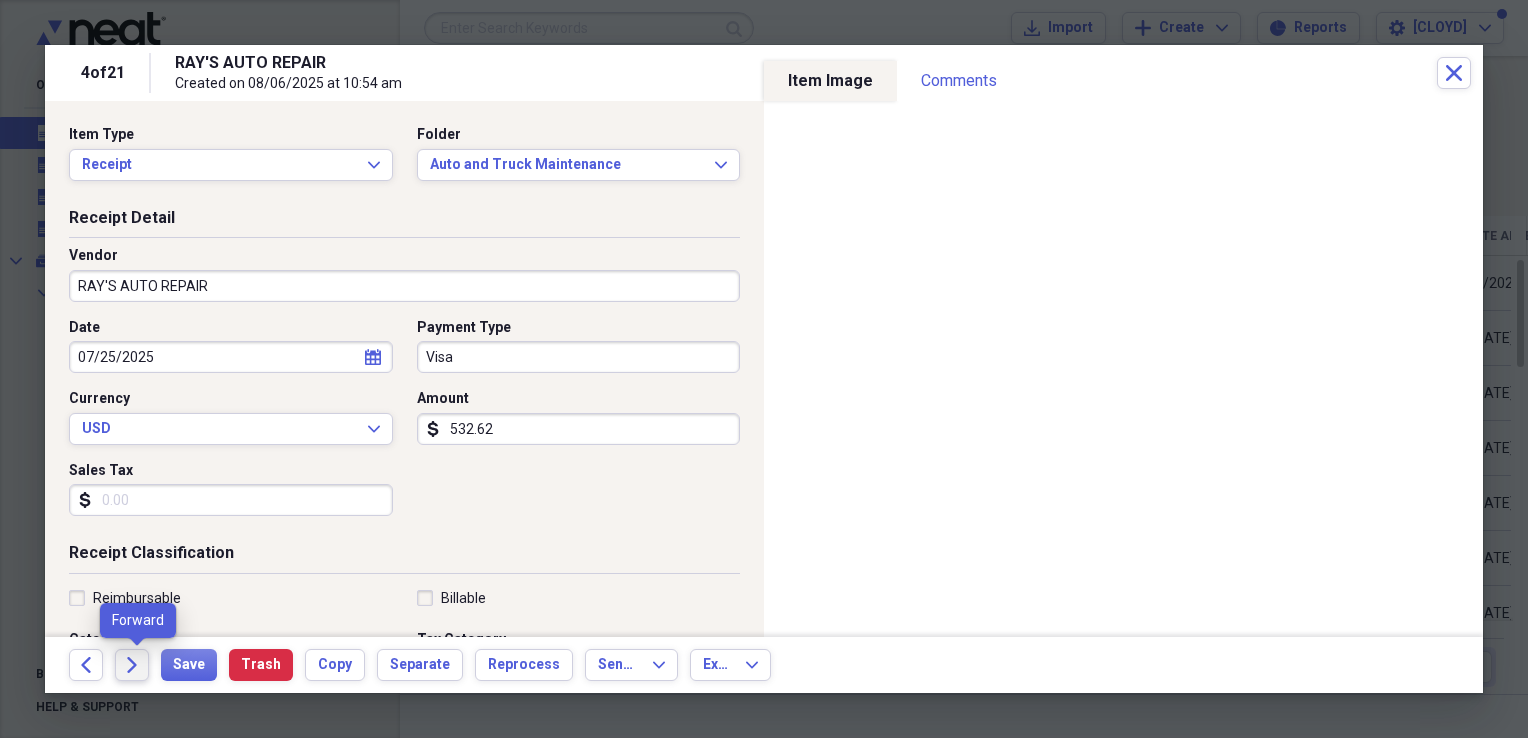 click on "Forward" 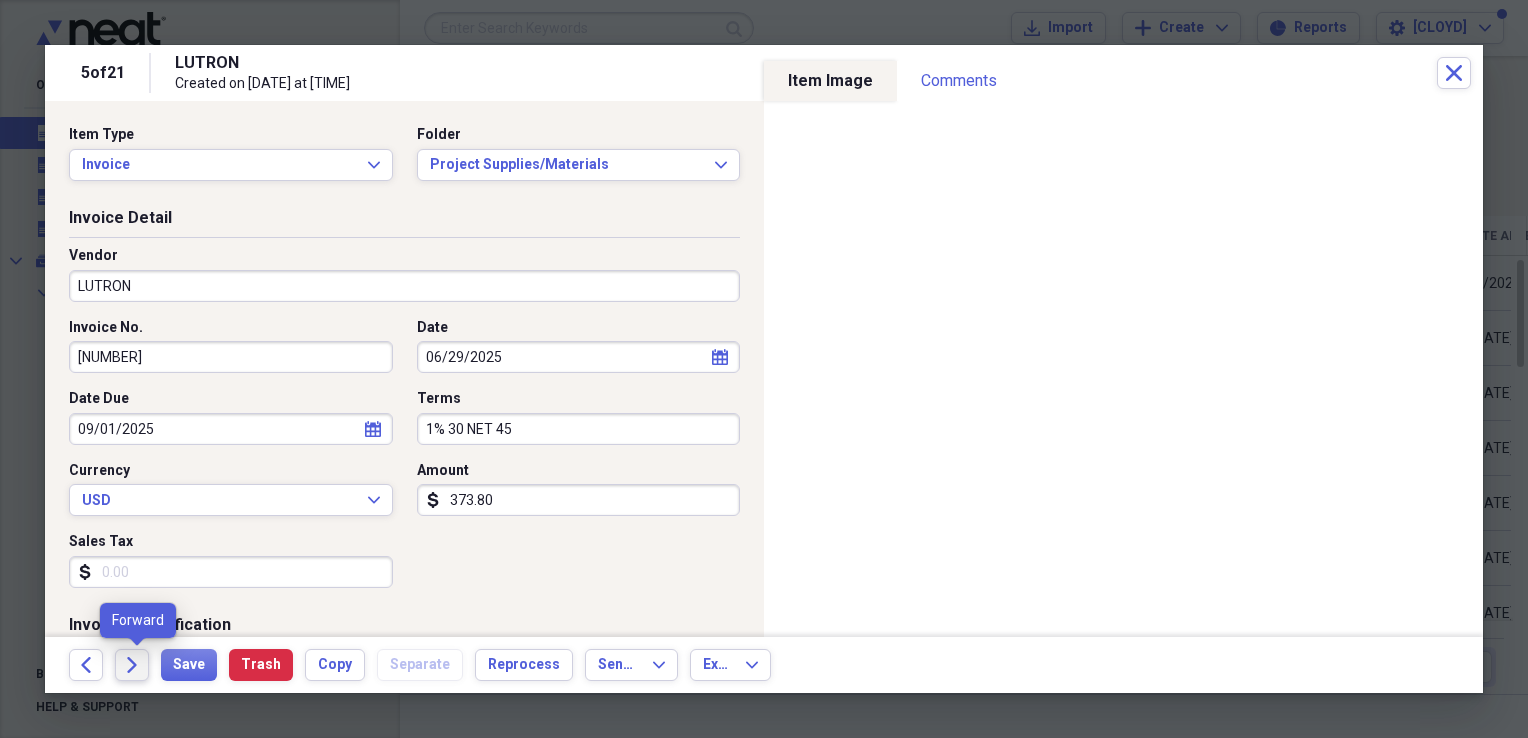 click on "Forward" 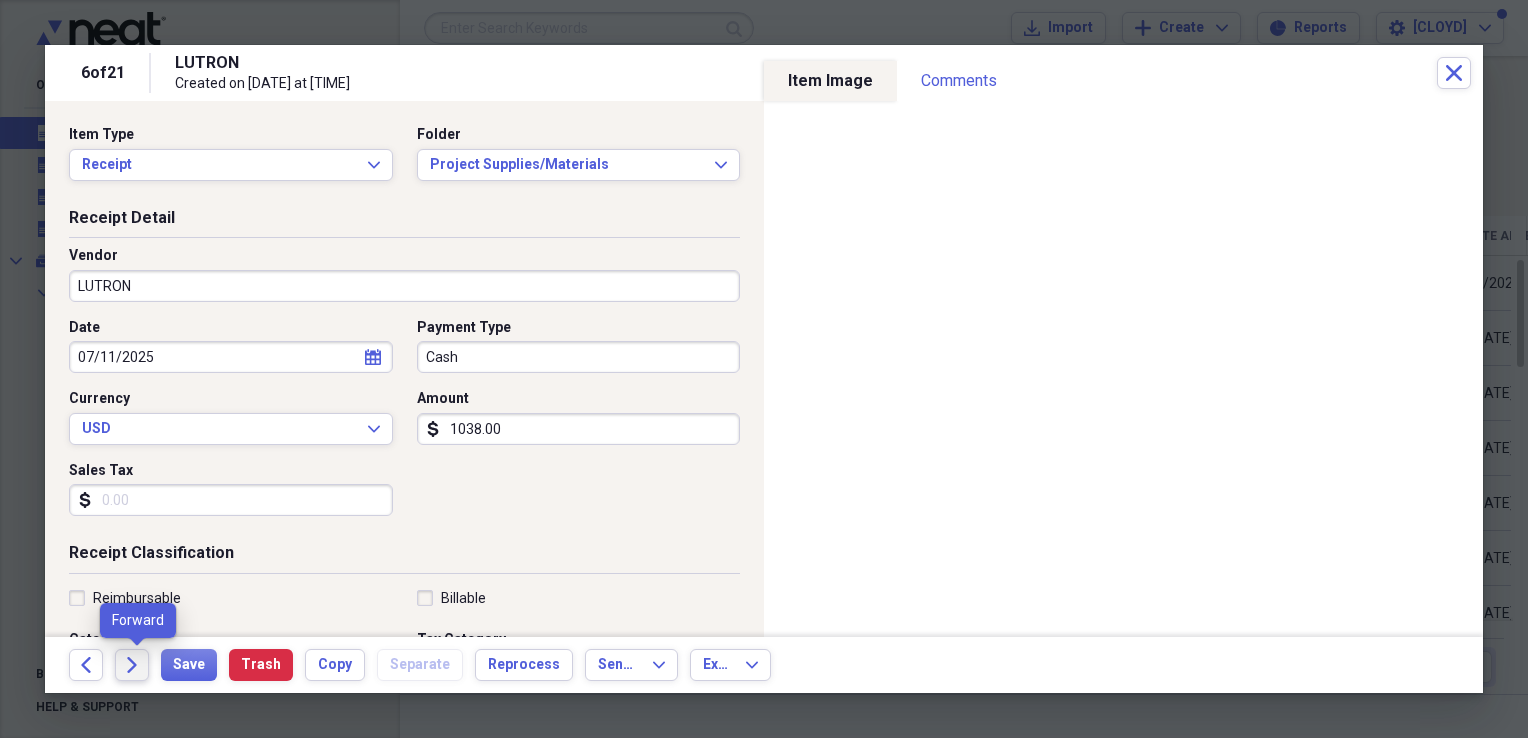 click on "Forward" 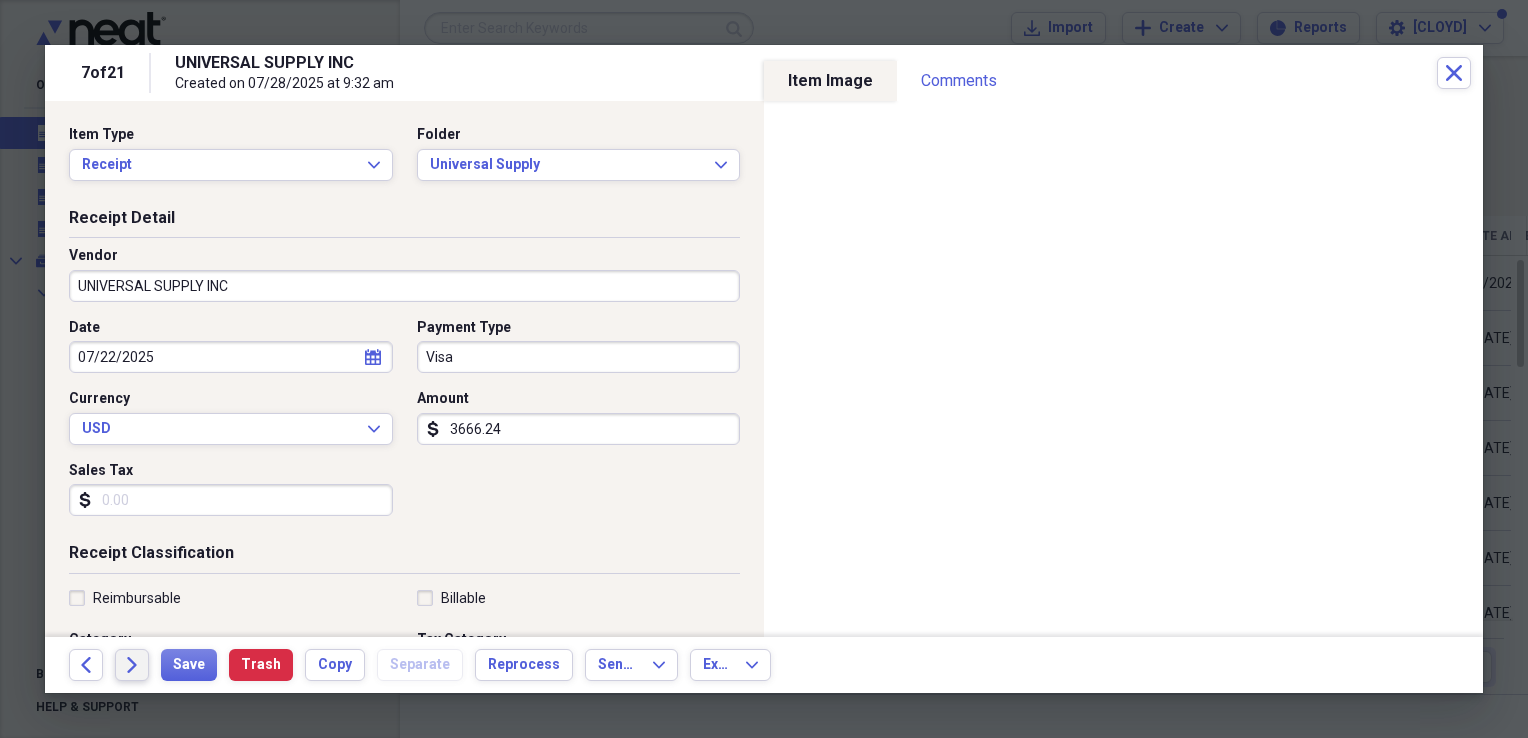 click on "Forward" 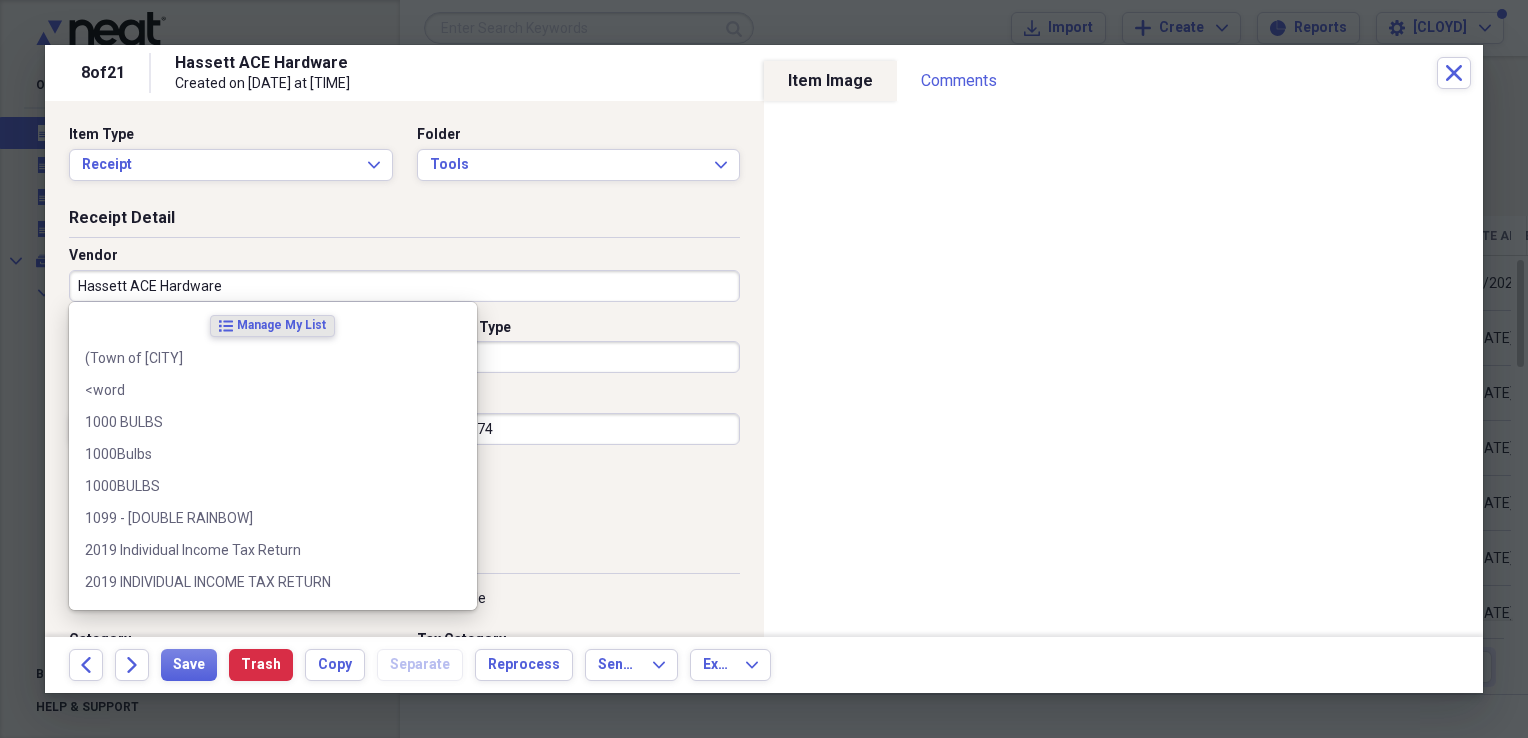 click on "Hassett ACE Hardware" at bounding box center [404, 286] 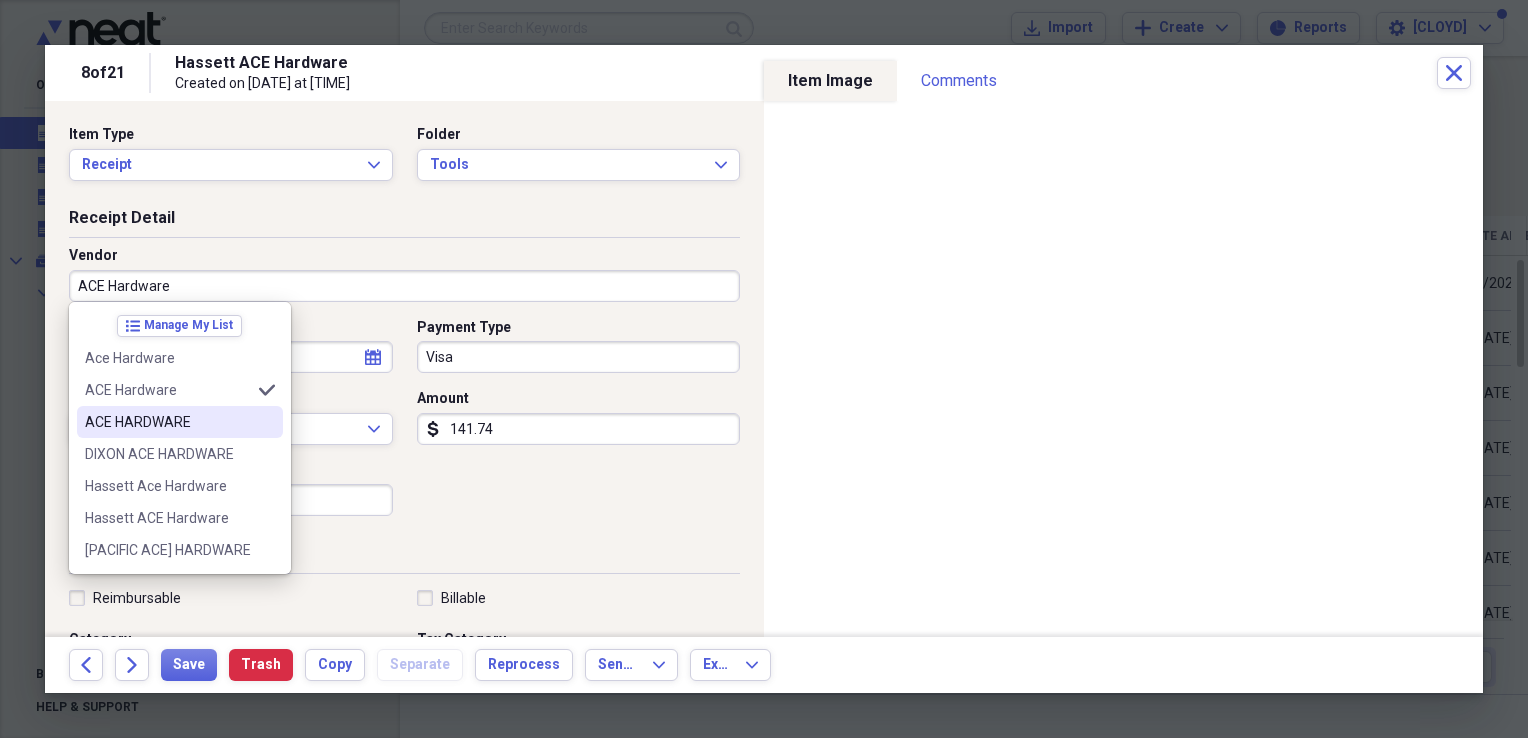 type on "Meals/Restaurants" 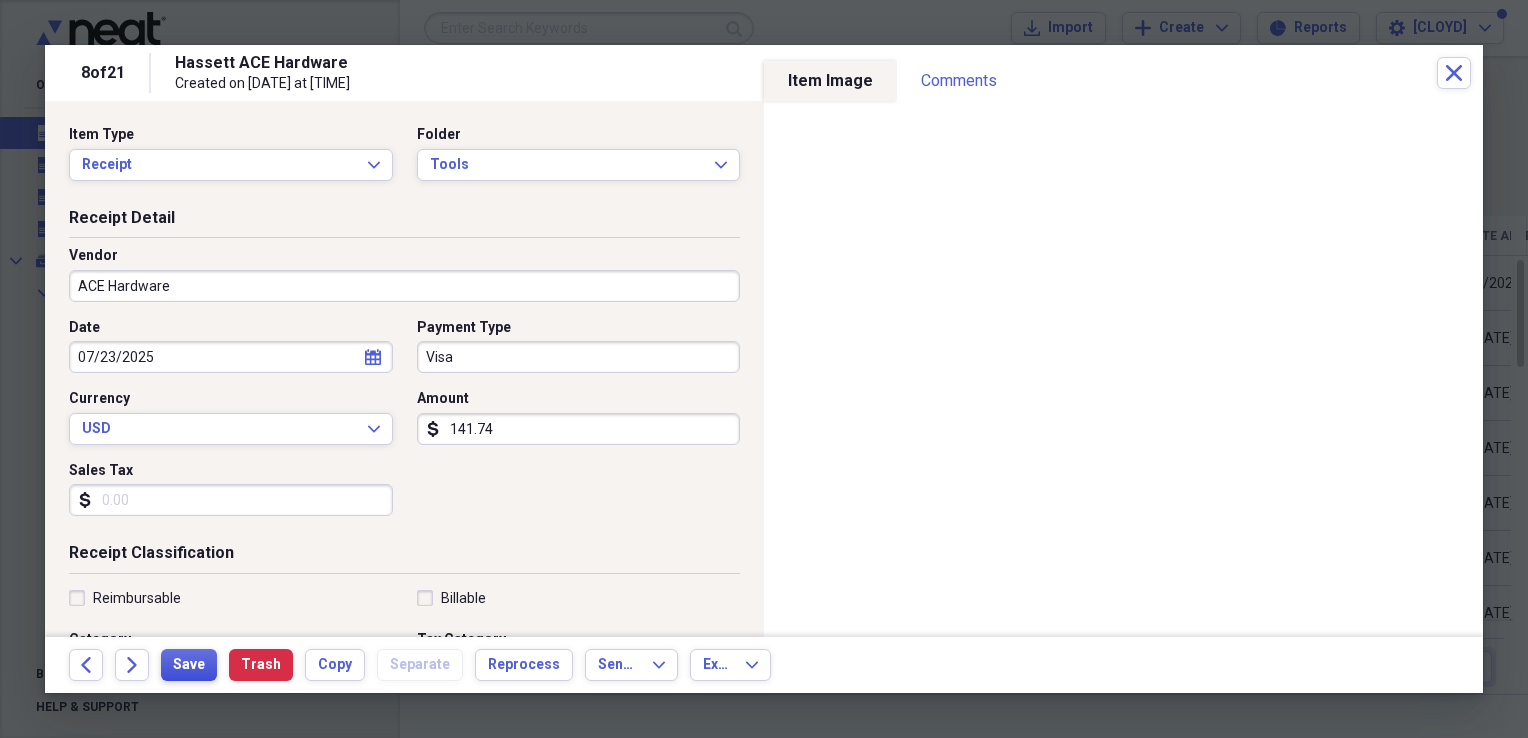 click on "Save" at bounding box center [189, 665] 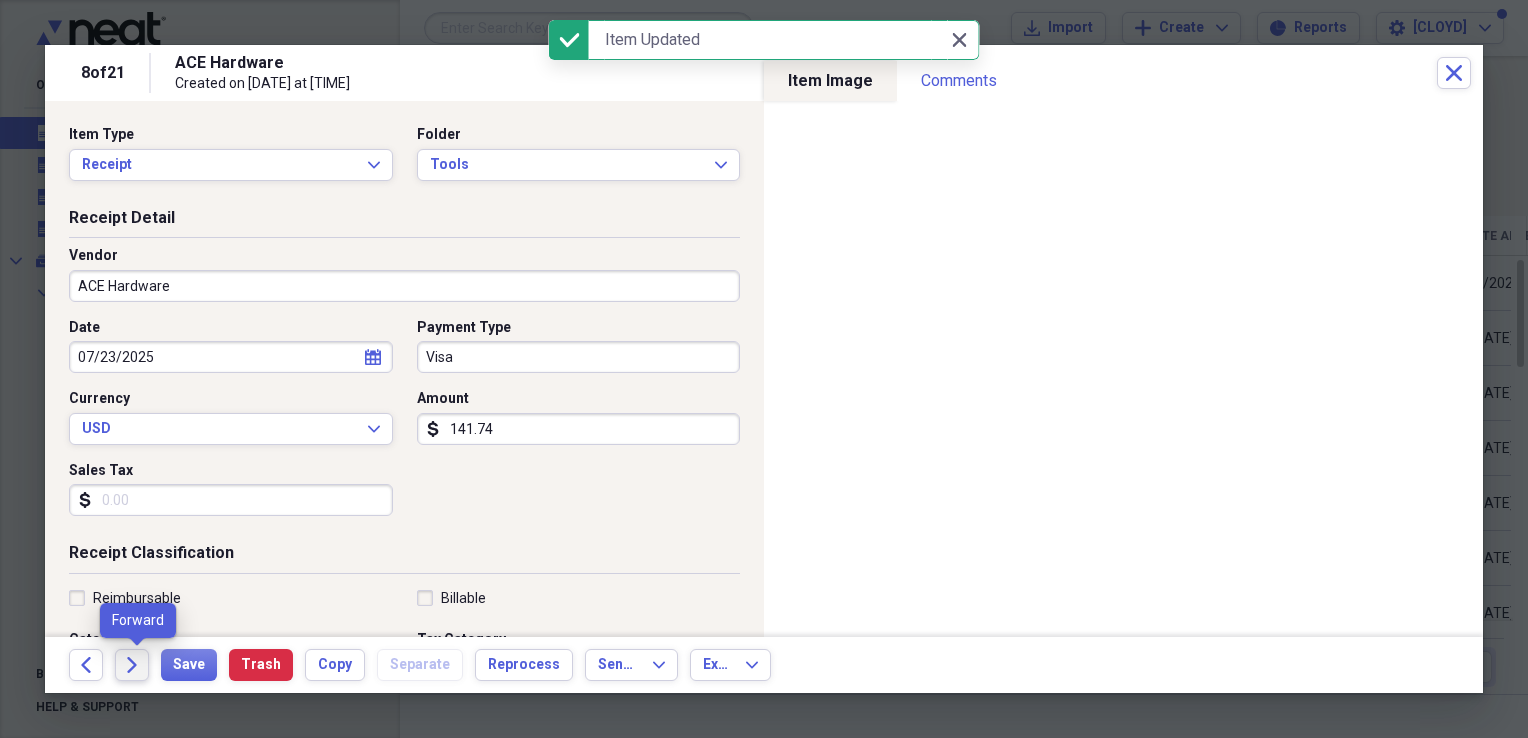 click on "Forward" at bounding box center (132, 665) 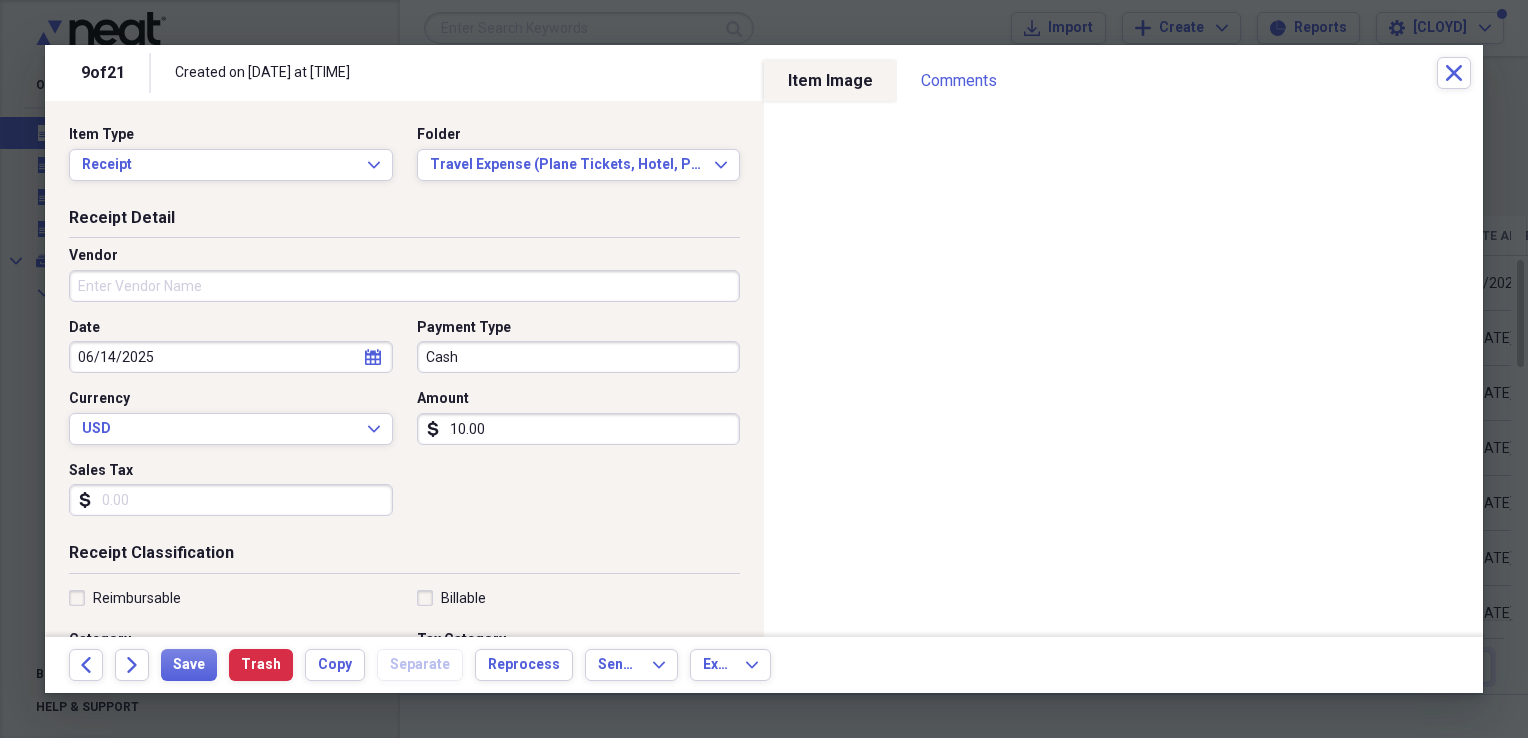 click on "Vendor" at bounding box center [404, 286] 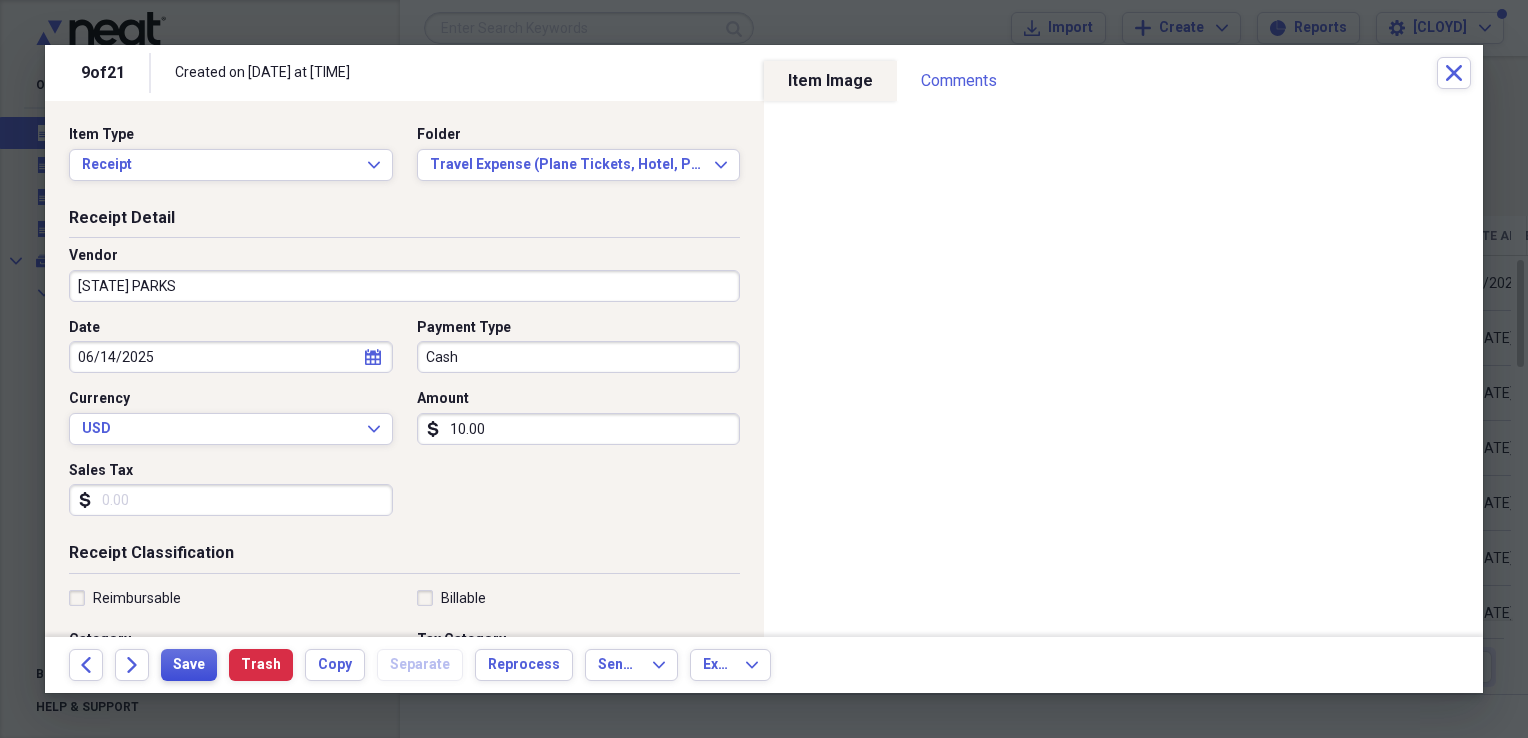 type on "[STATE] PARKS" 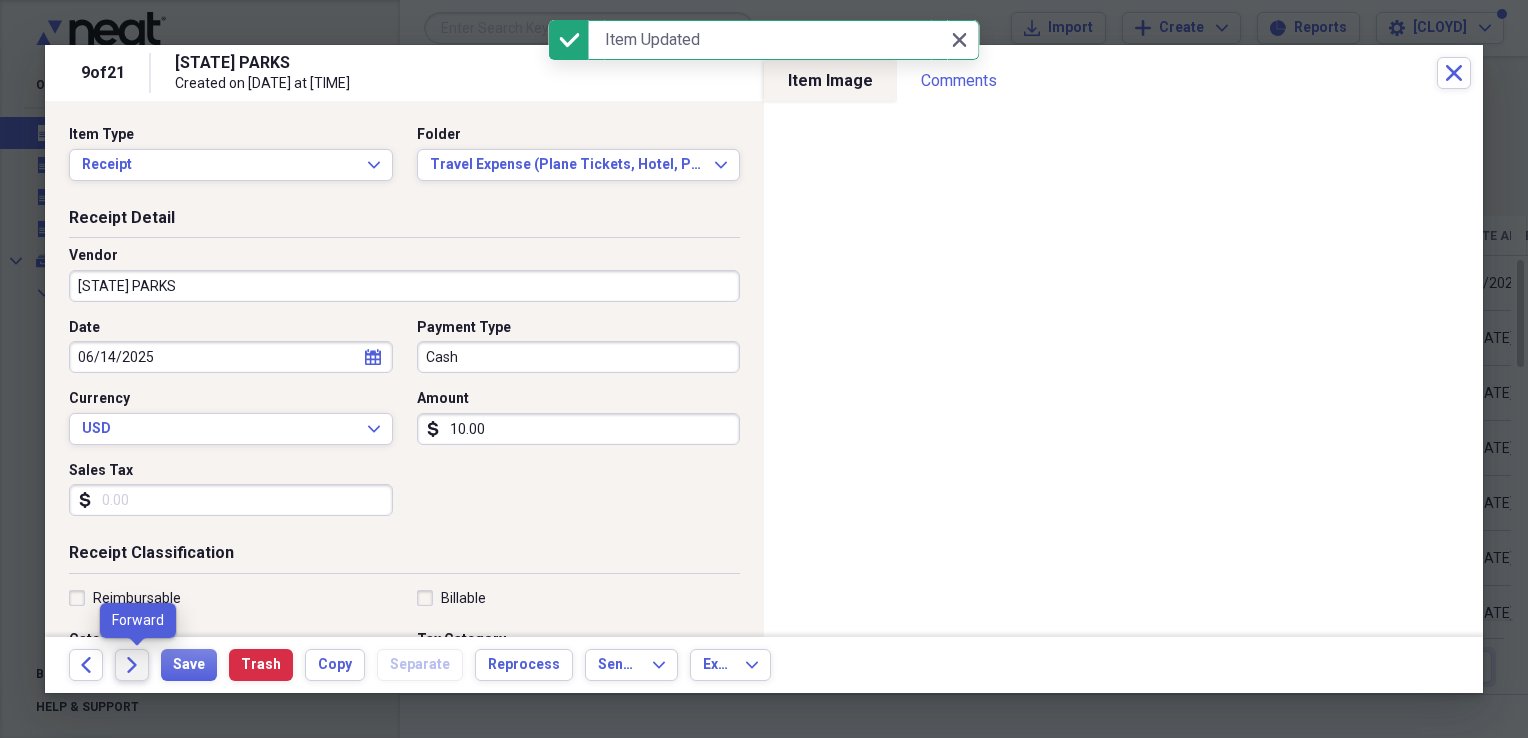 click on "Forward" 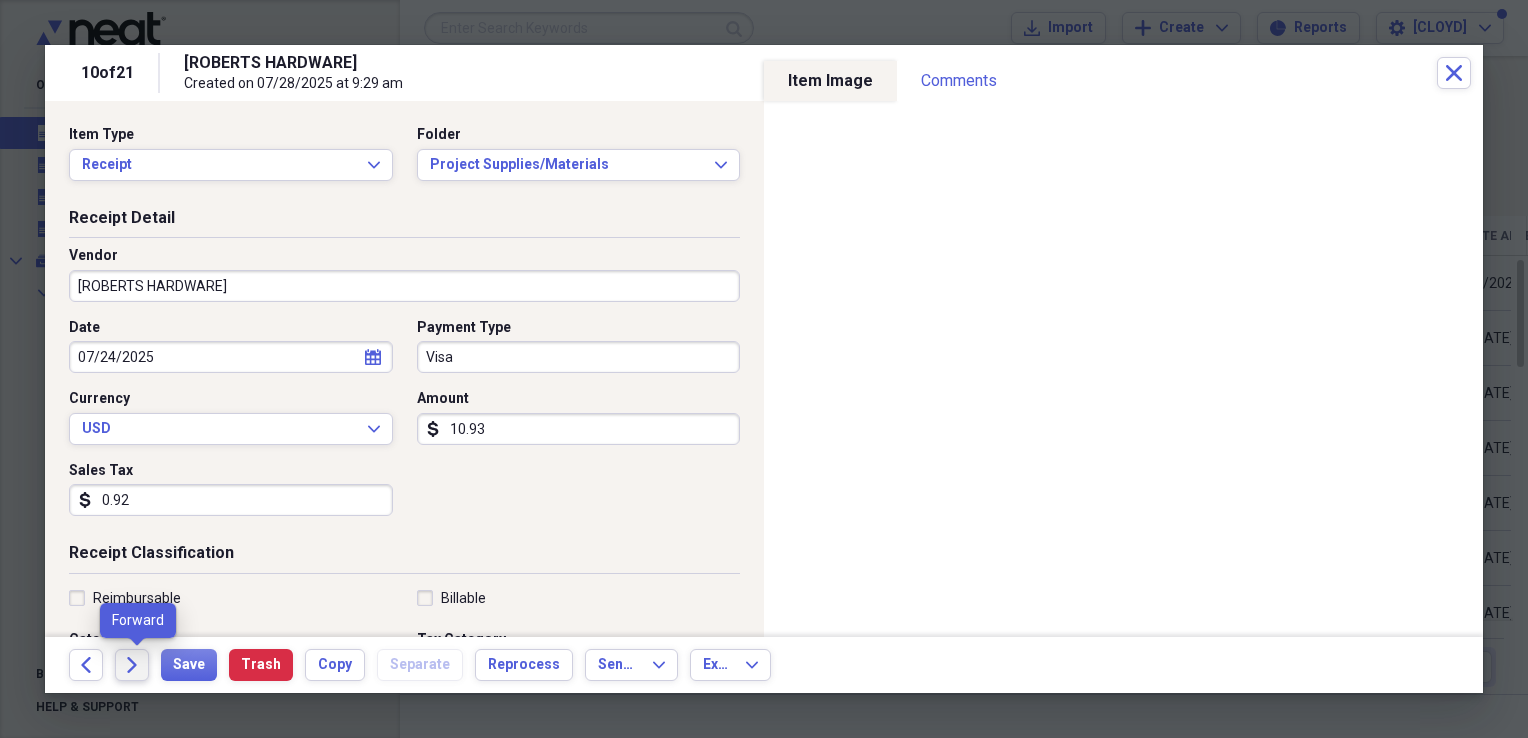 click on "Forward" 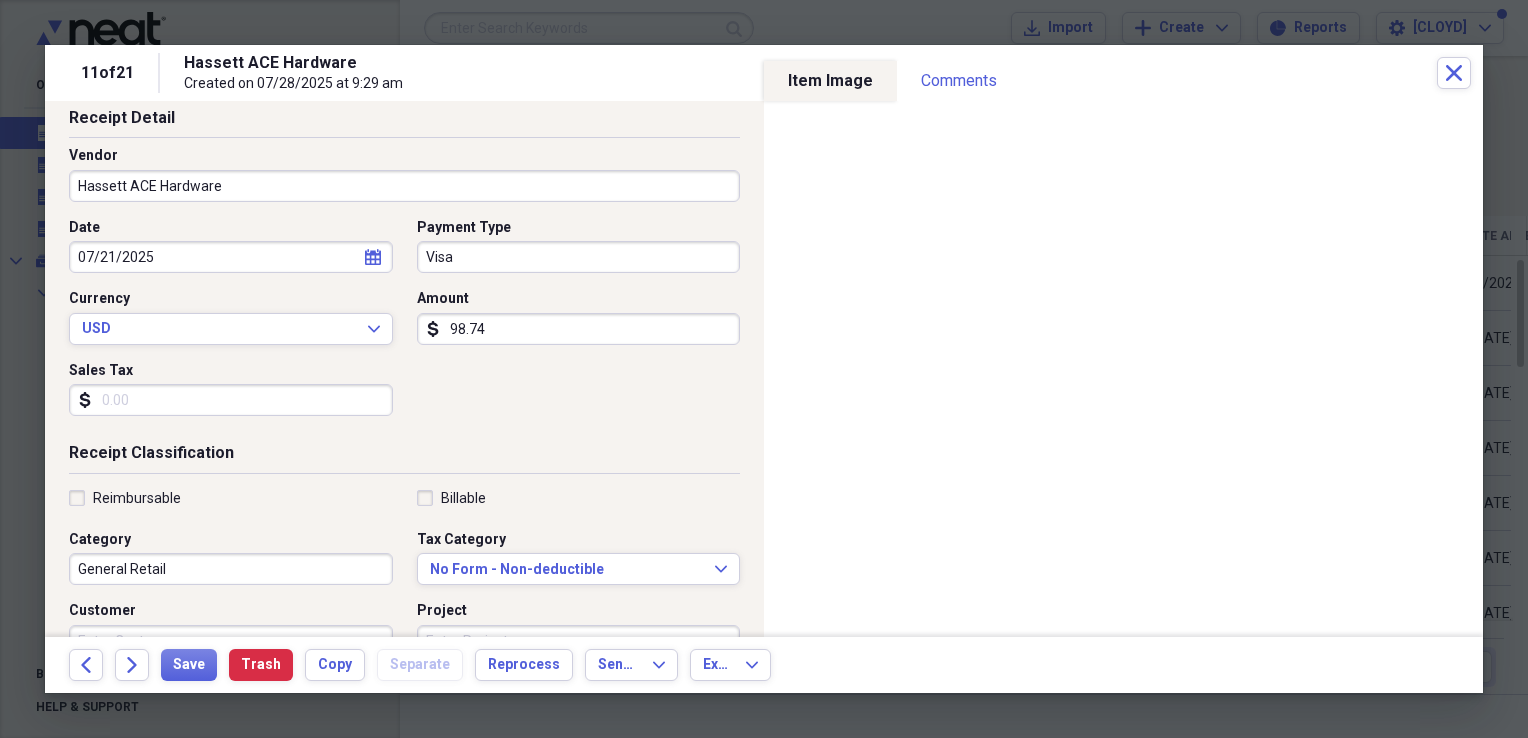 scroll, scrollTop: 0, scrollLeft: 0, axis: both 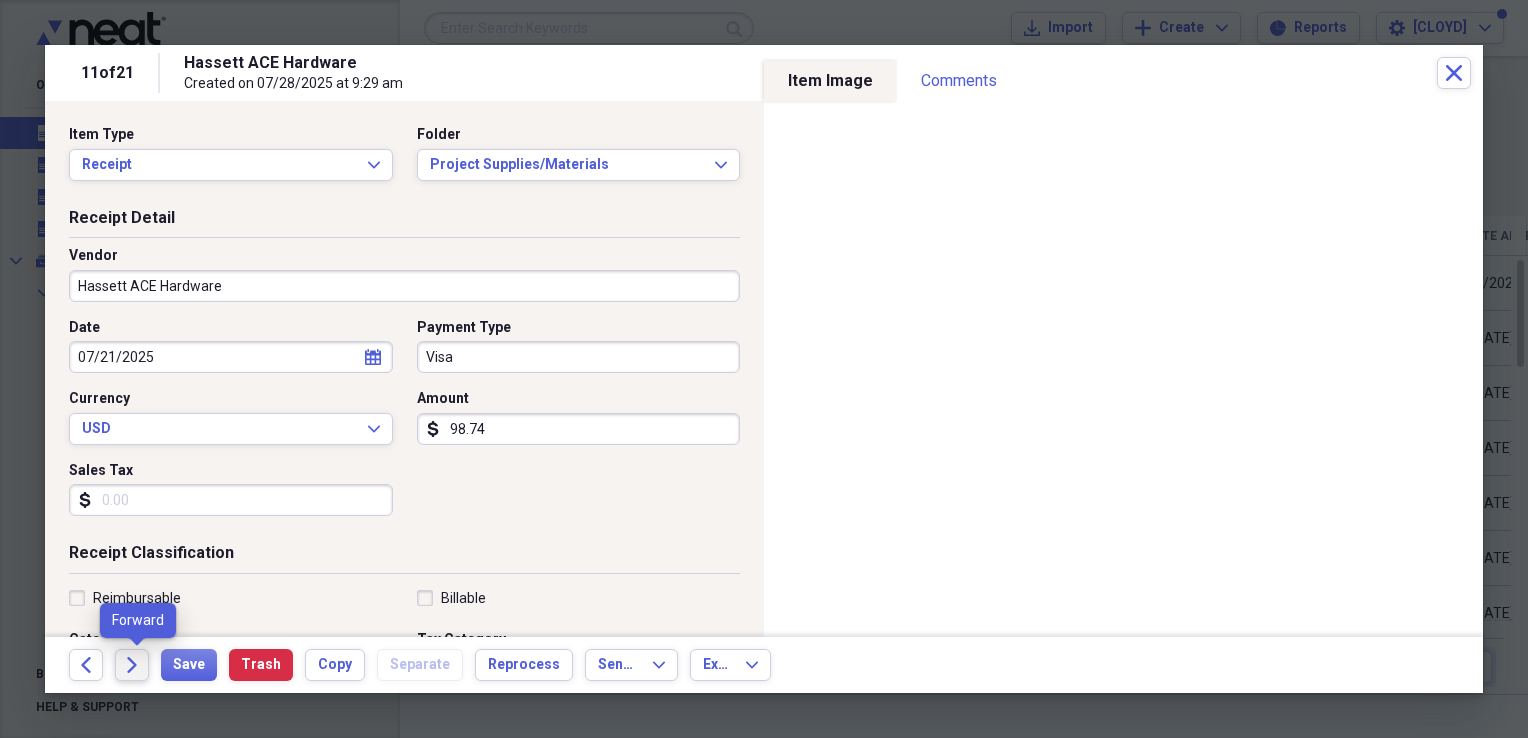 click on "Forward" 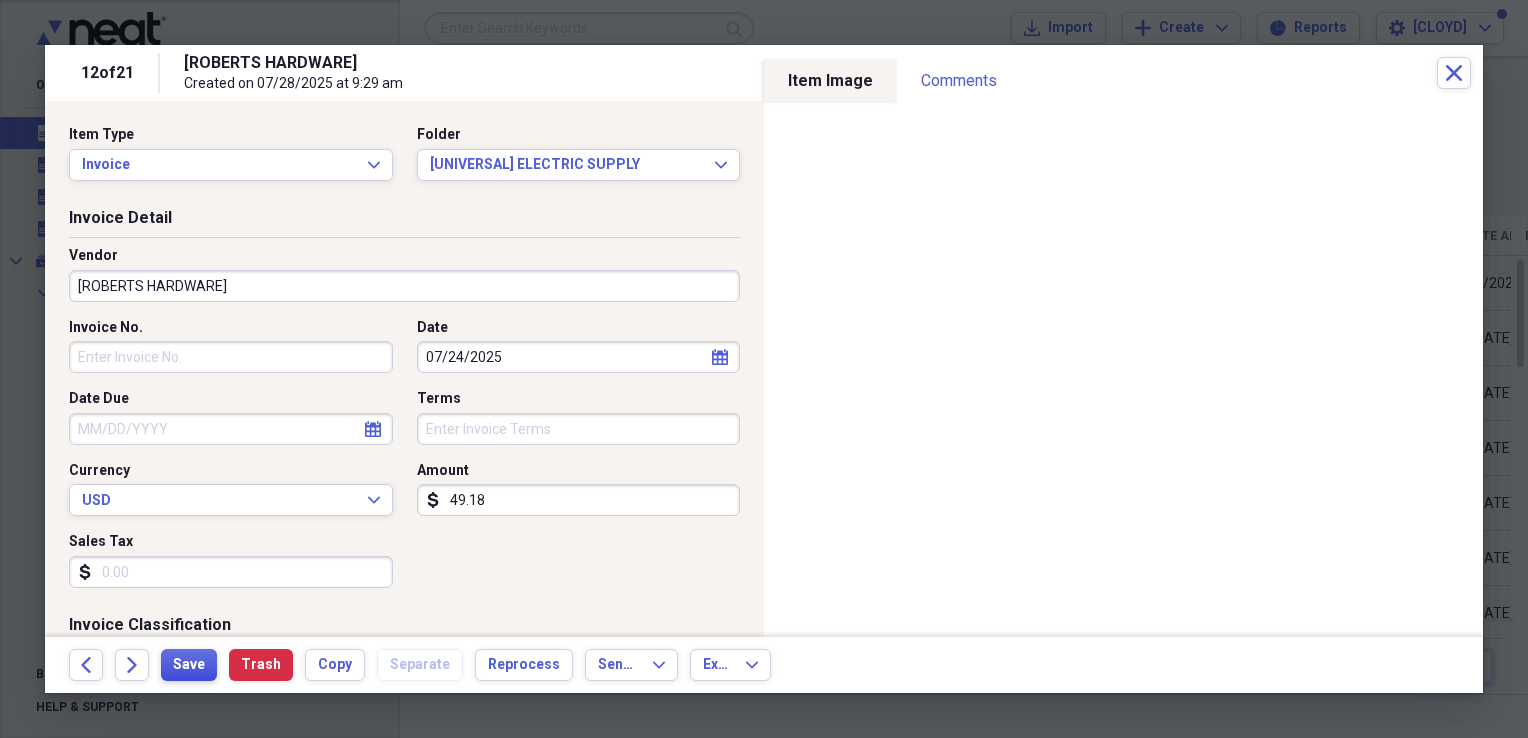 click on "Save" at bounding box center (189, 665) 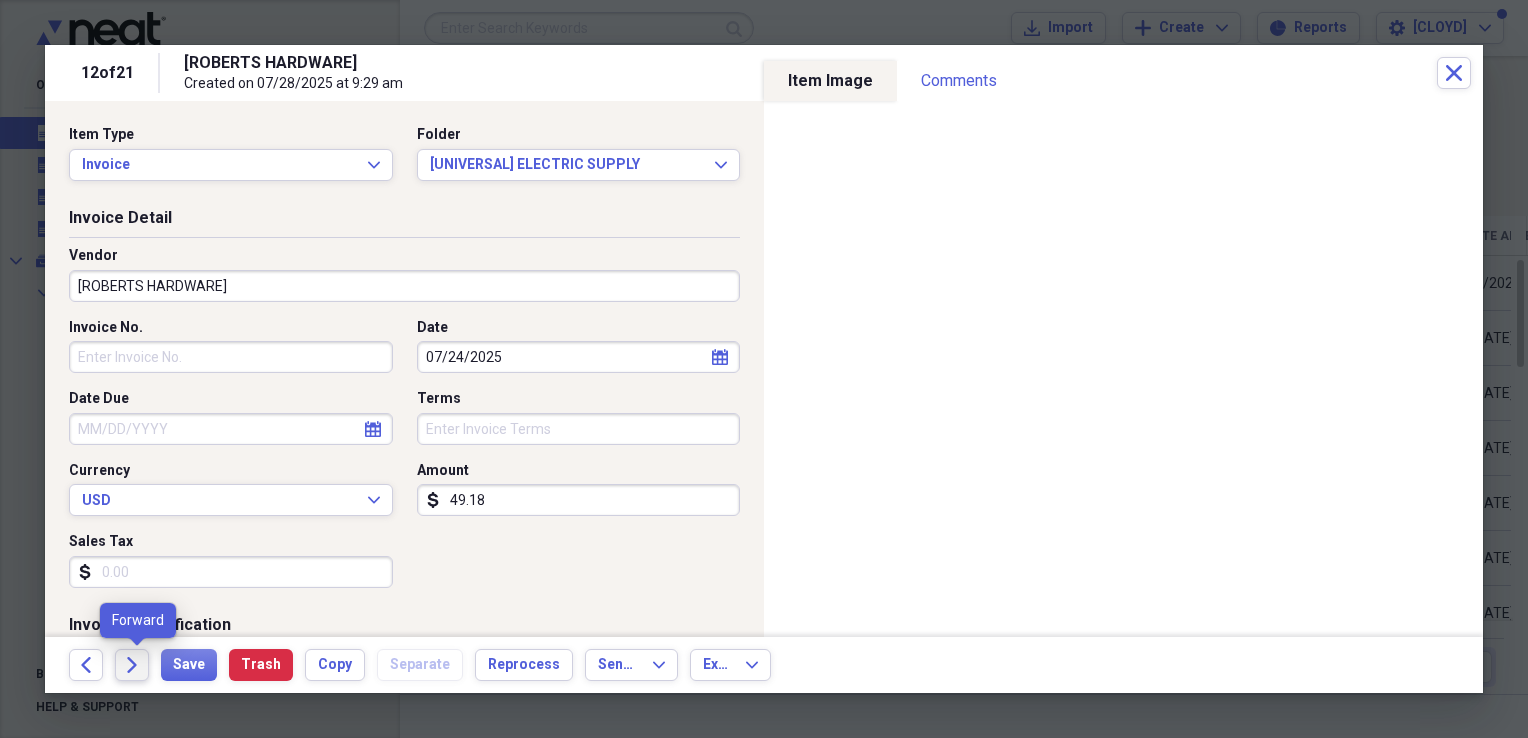 click on "Forward" 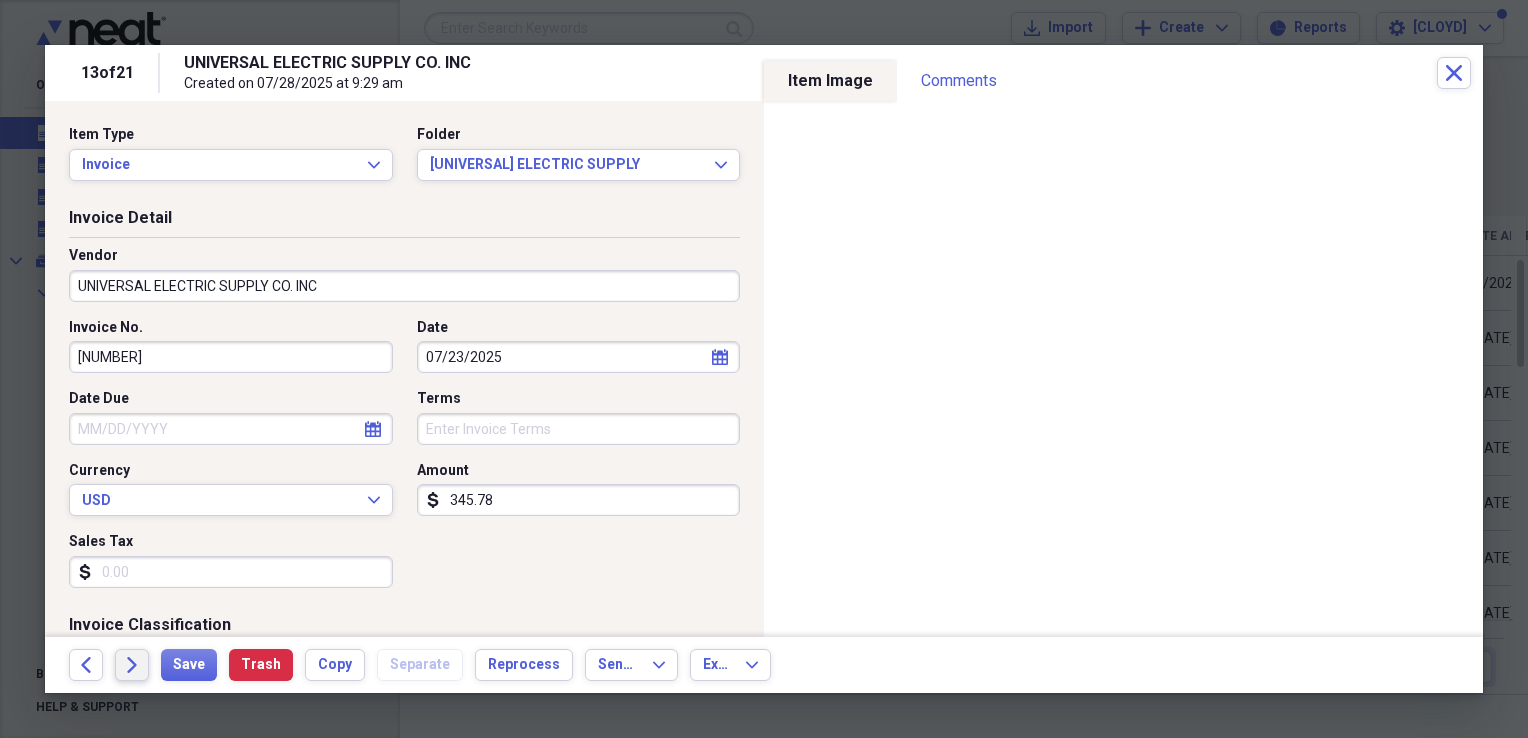 click on "Forward" 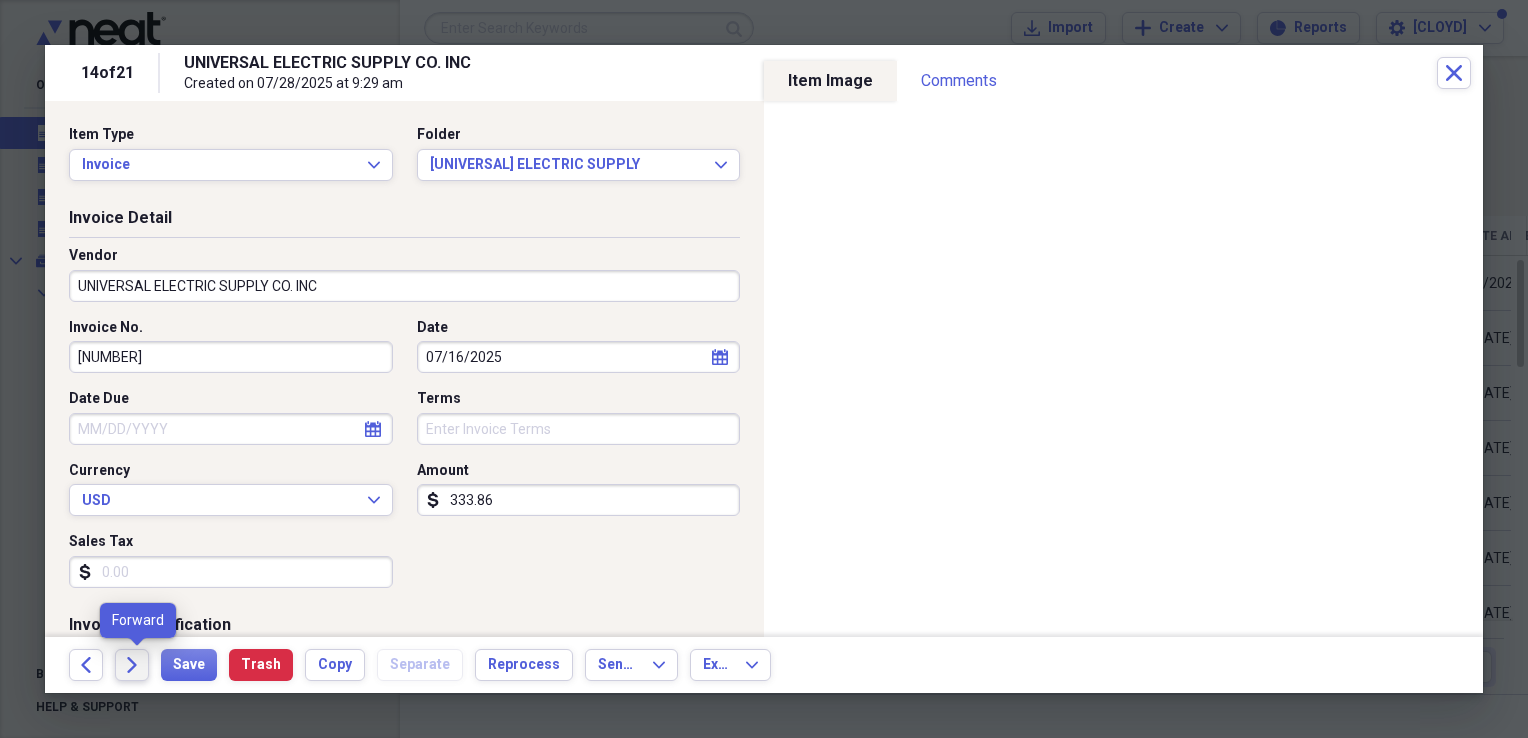 click on "Forward" at bounding box center (132, 665) 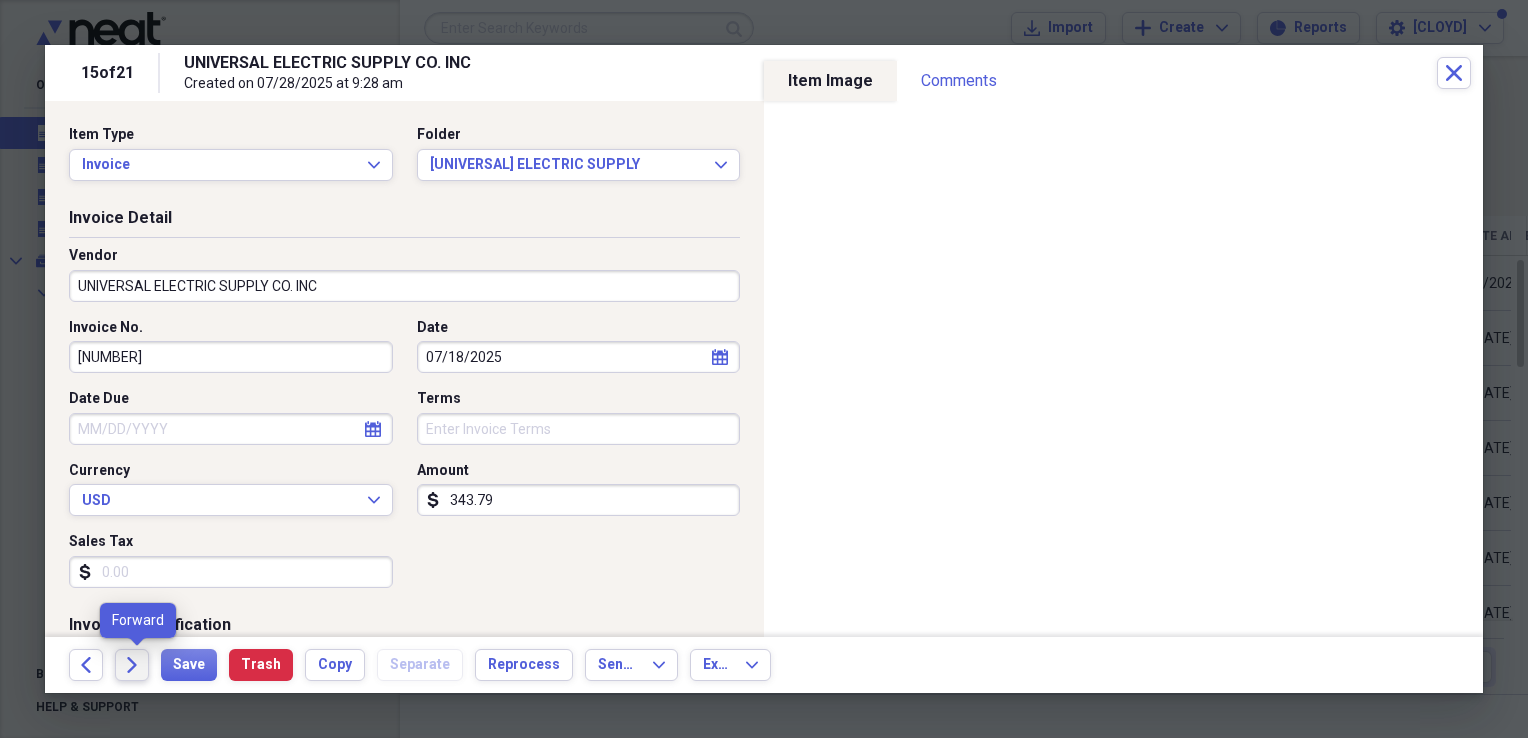 click 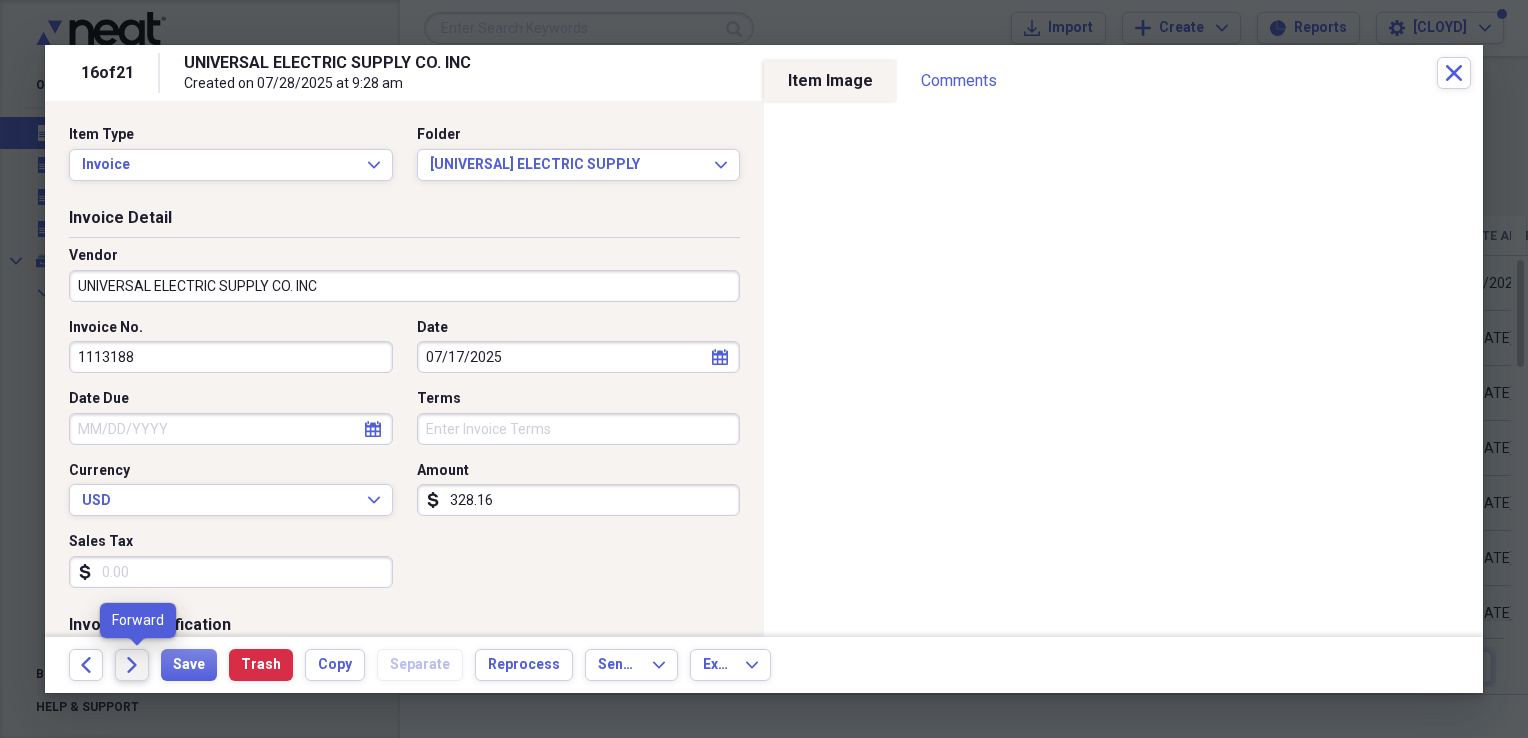 click on "Forward" 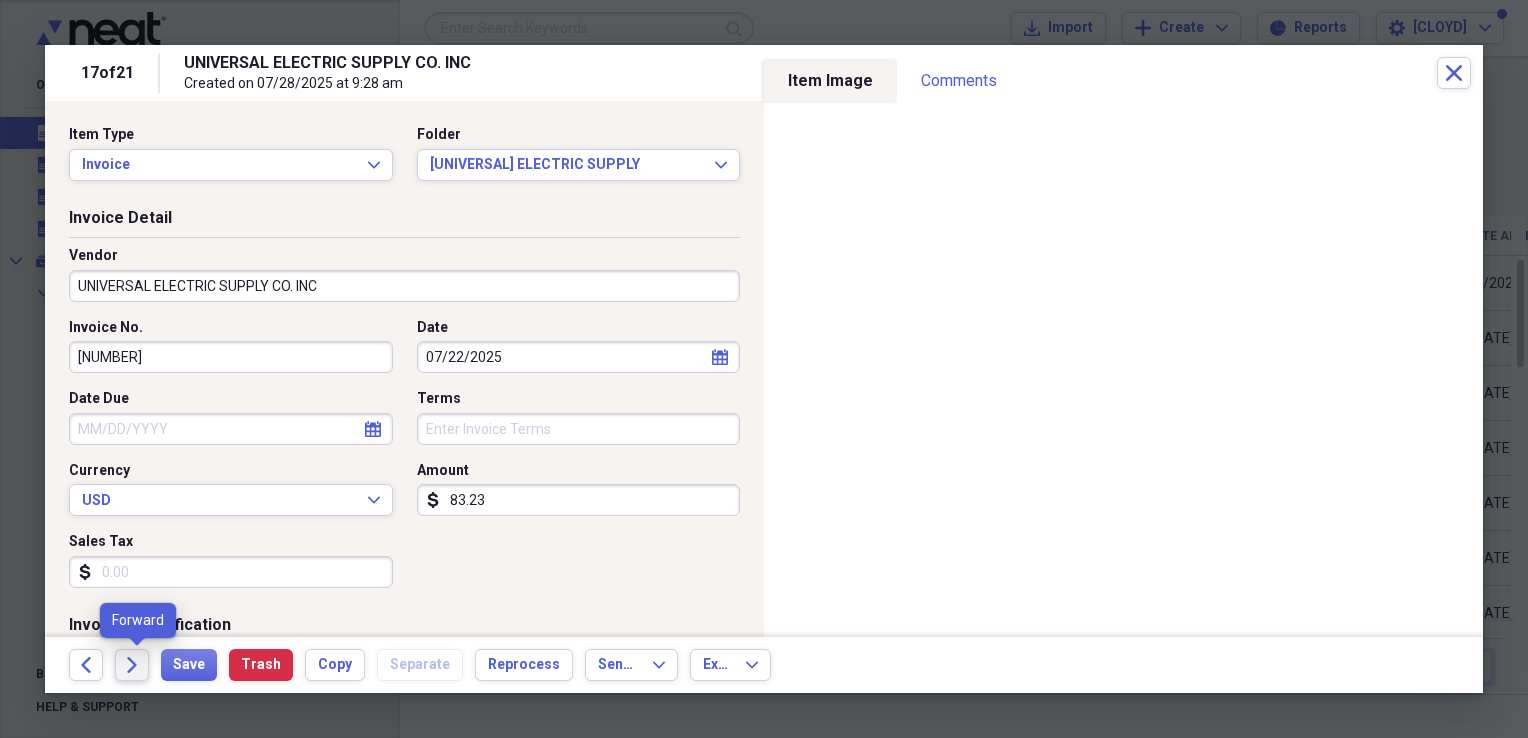click on "Forward" at bounding box center [132, 665] 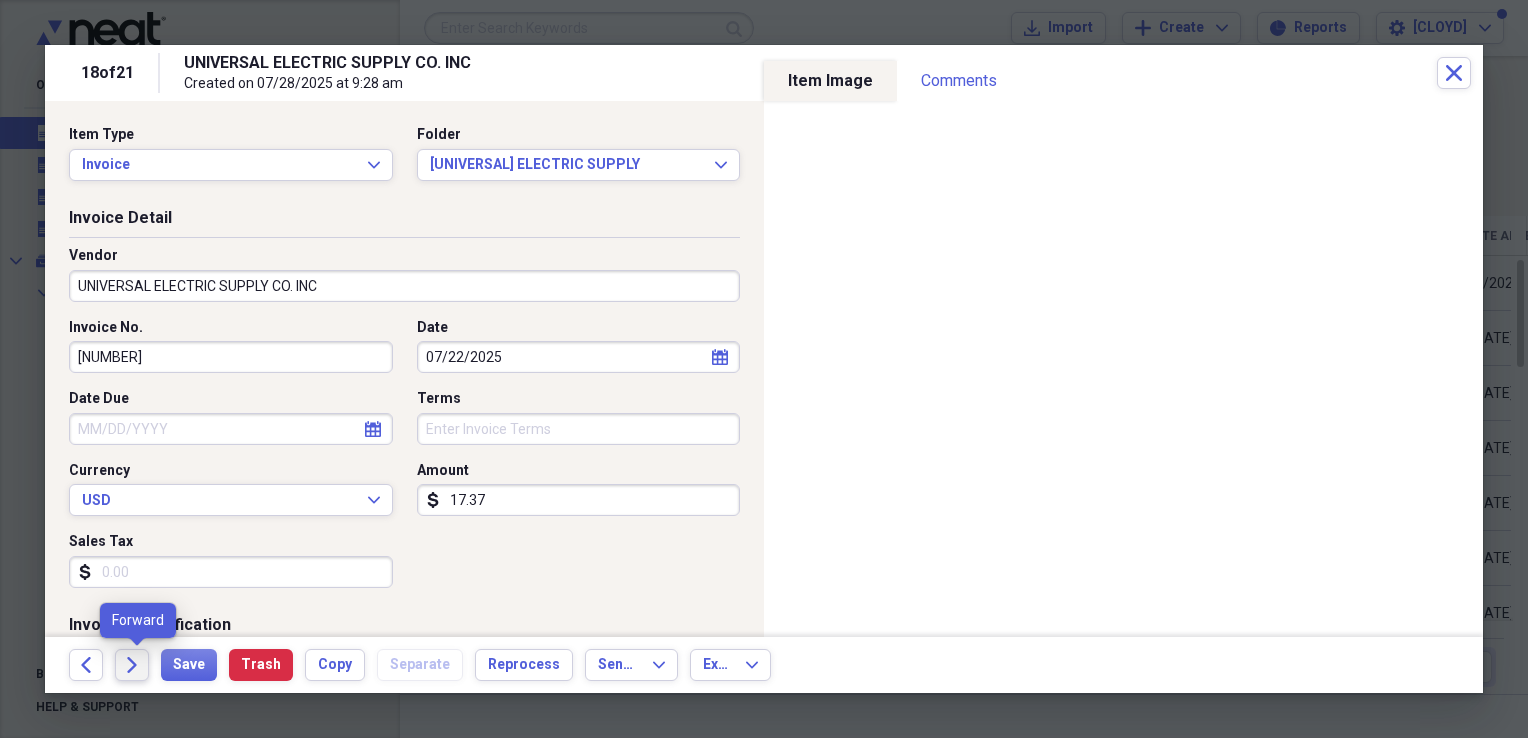 click 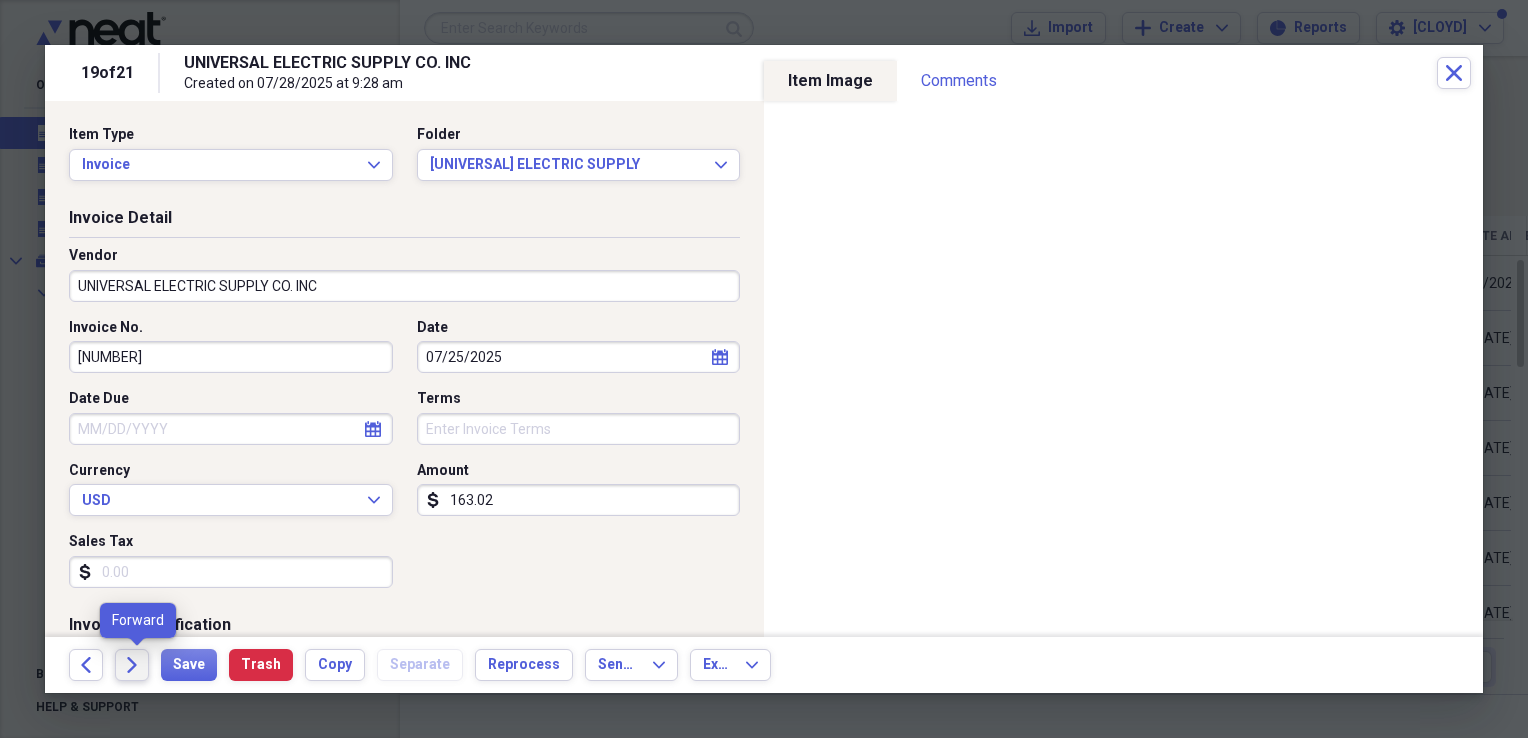 click on "Forward" 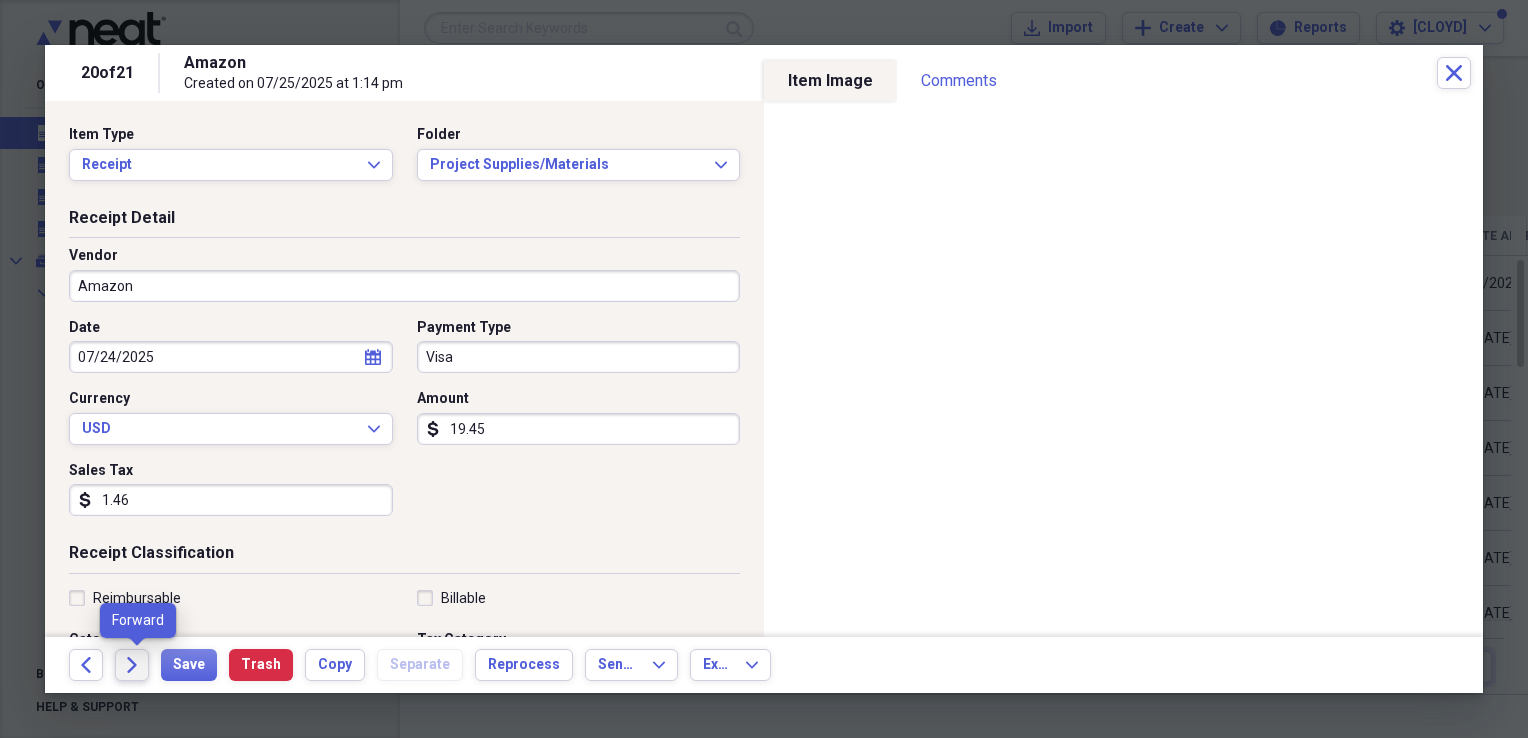 click on "Forward" at bounding box center [132, 665] 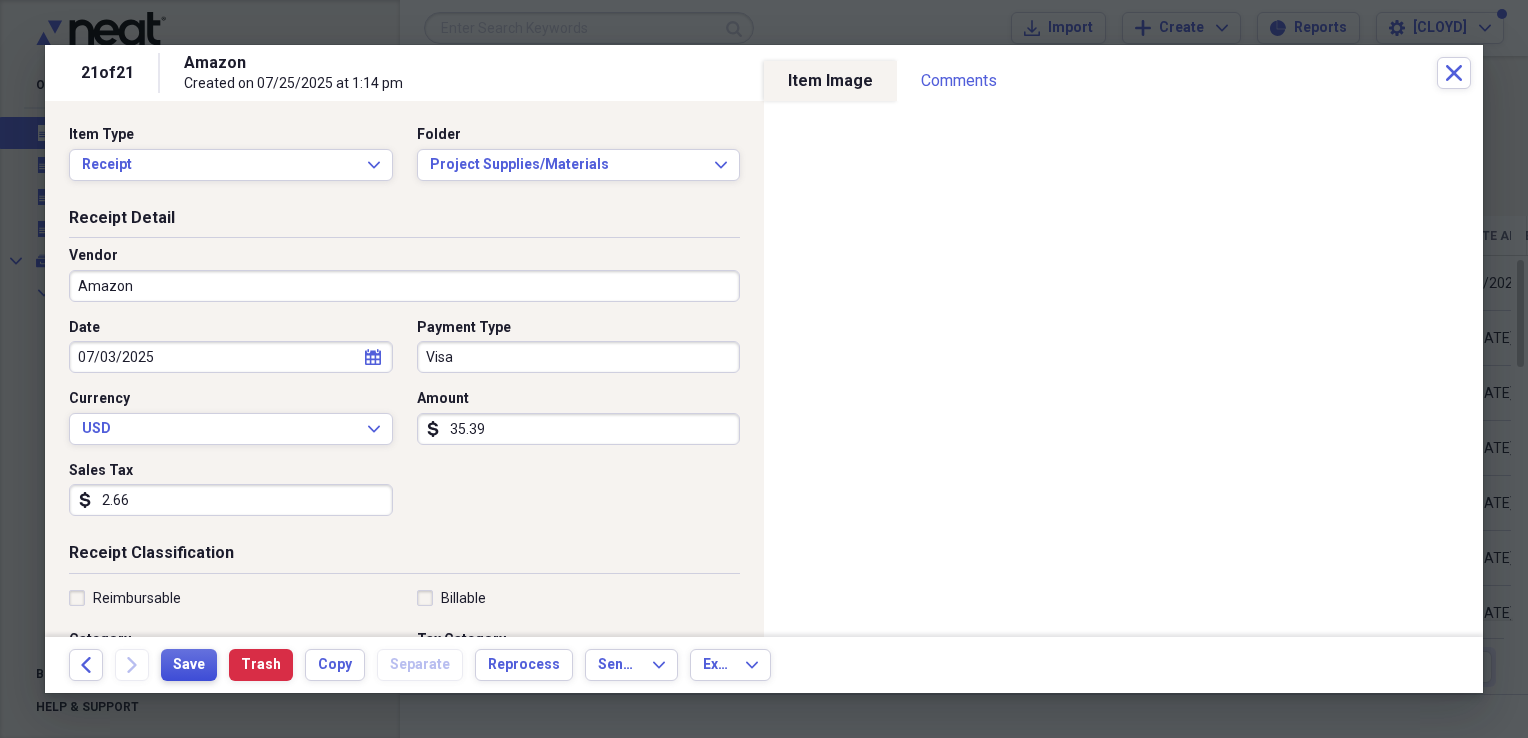 click on "Save" at bounding box center [189, 665] 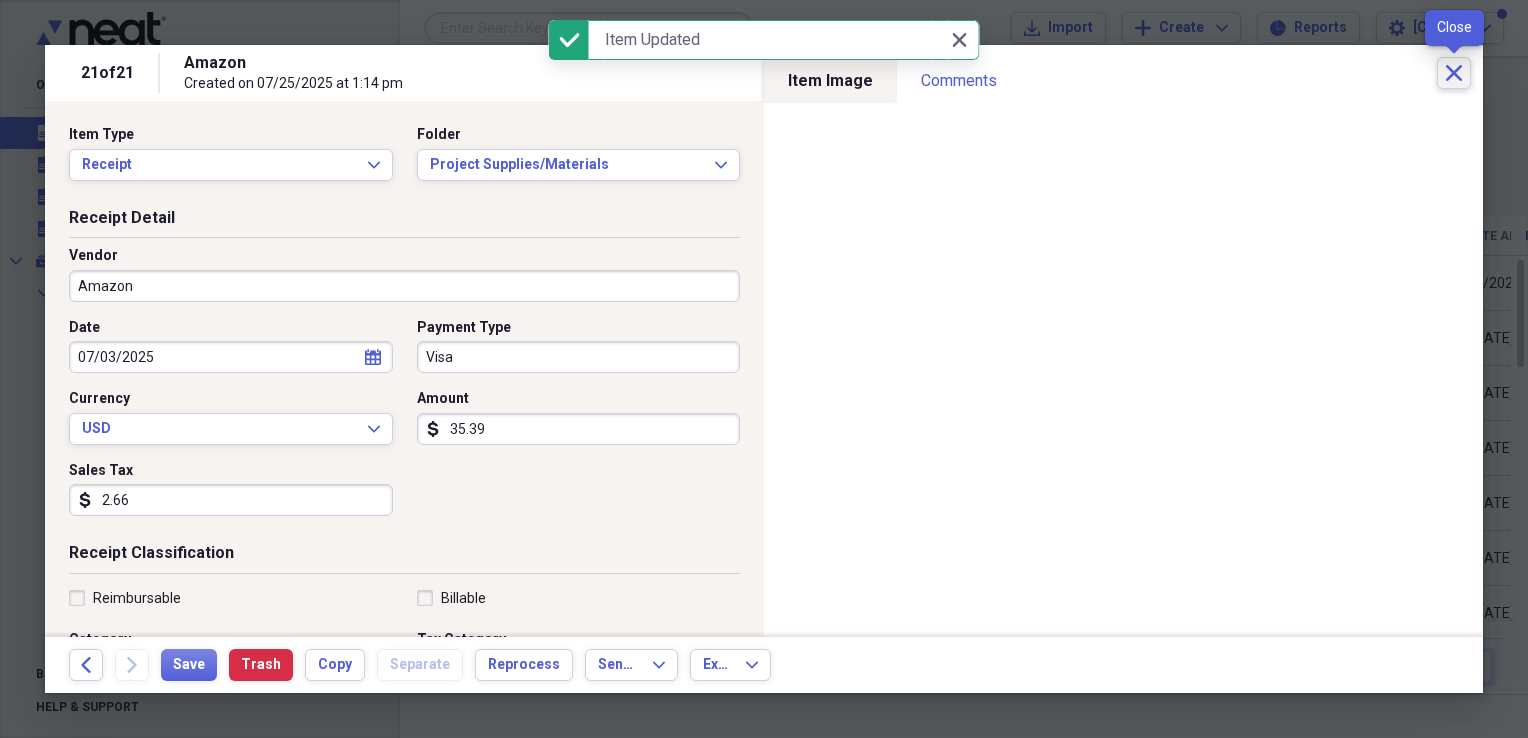 click on "Close" 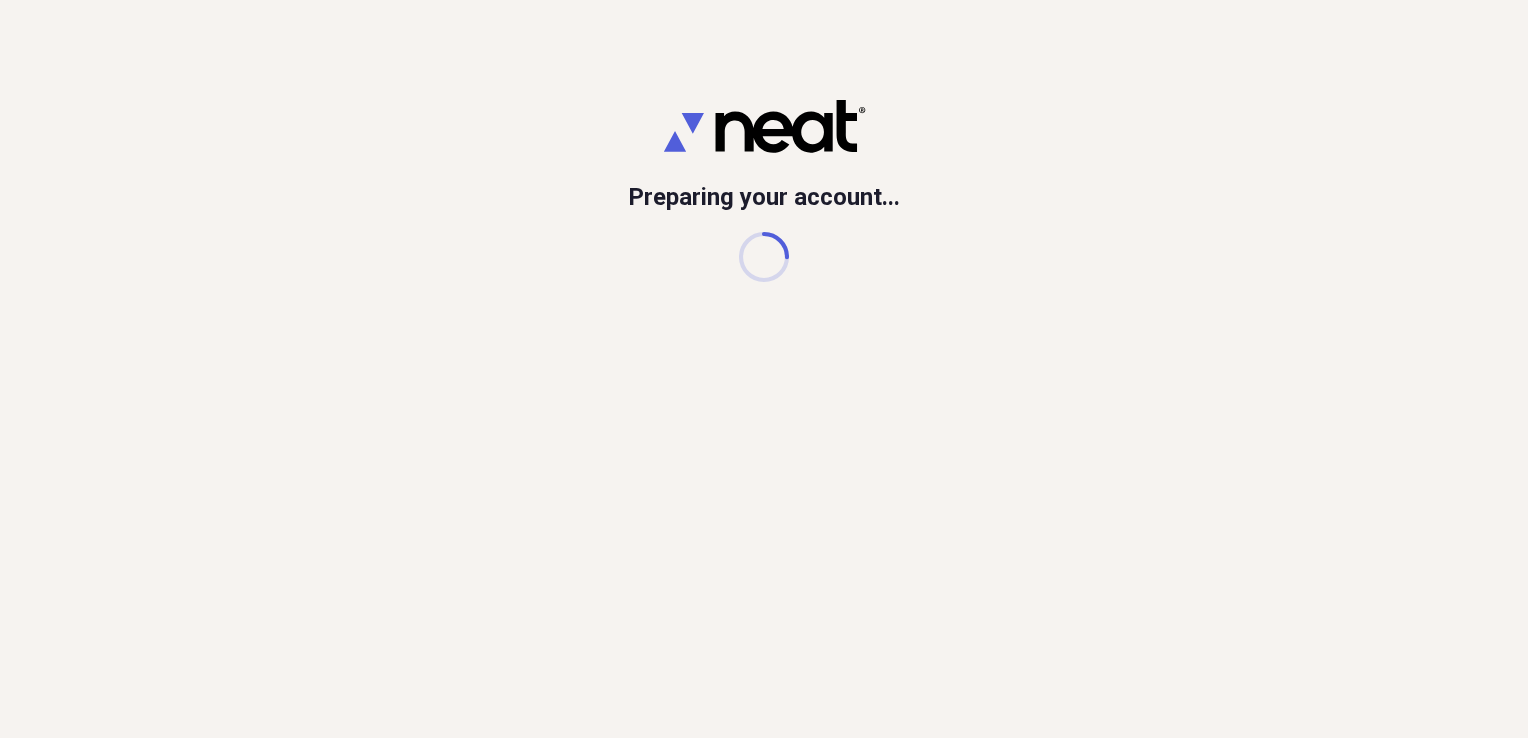 scroll, scrollTop: 0, scrollLeft: 0, axis: both 